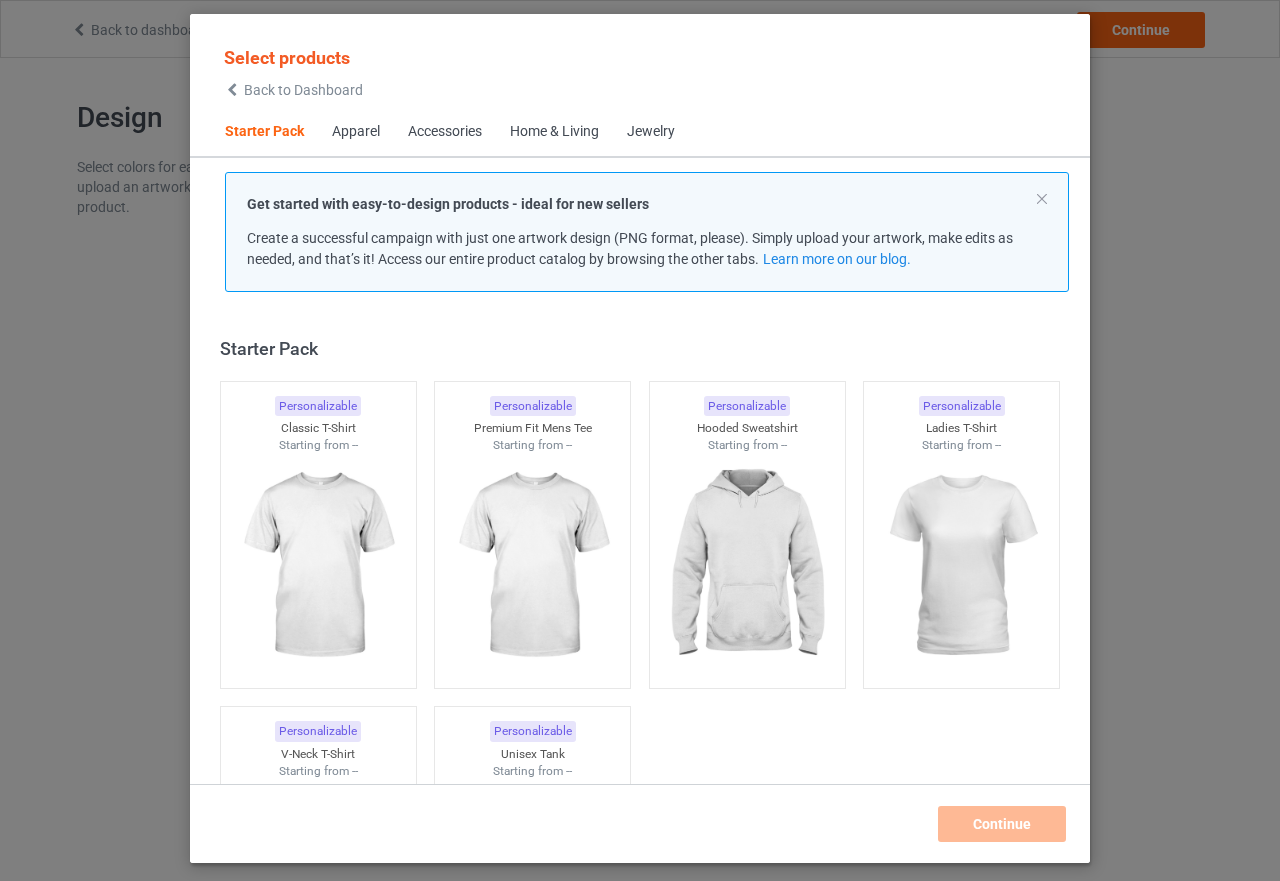 scroll, scrollTop: 0, scrollLeft: 0, axis: both 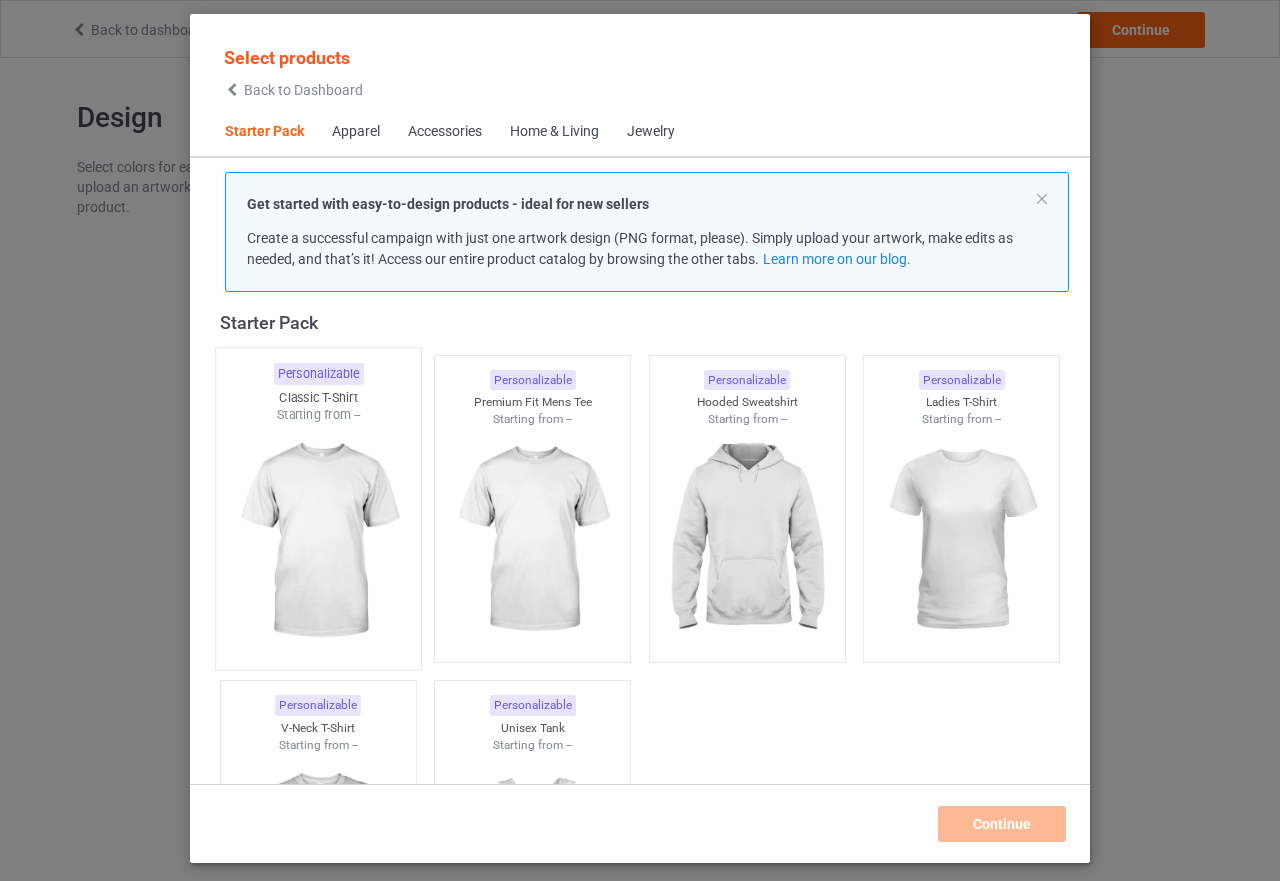 click on "Classic T-Shirt" at bounding box center [318, 397] 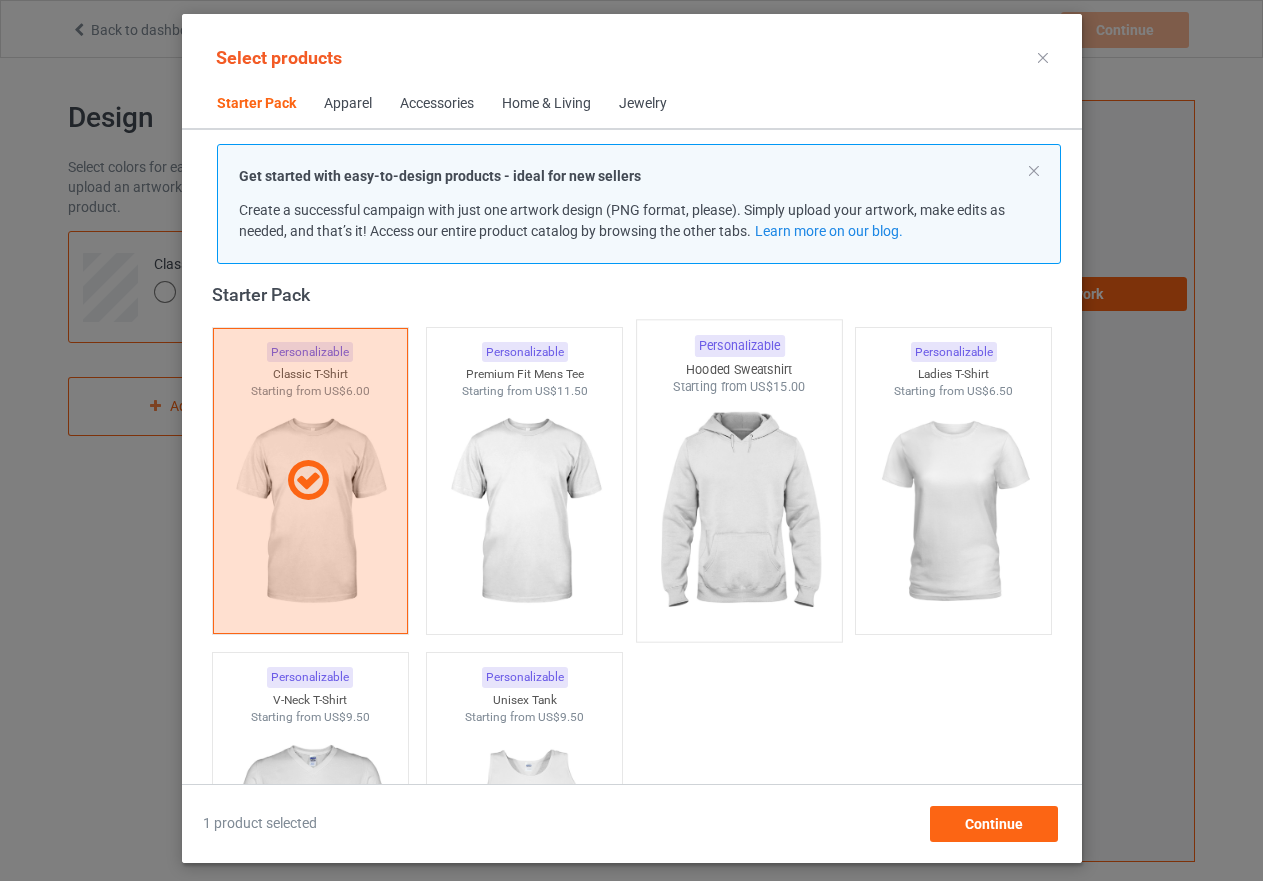 click on "Hooded Sweatshirt" at bounding box center (738, 369) 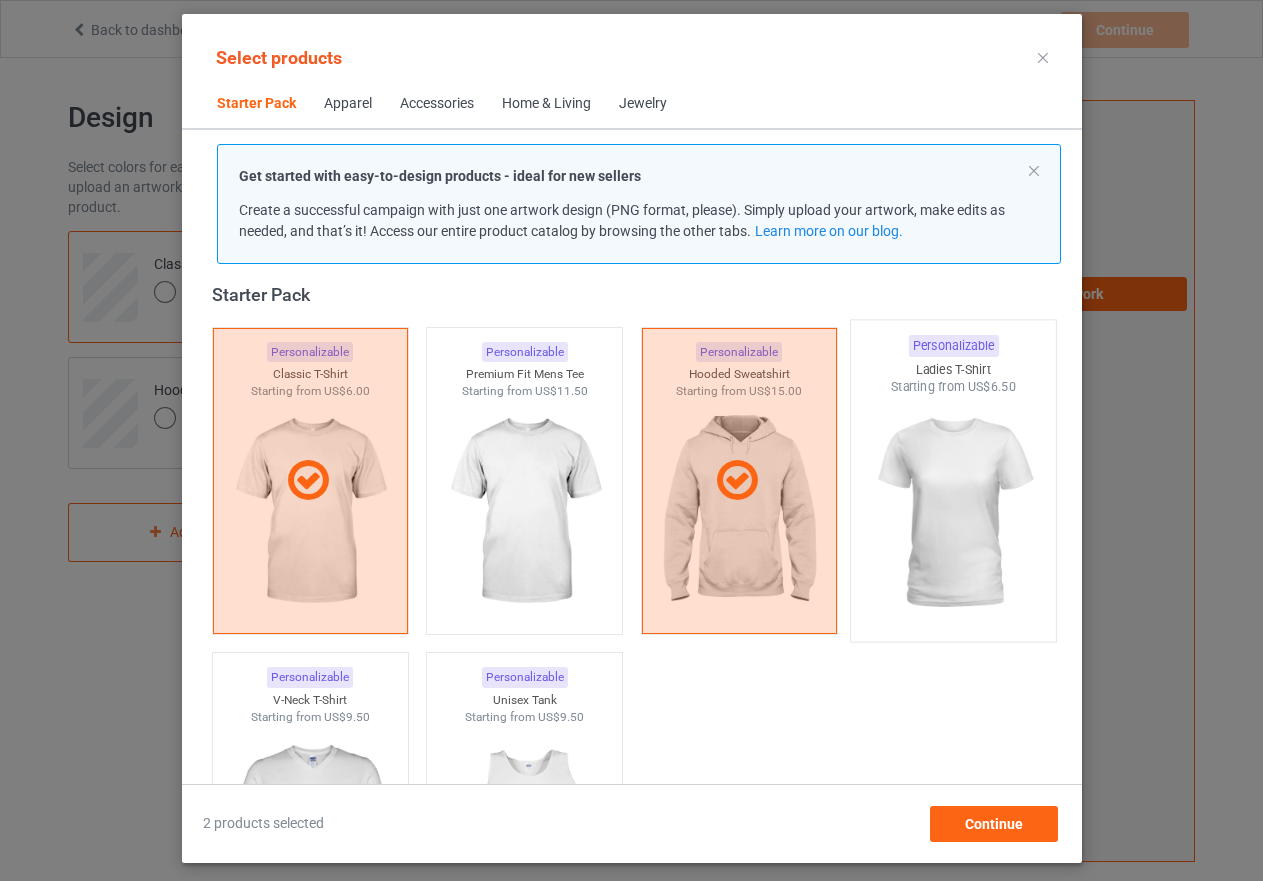 click at bounding box center [953, 513] 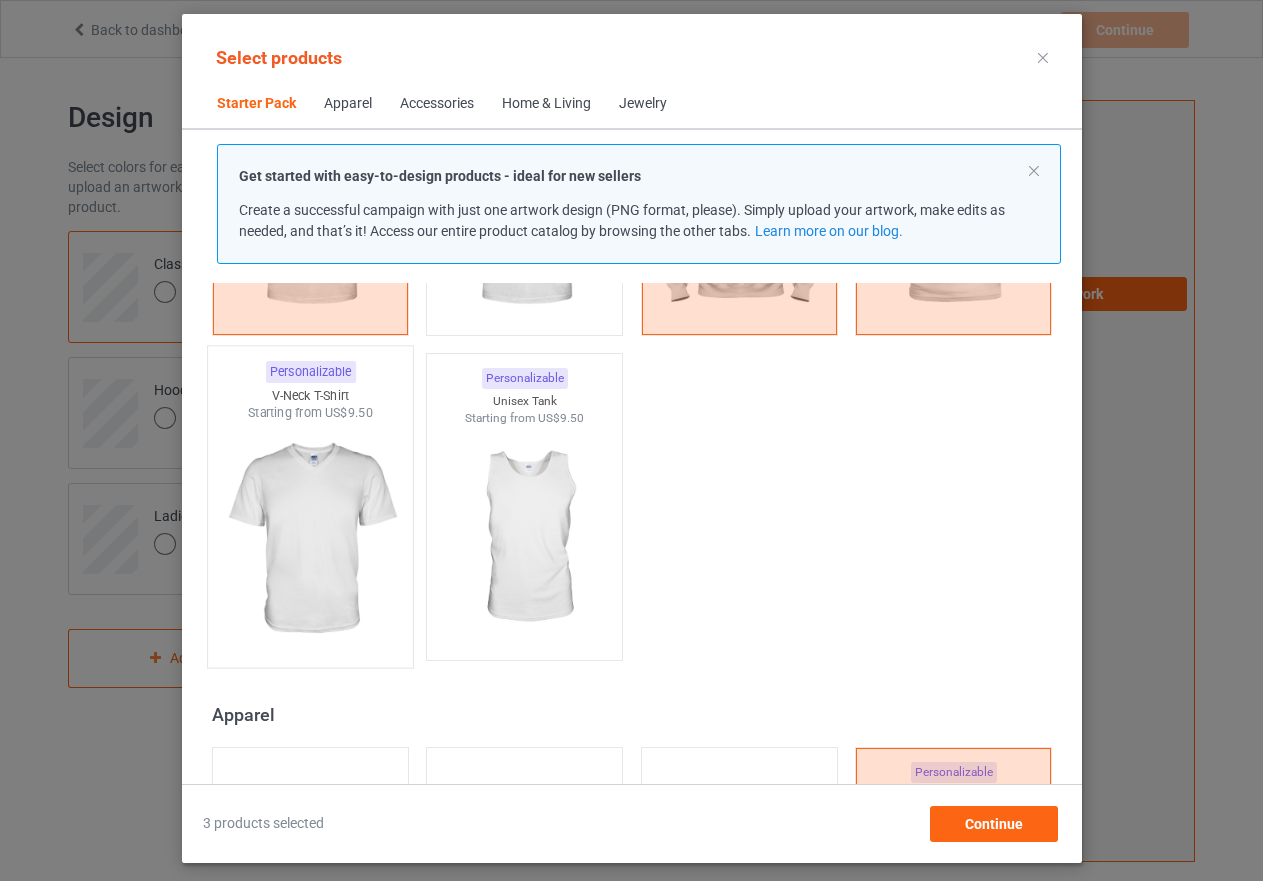 scroll, scrollTop: 326, scrollLeft: 0, axis: vertical 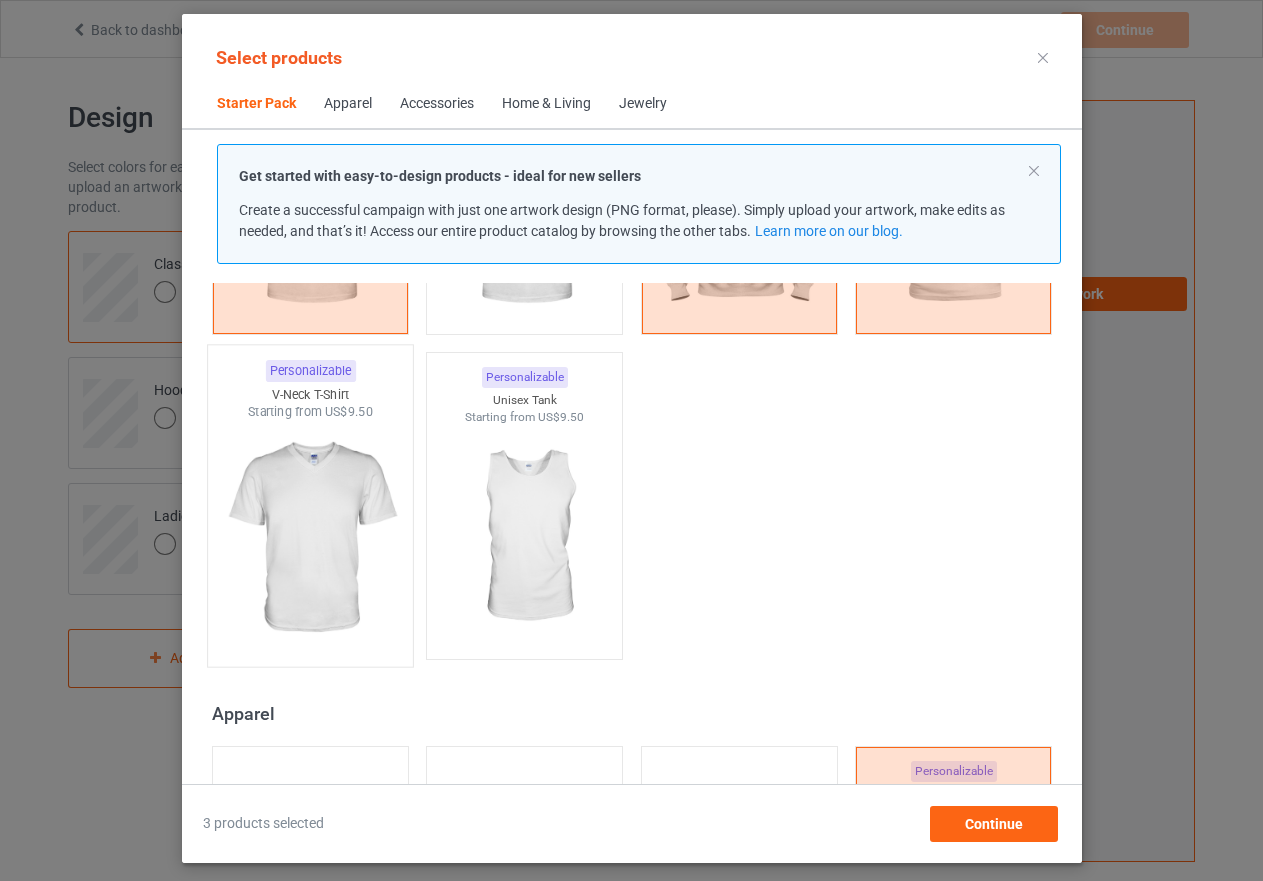 click at bounding box center (310, 538) 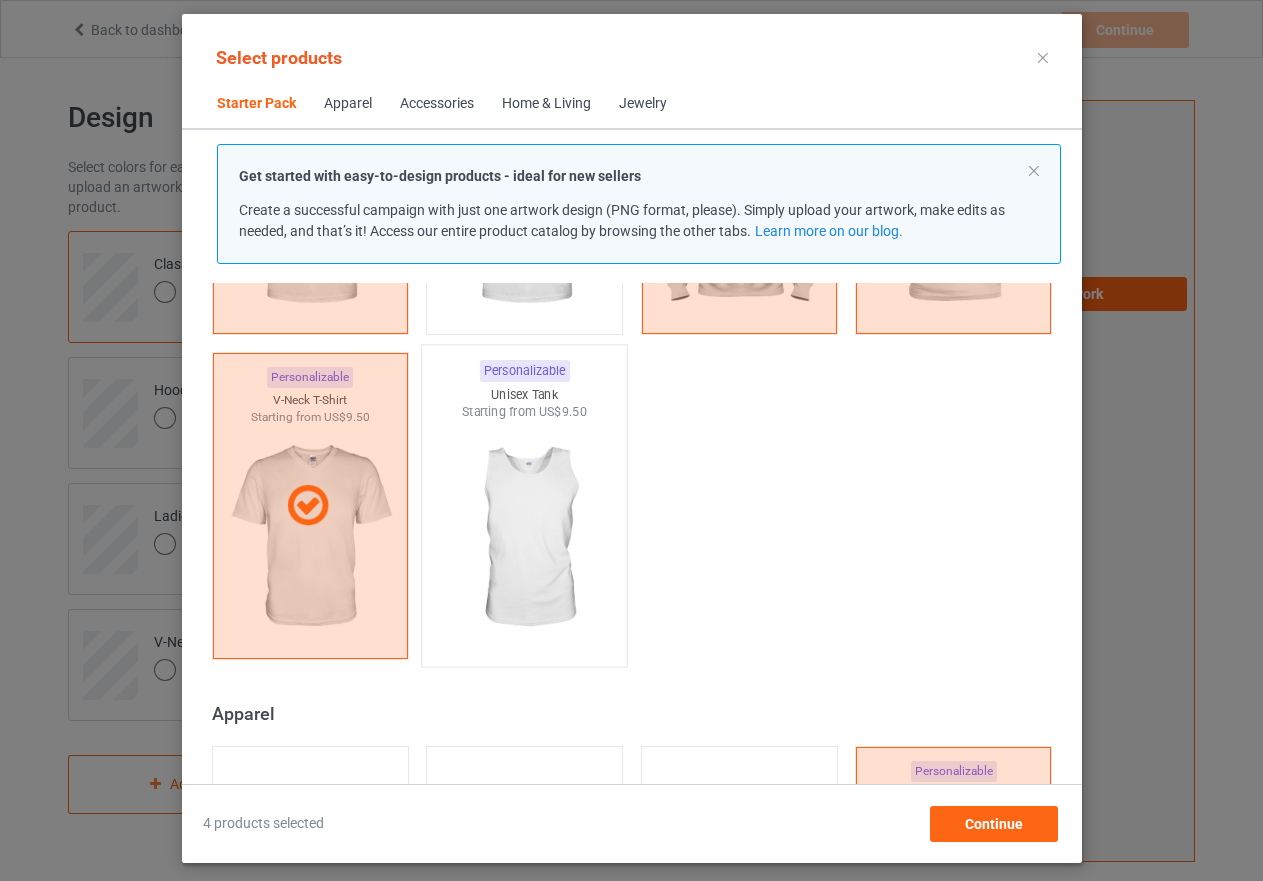 click at bounding box center (524, 538) 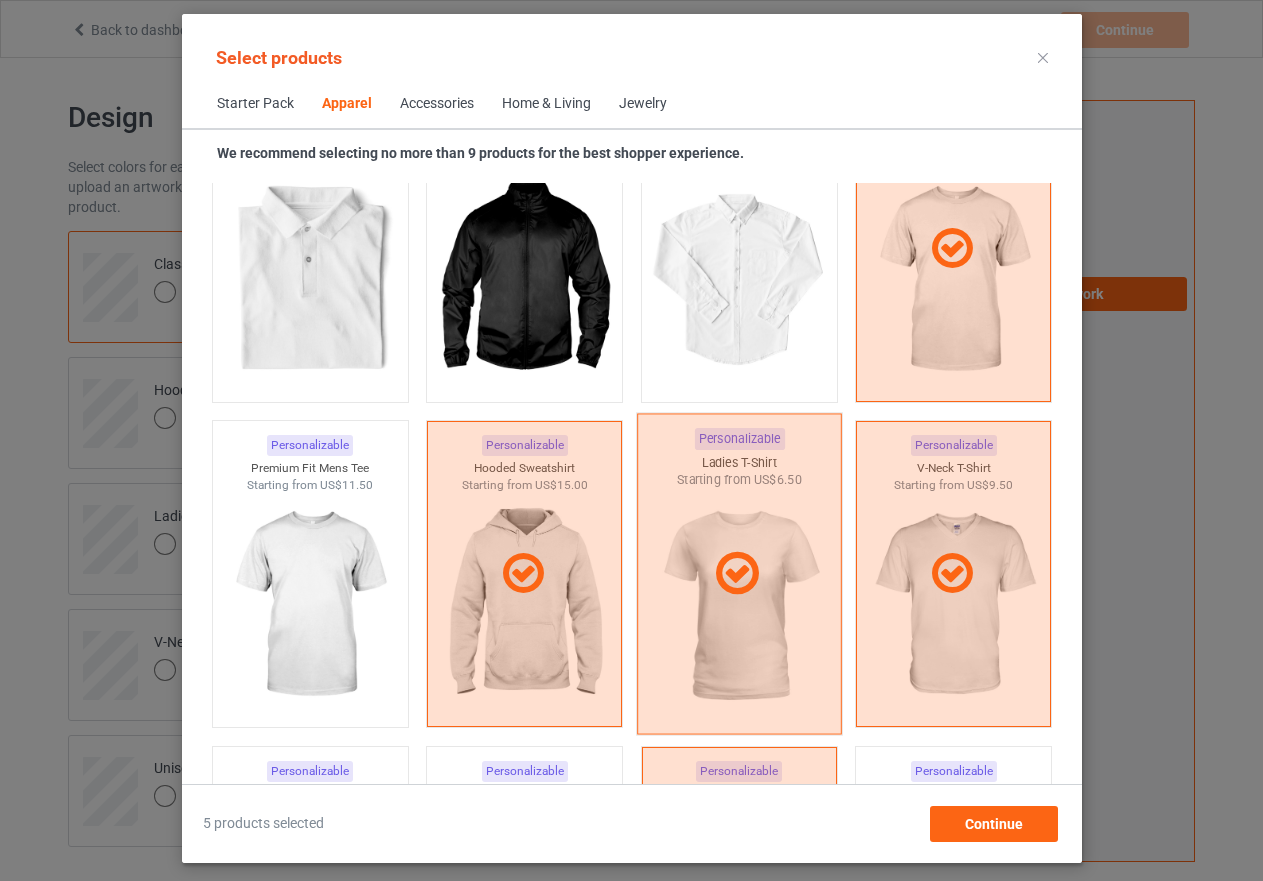 scroll, scrollTop: 926, scrollLeft: 0, axis: vertical 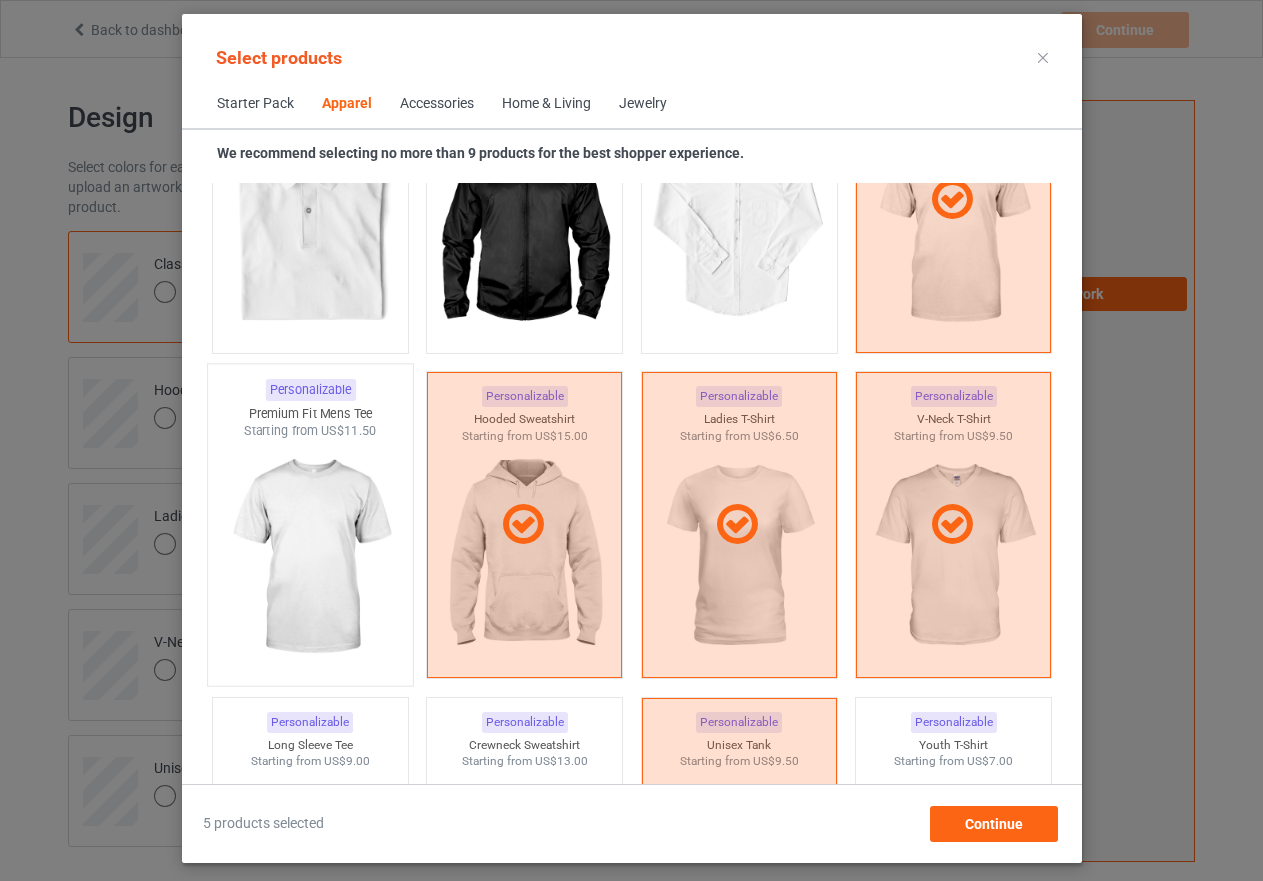 click at bounding box center (310, 557) 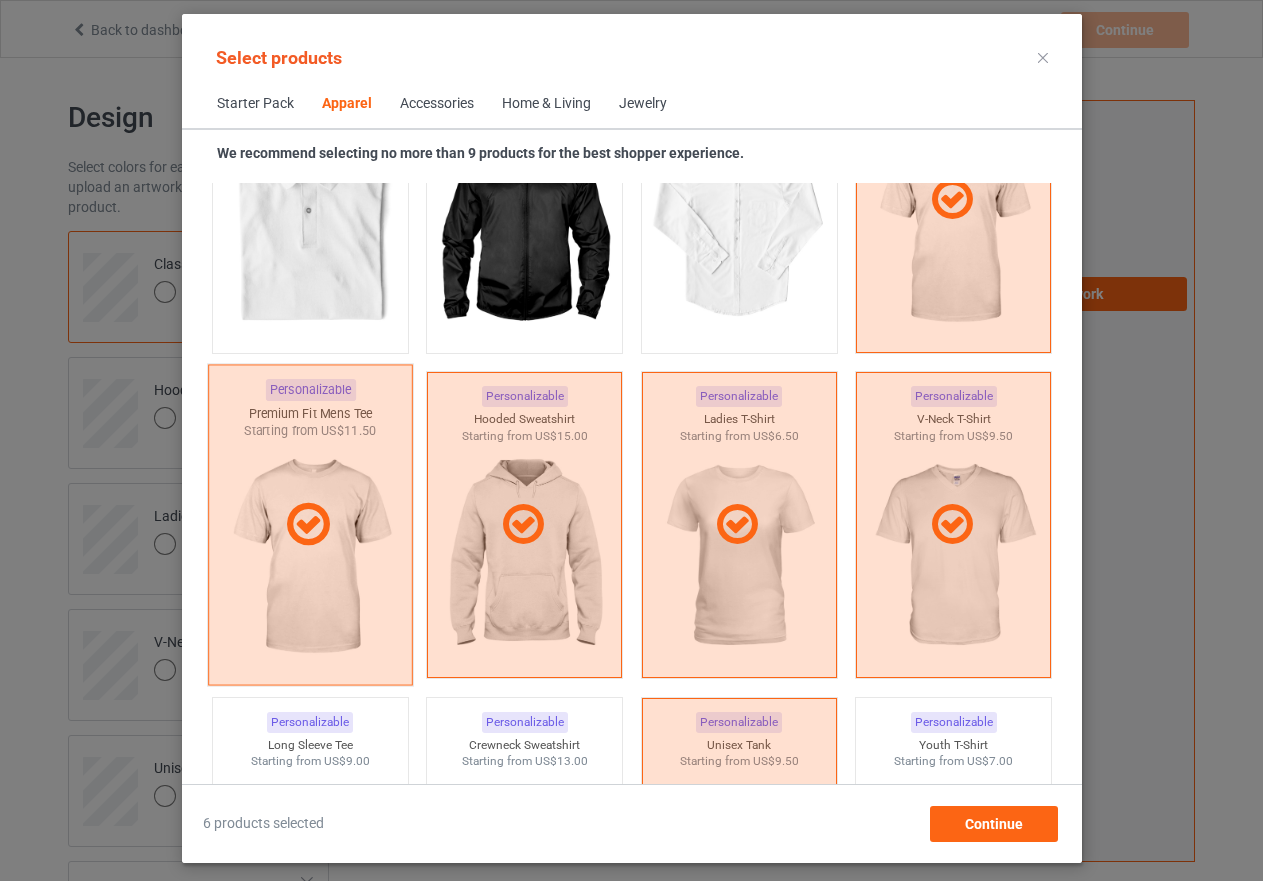 click at bounding box center (309, 525) 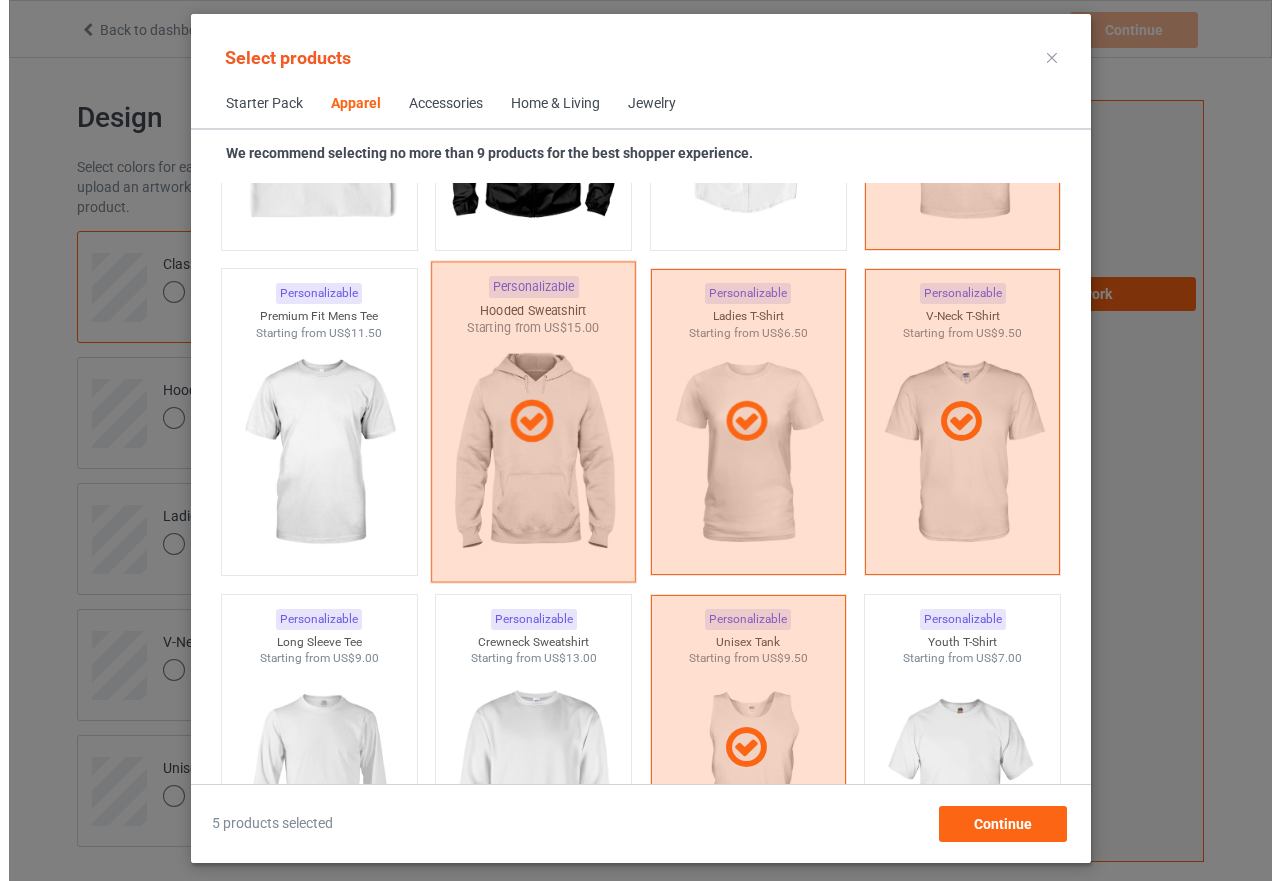 scroll, scrollTop: 1226, scrollLeft: 0, axis: vertical 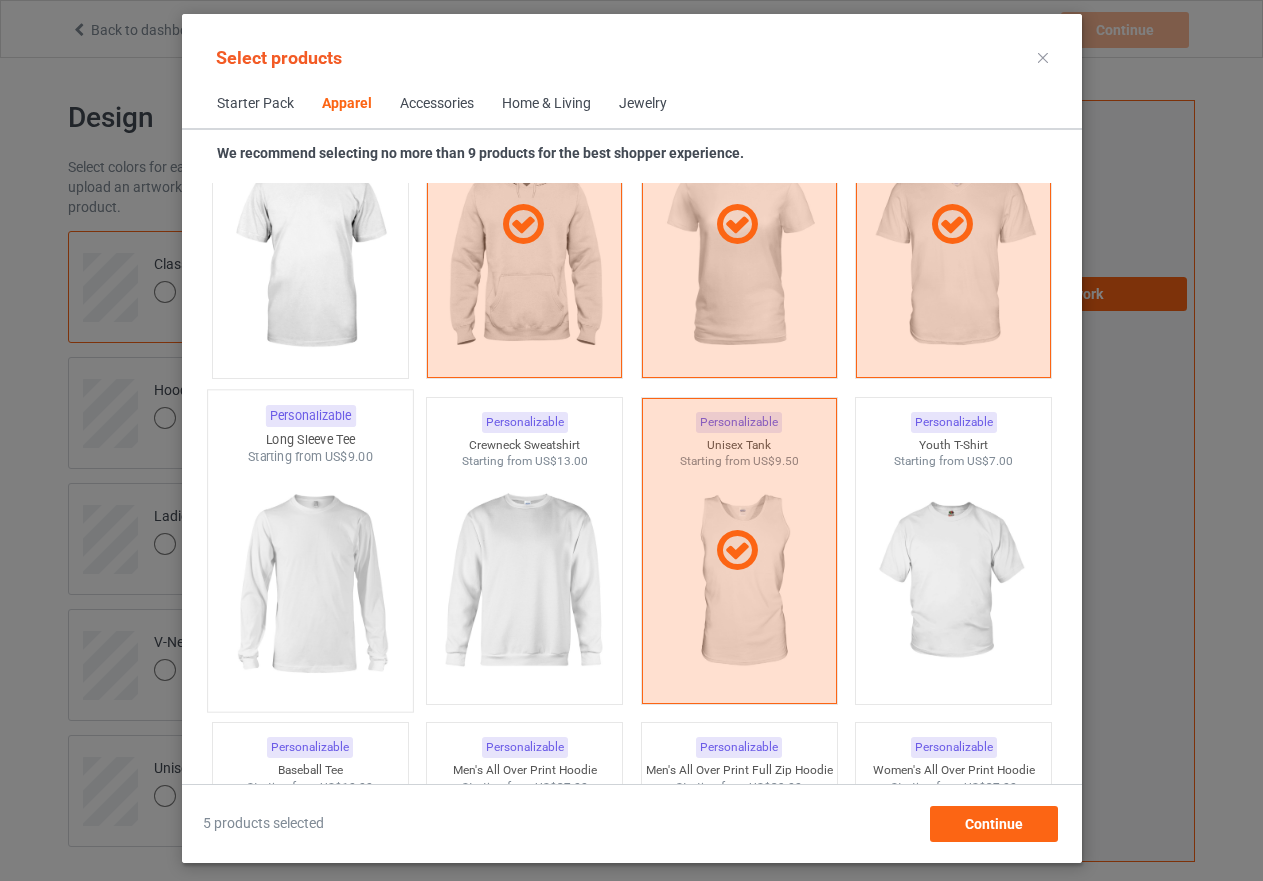 click at bounding box center [310, 583] 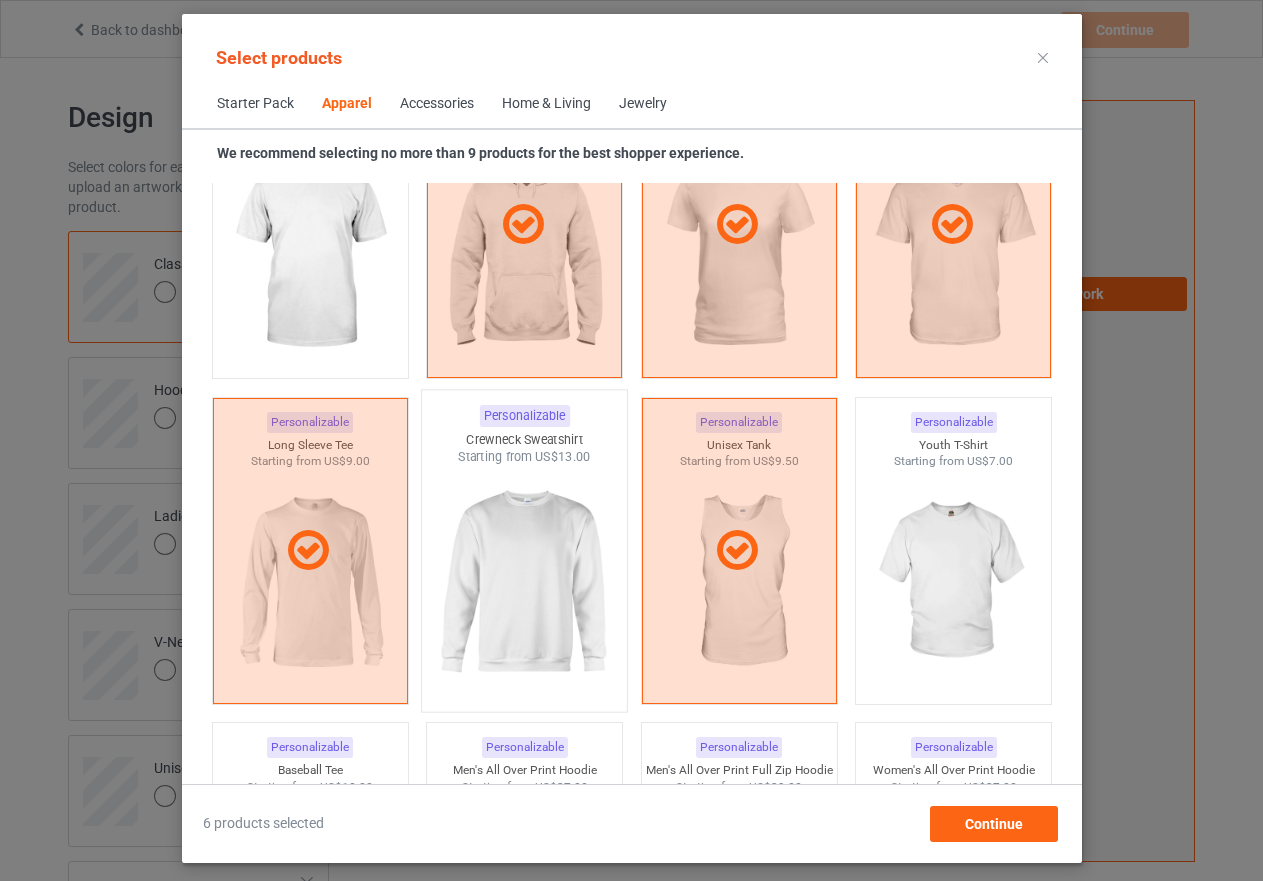 click at bounding box center [524, 583] 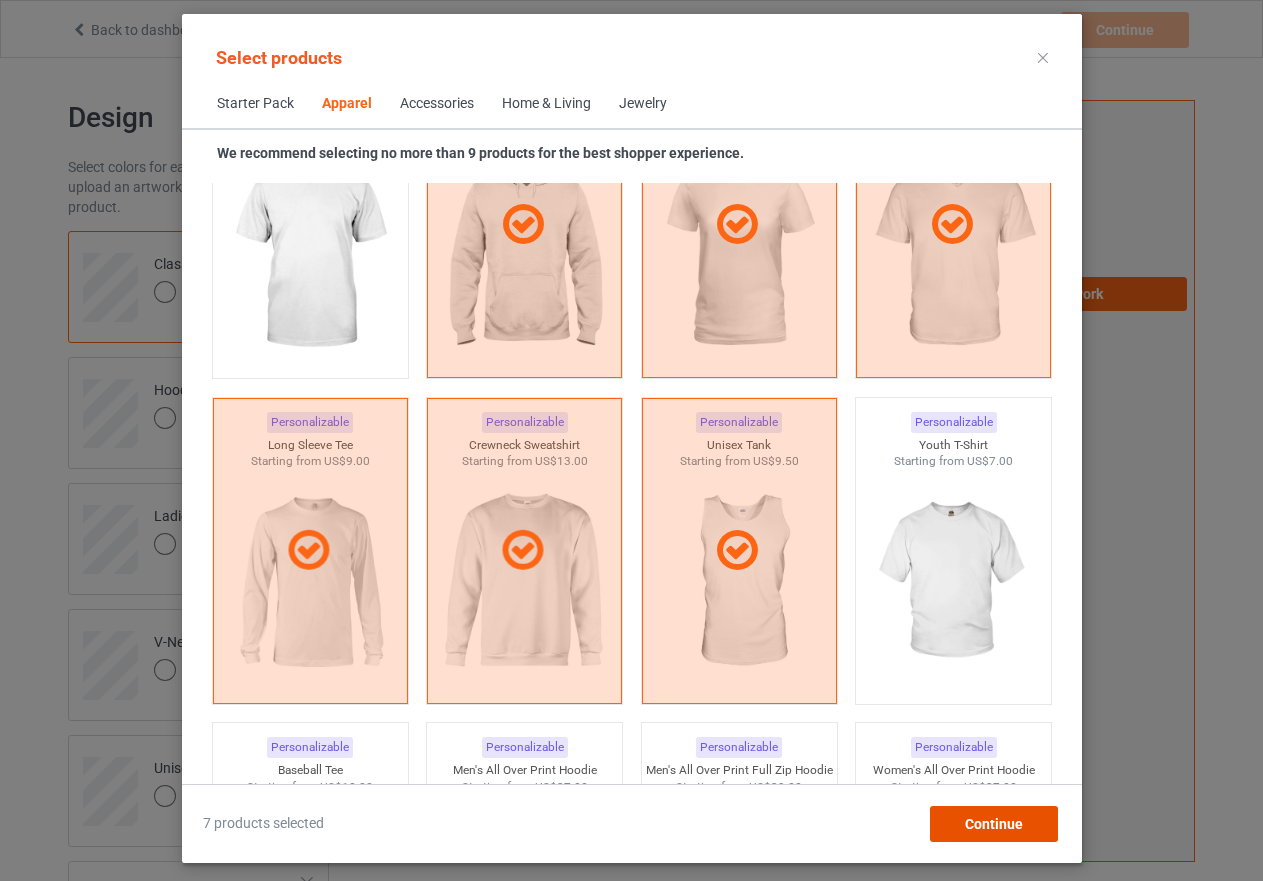 click on "Continue" at bounding box center [993, 824] 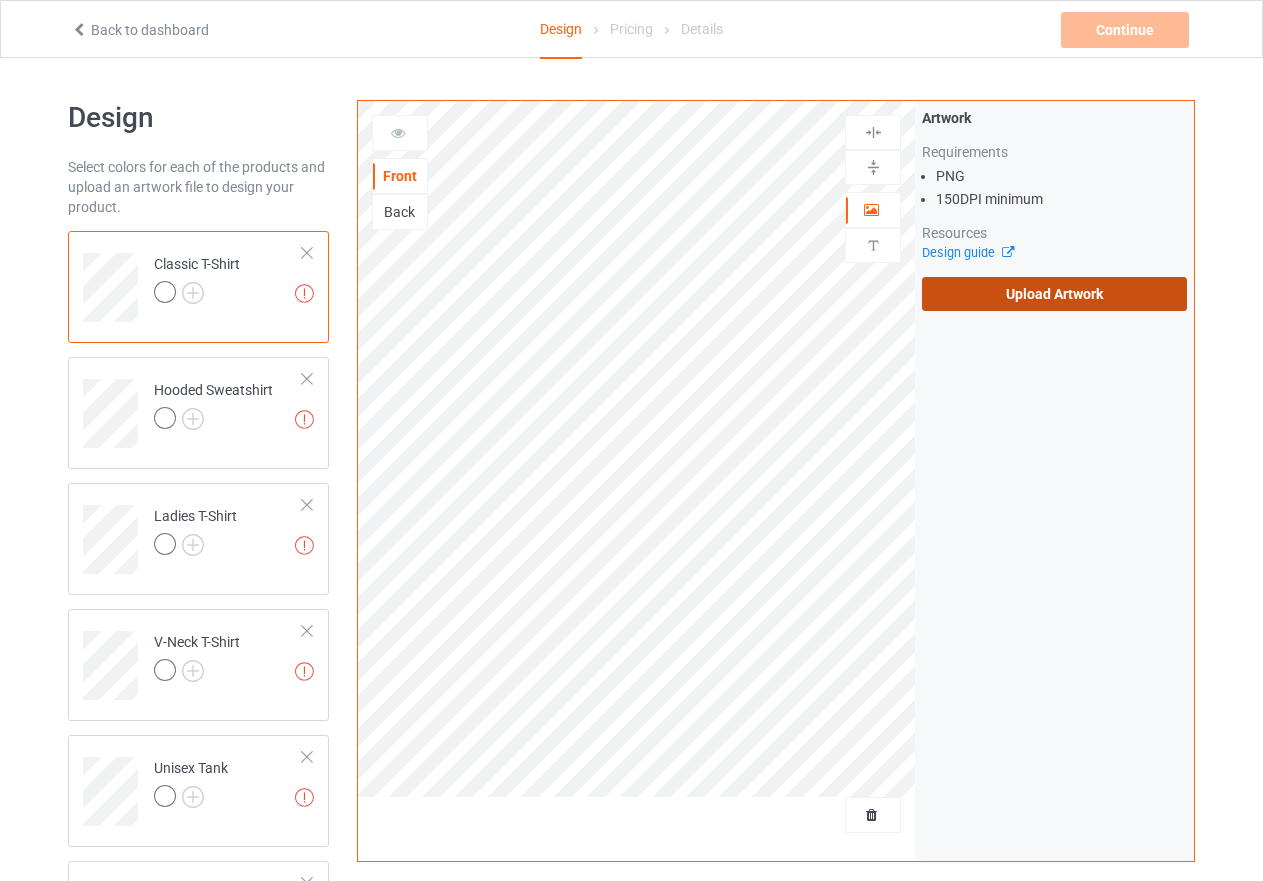 click on "Upload Artwork" at bounding box center (1054, 294) 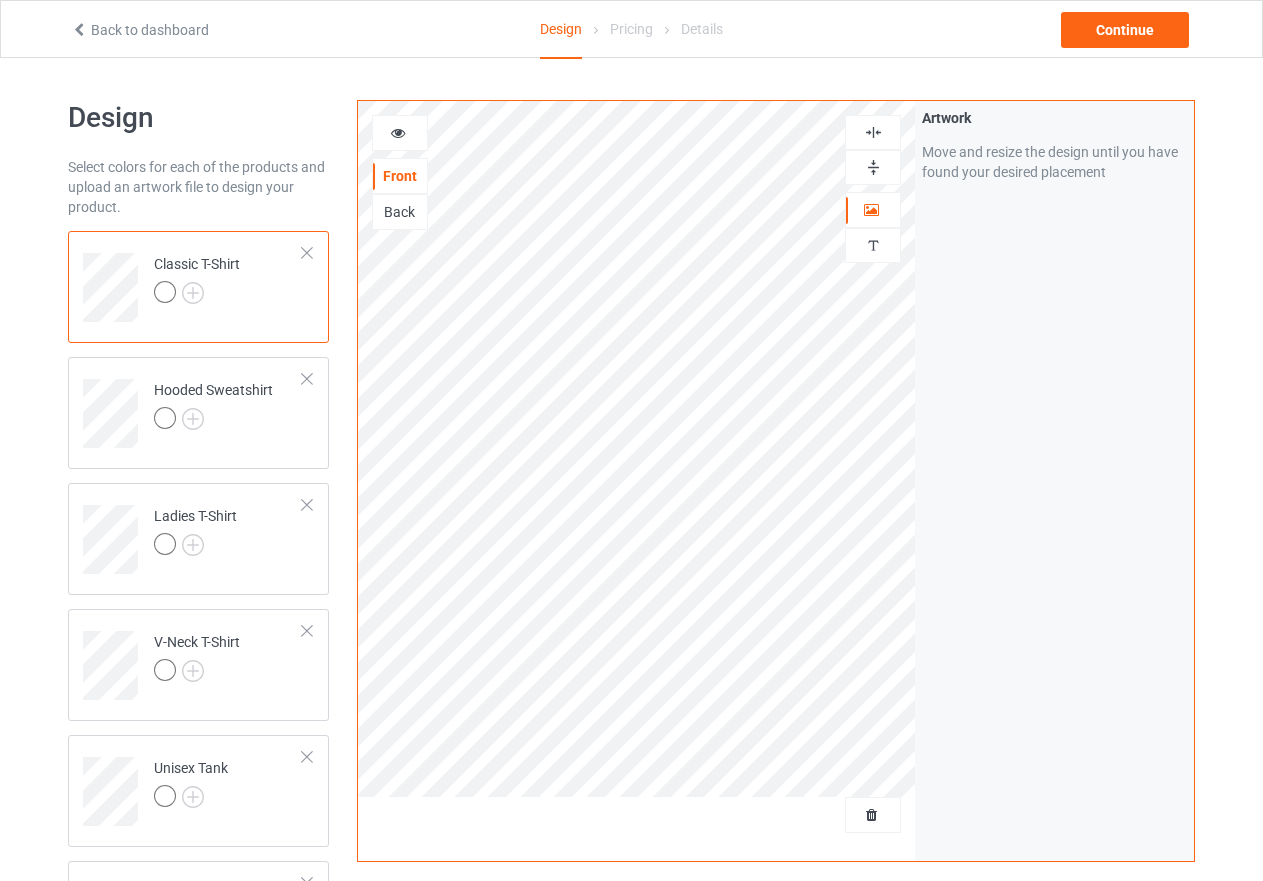 click at bounding box center (873, 132) 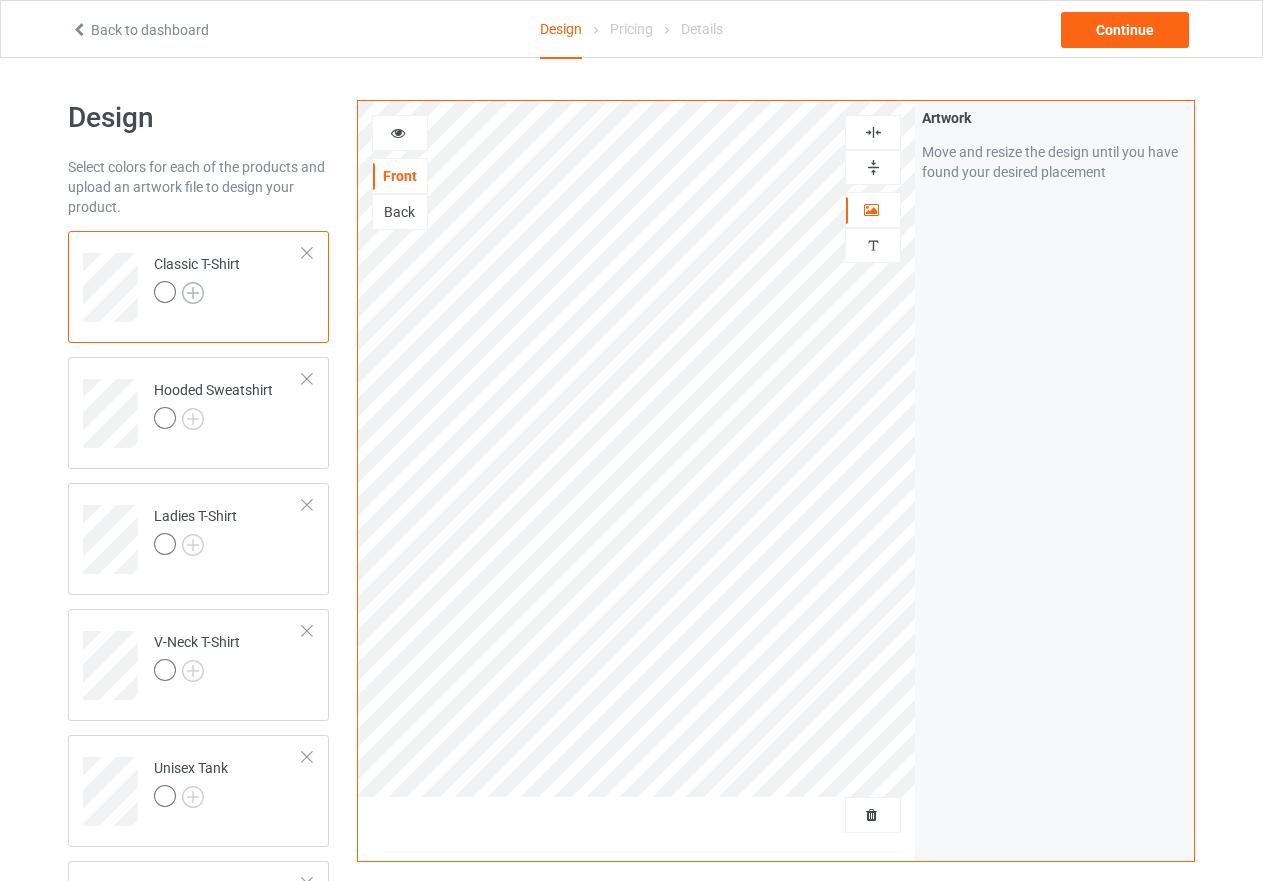 click at bounding box center (193, 293) 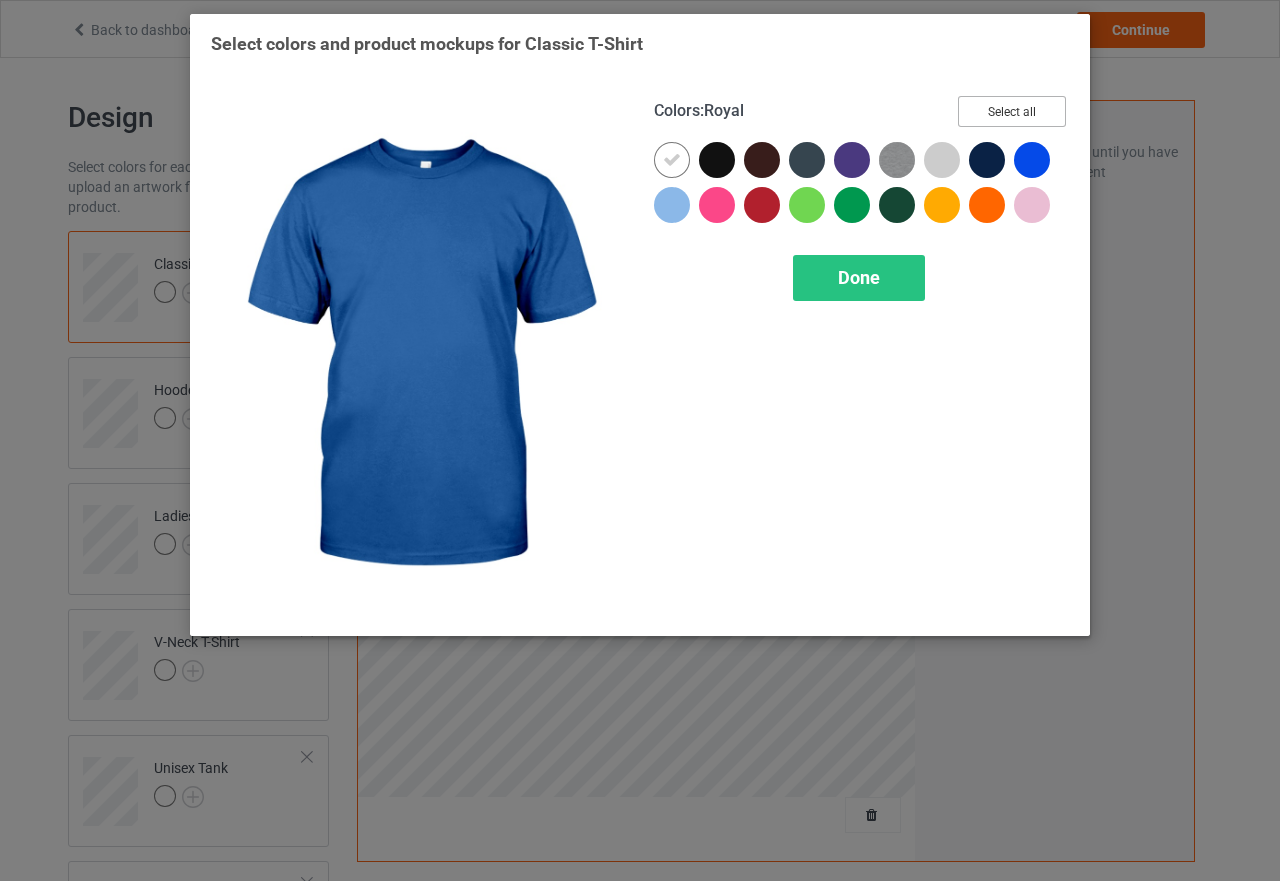click on "Select all" at bounding box center (1012, 111) 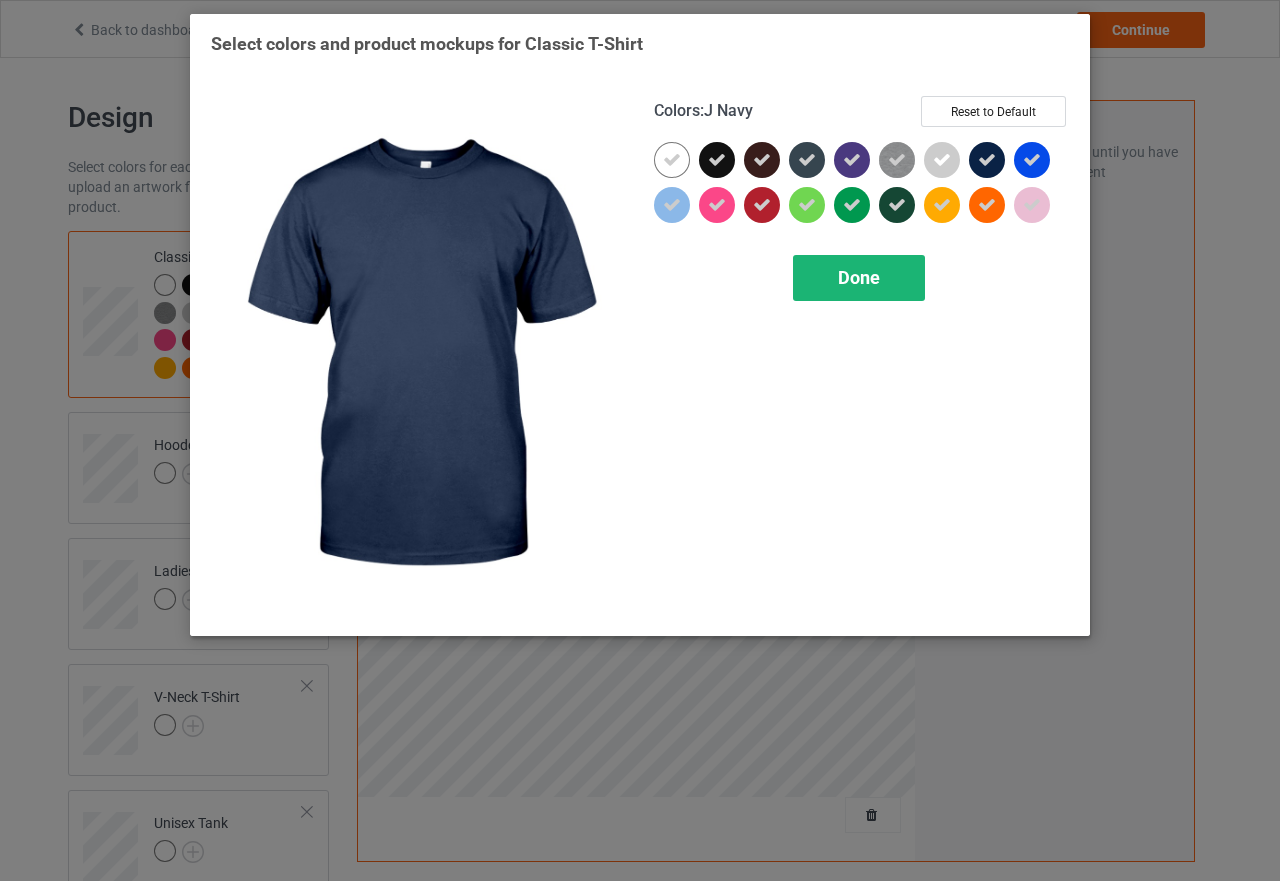 click on "Done" at bounding box center [859, 278] 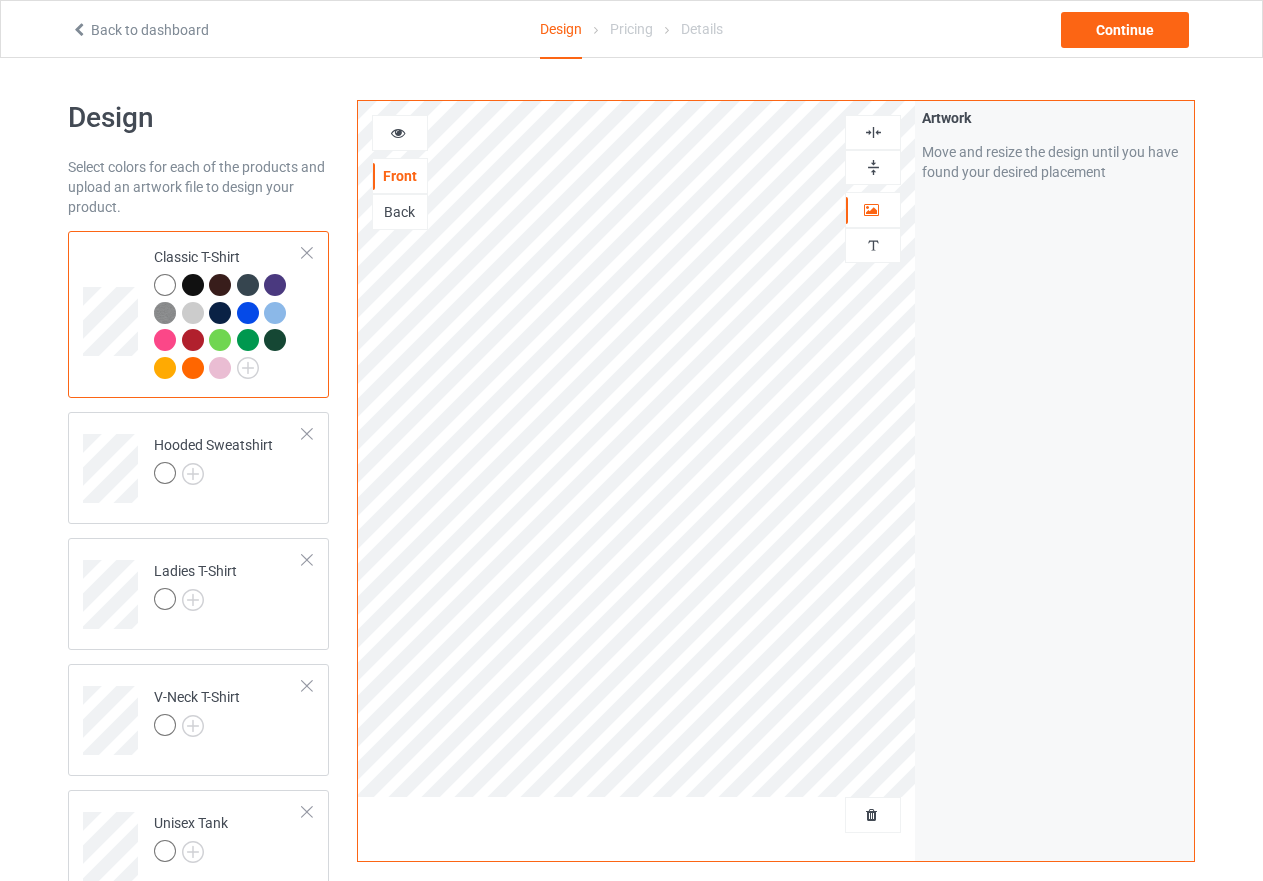 click at bounding box center (398, 130) 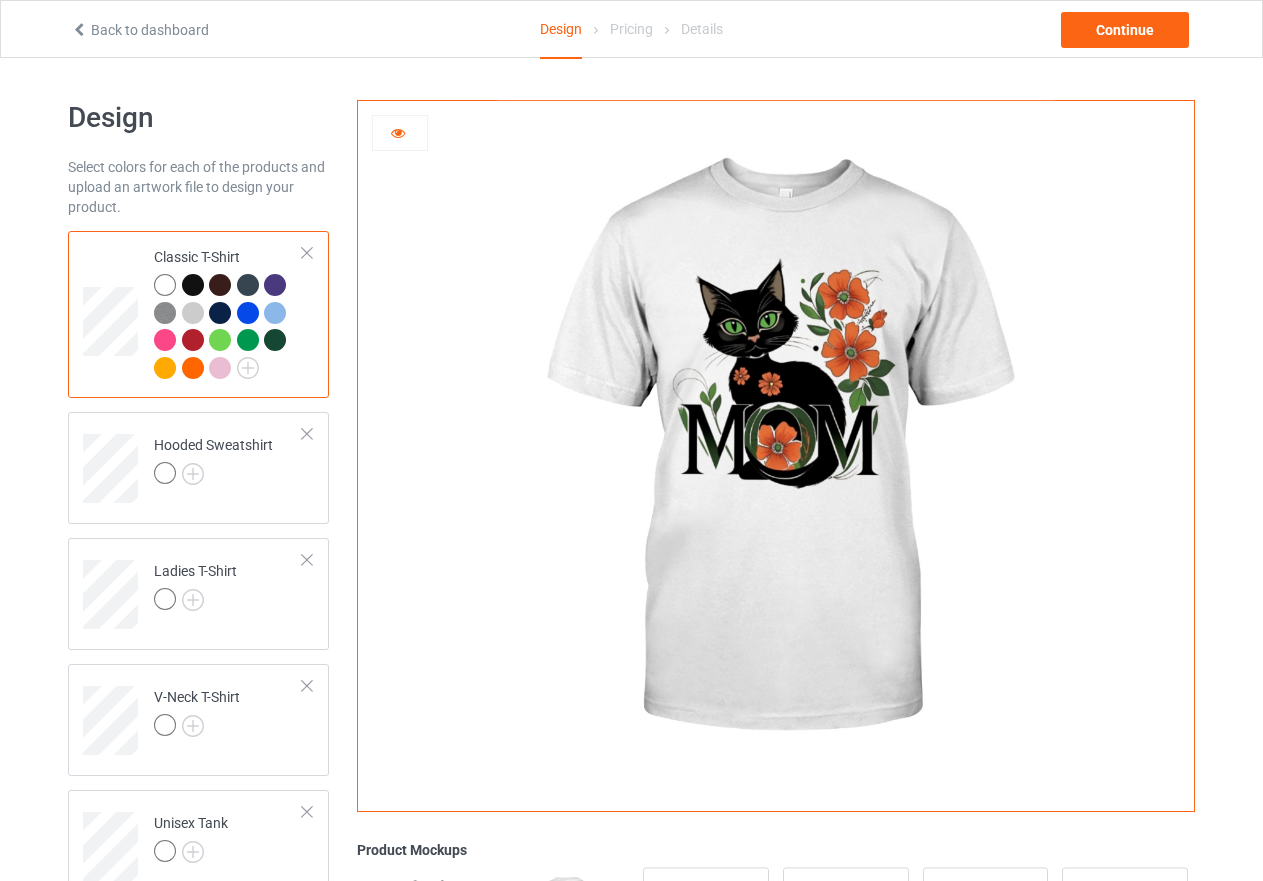 click at bounding box center (193, 285) 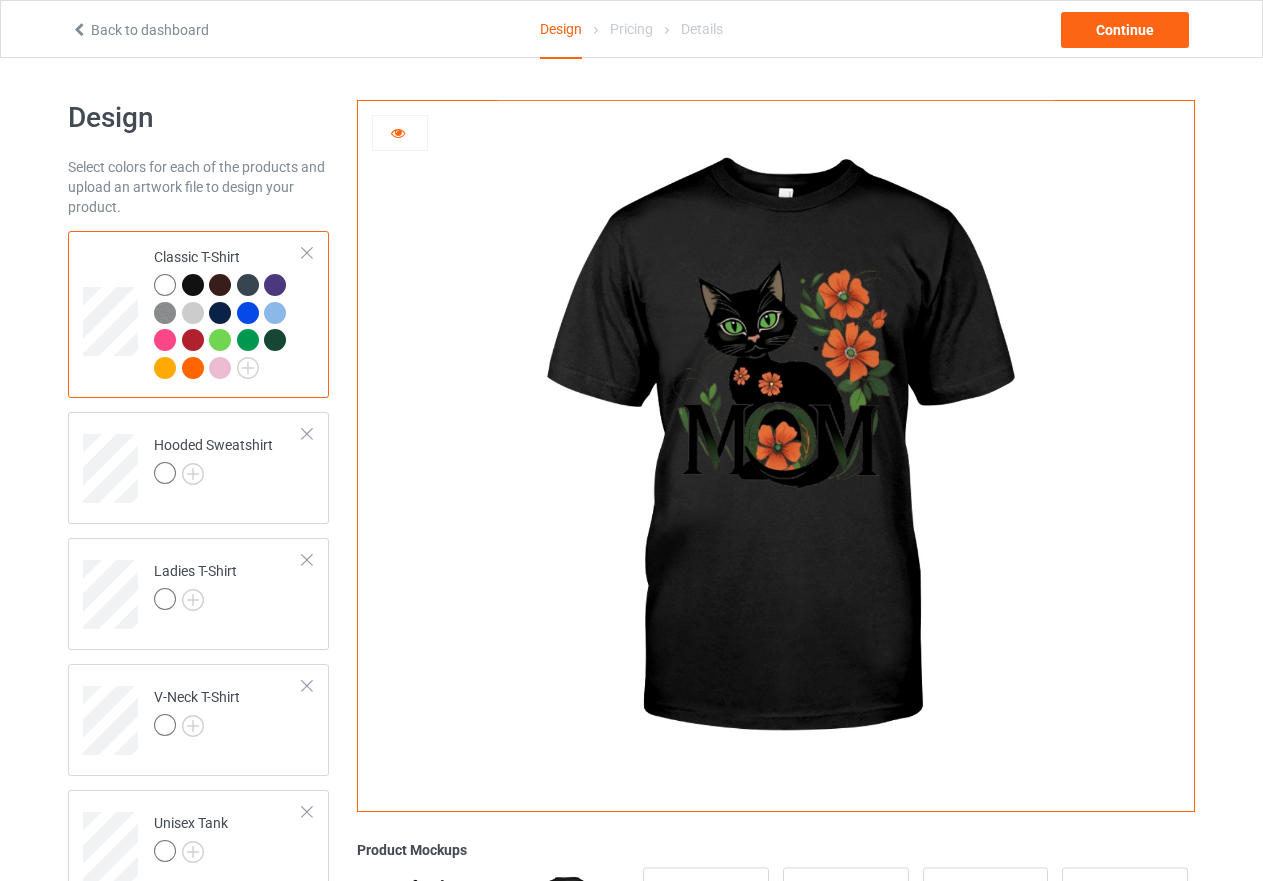 click at bounding box center (220, 285) 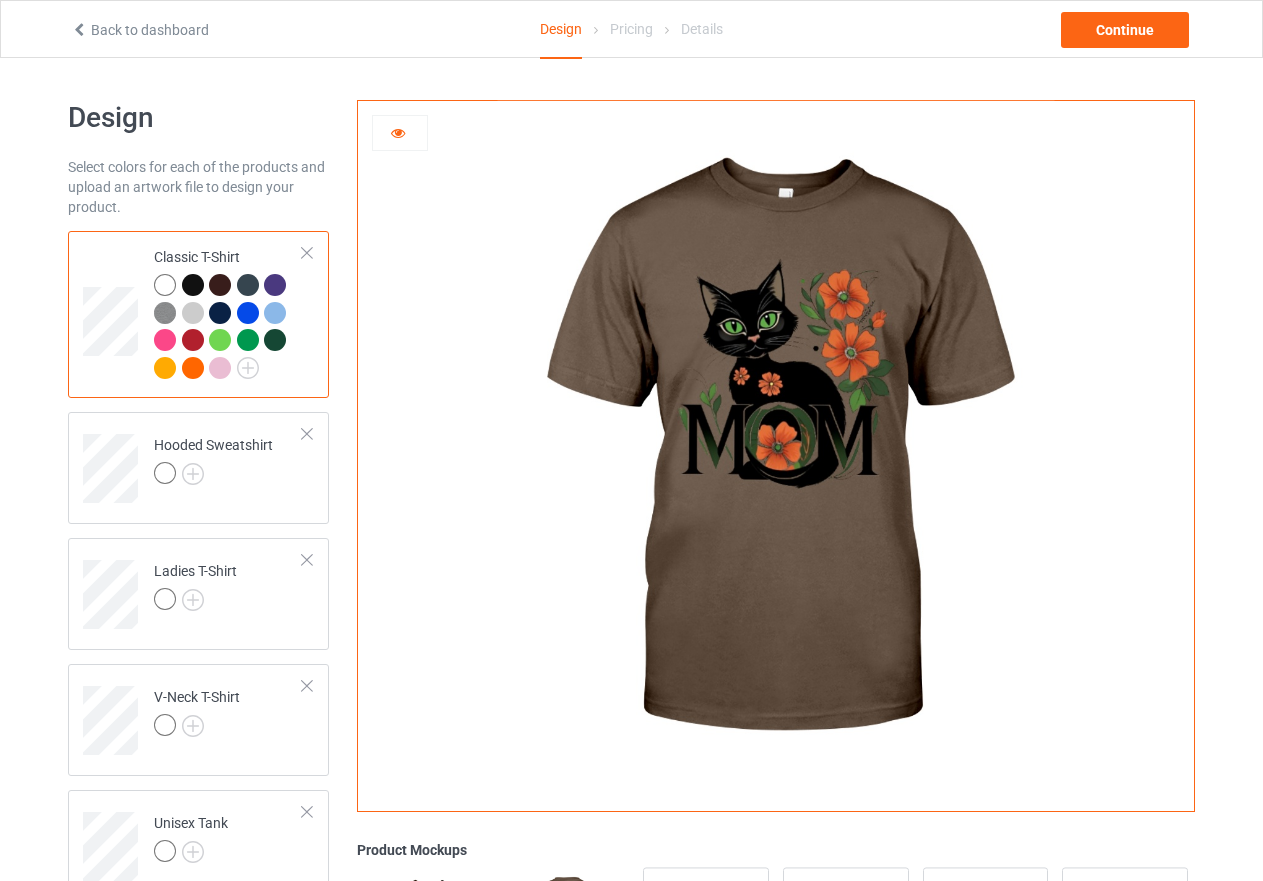 click at bounding box center (248, 285) 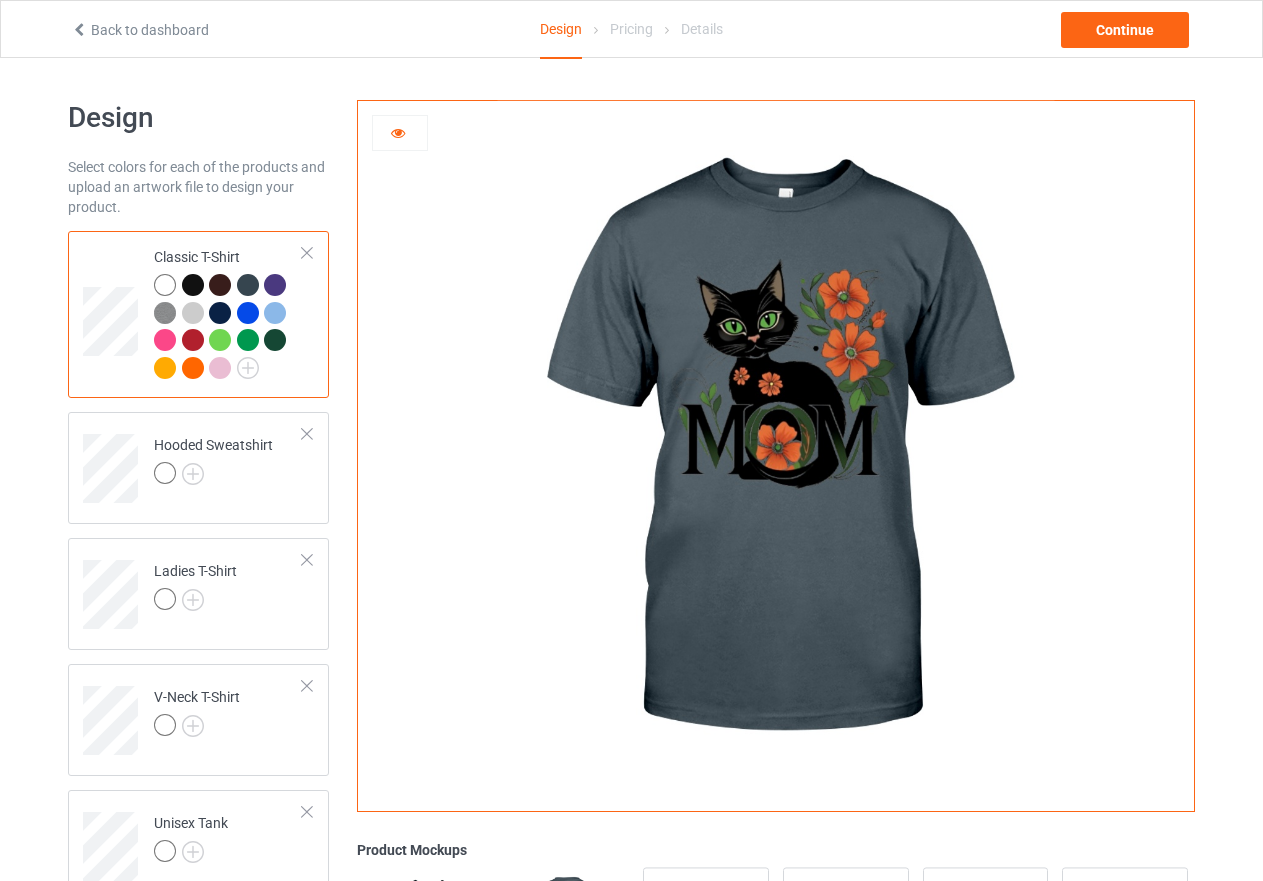 click at bounding box center (275, 285) 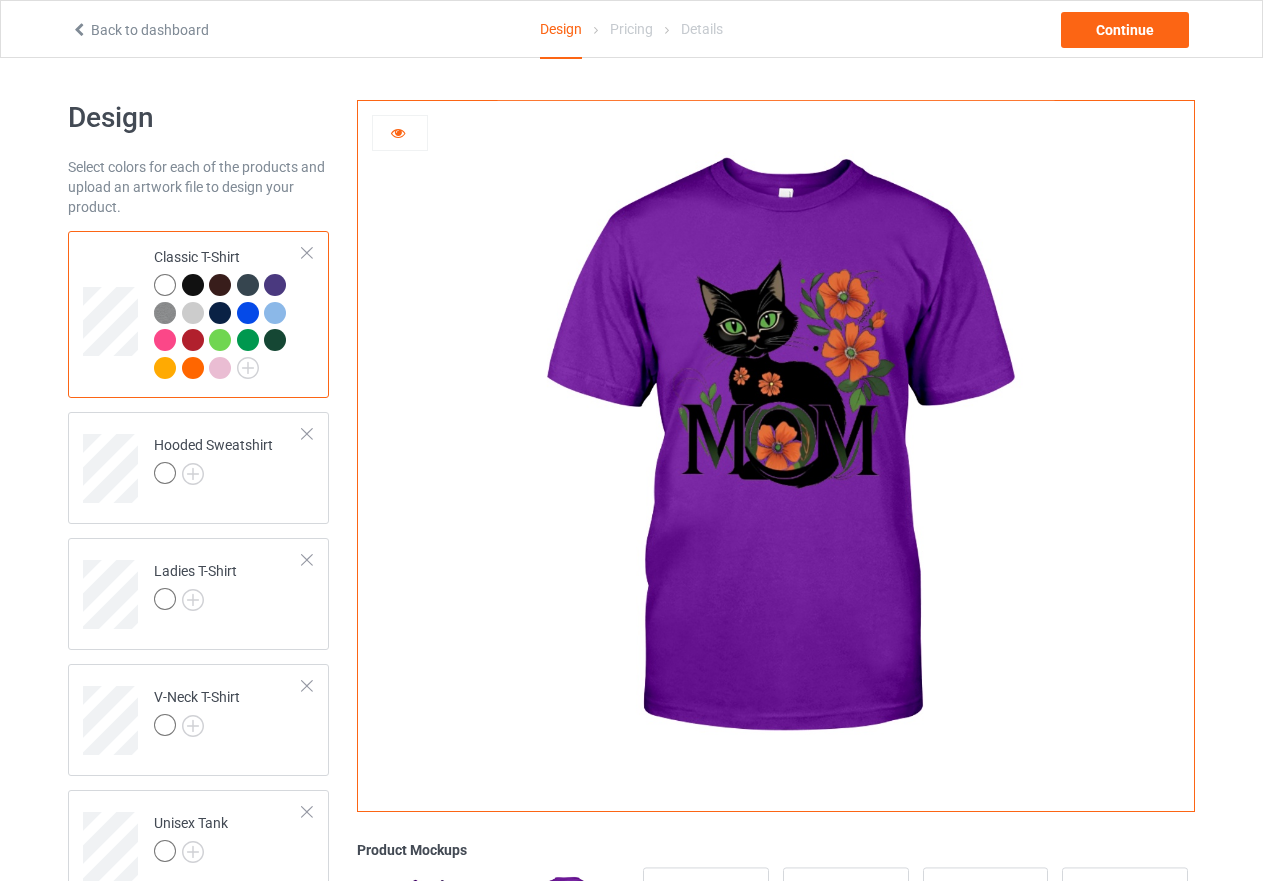 click at bounding box center (165, 313) 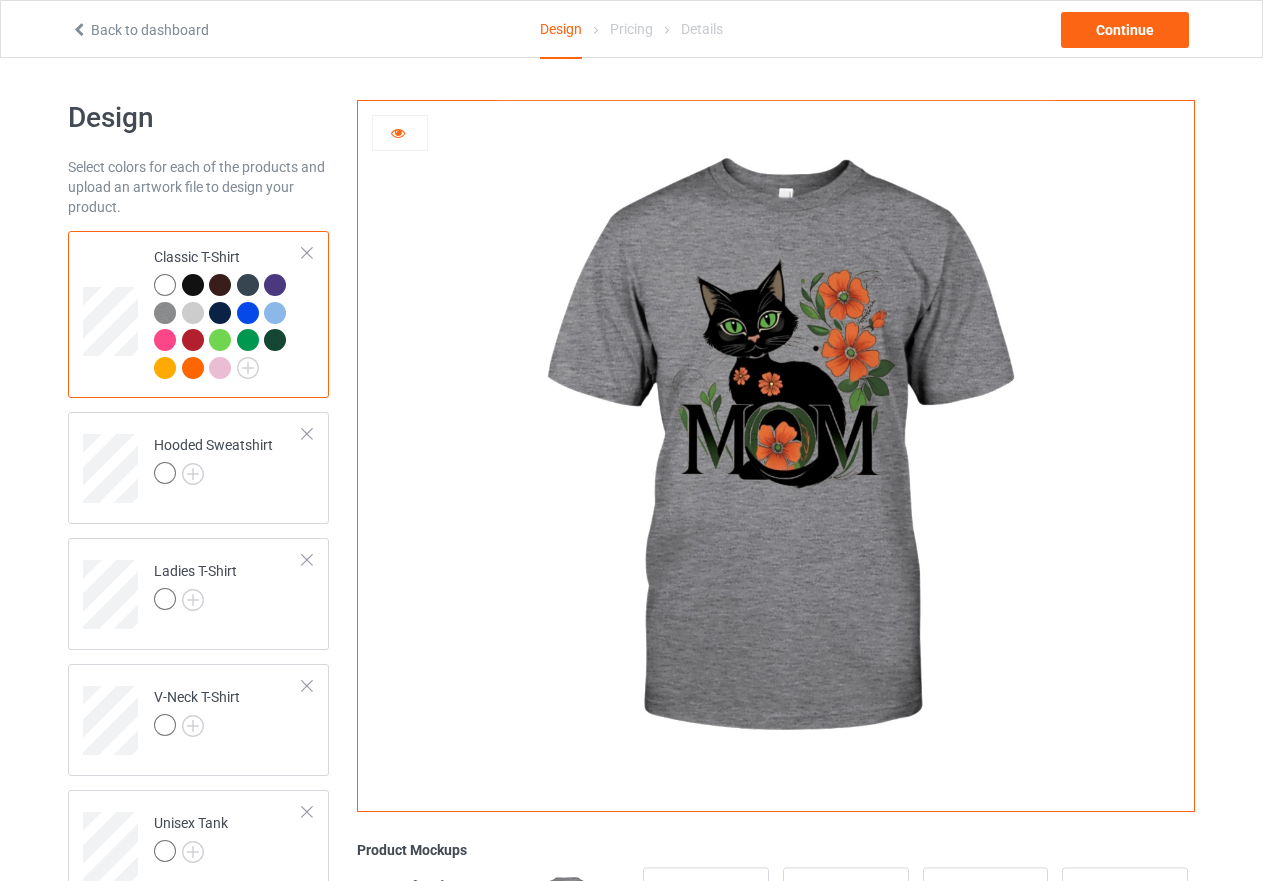click at bounding box center [193, 313] 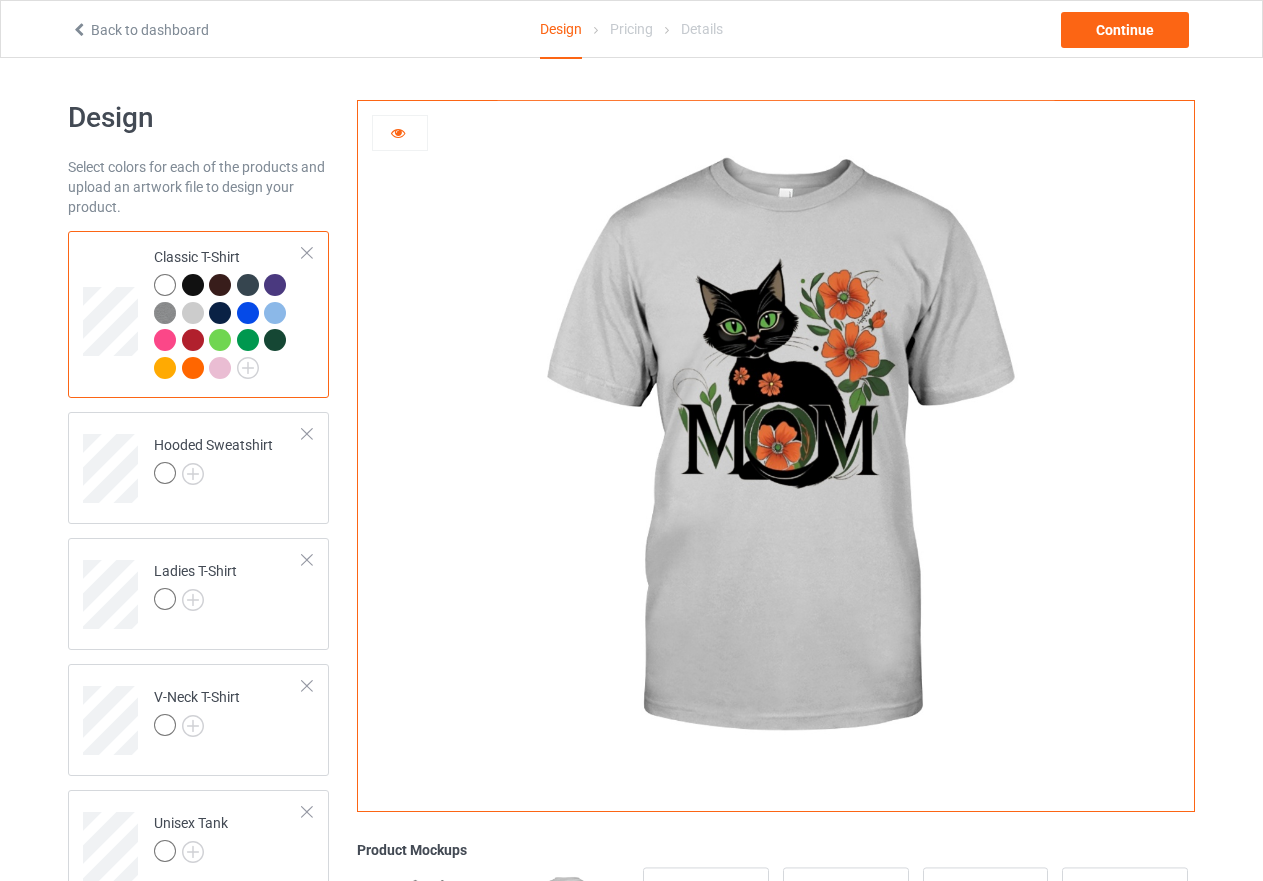 click at bounding box center [220, 313] 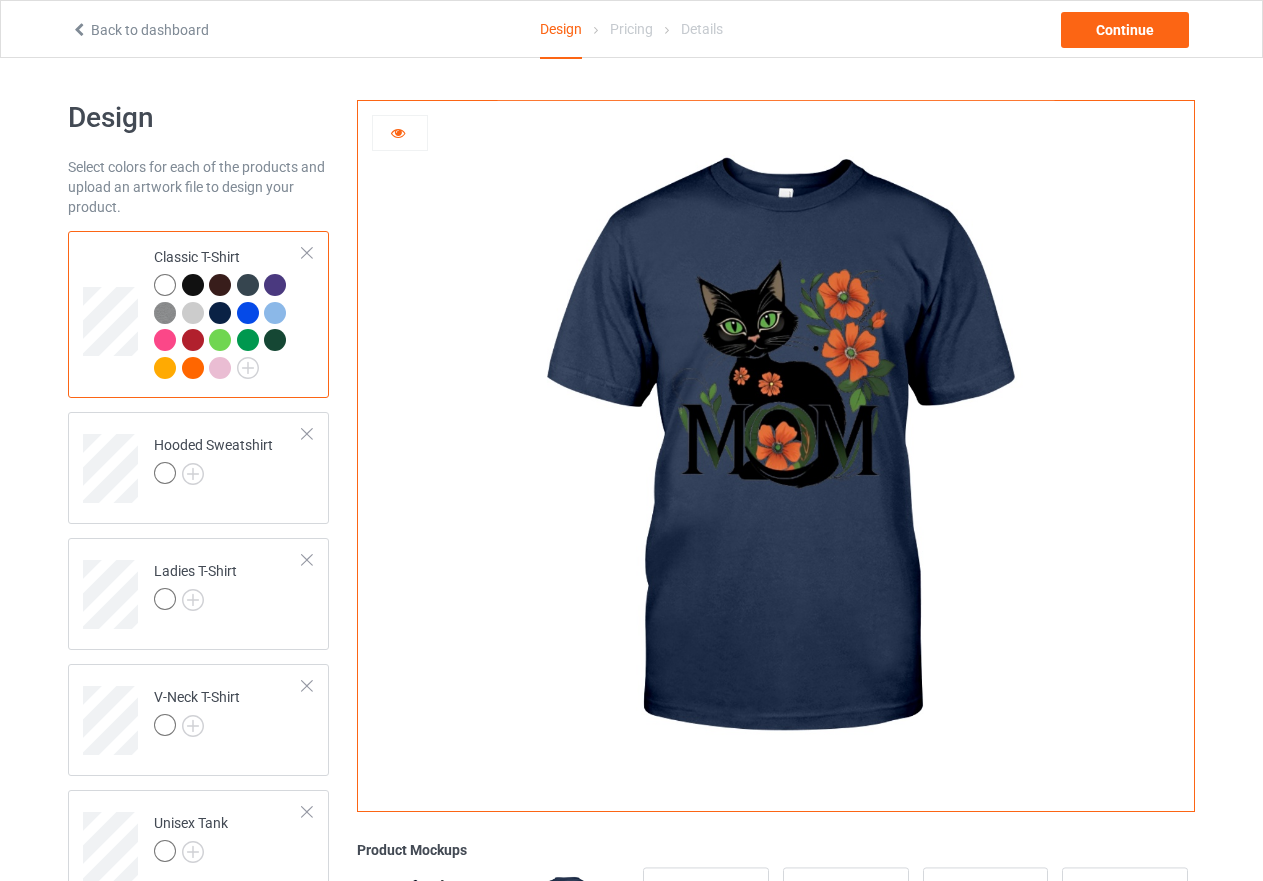 click at bounding box center [248, 313] 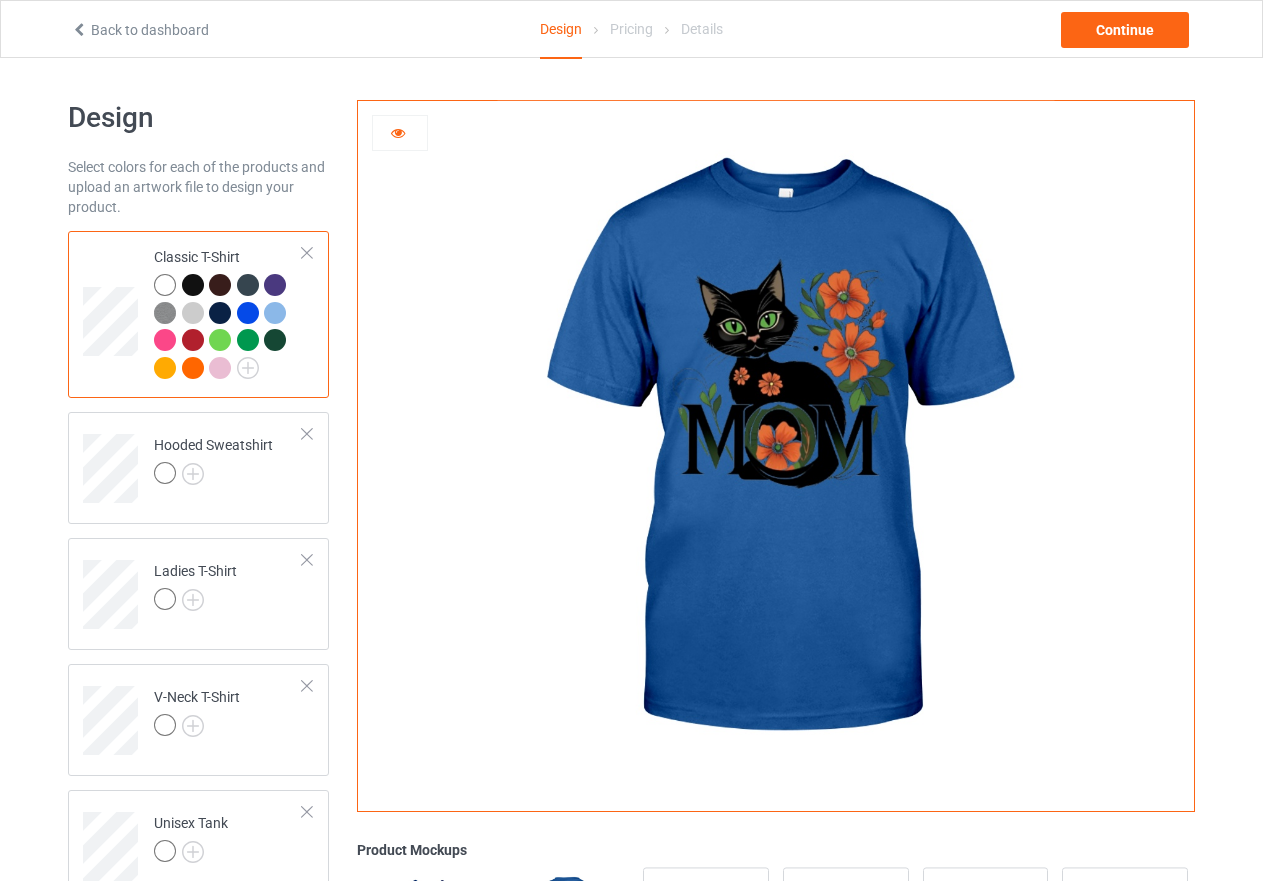 click at bounding box center (275, 313) 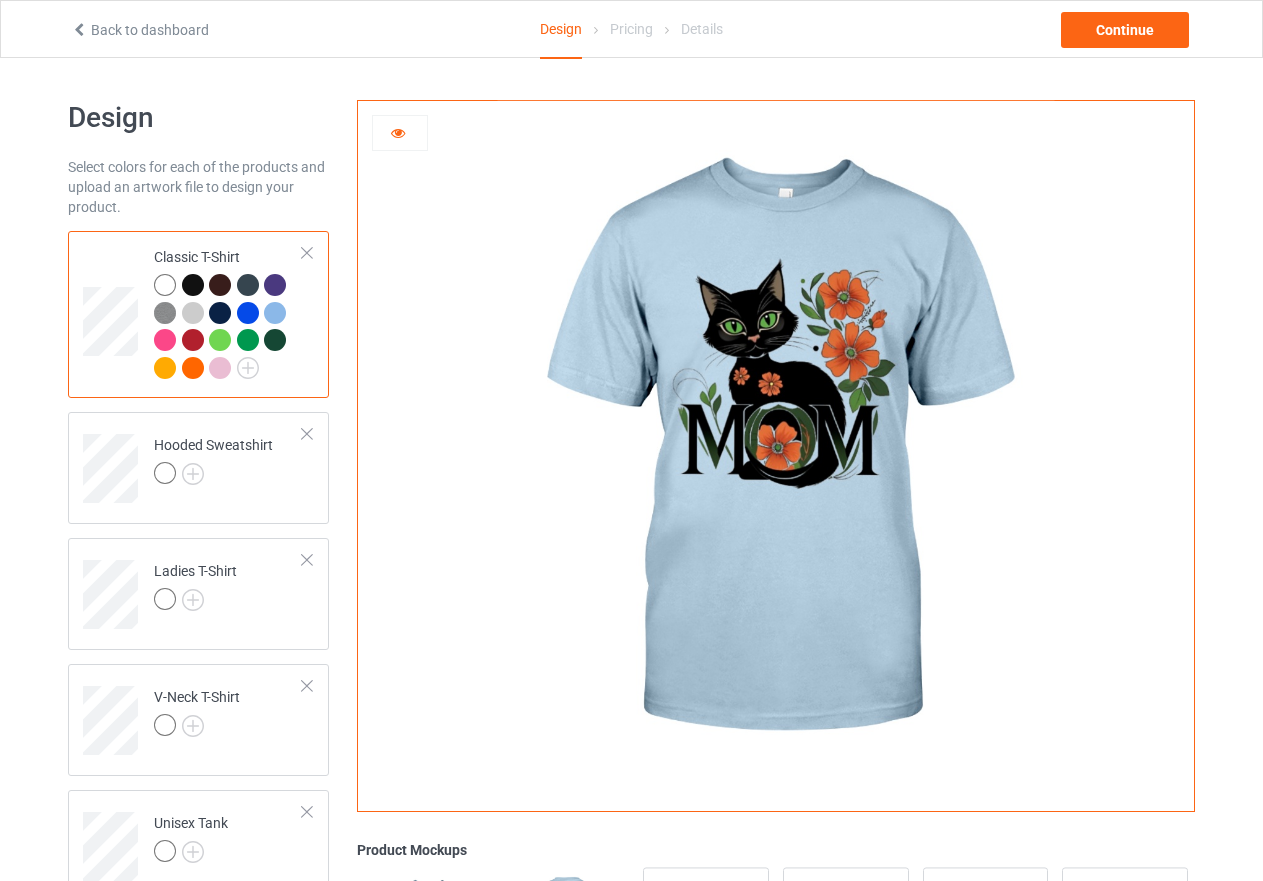 click at bounding box center (165, 340) 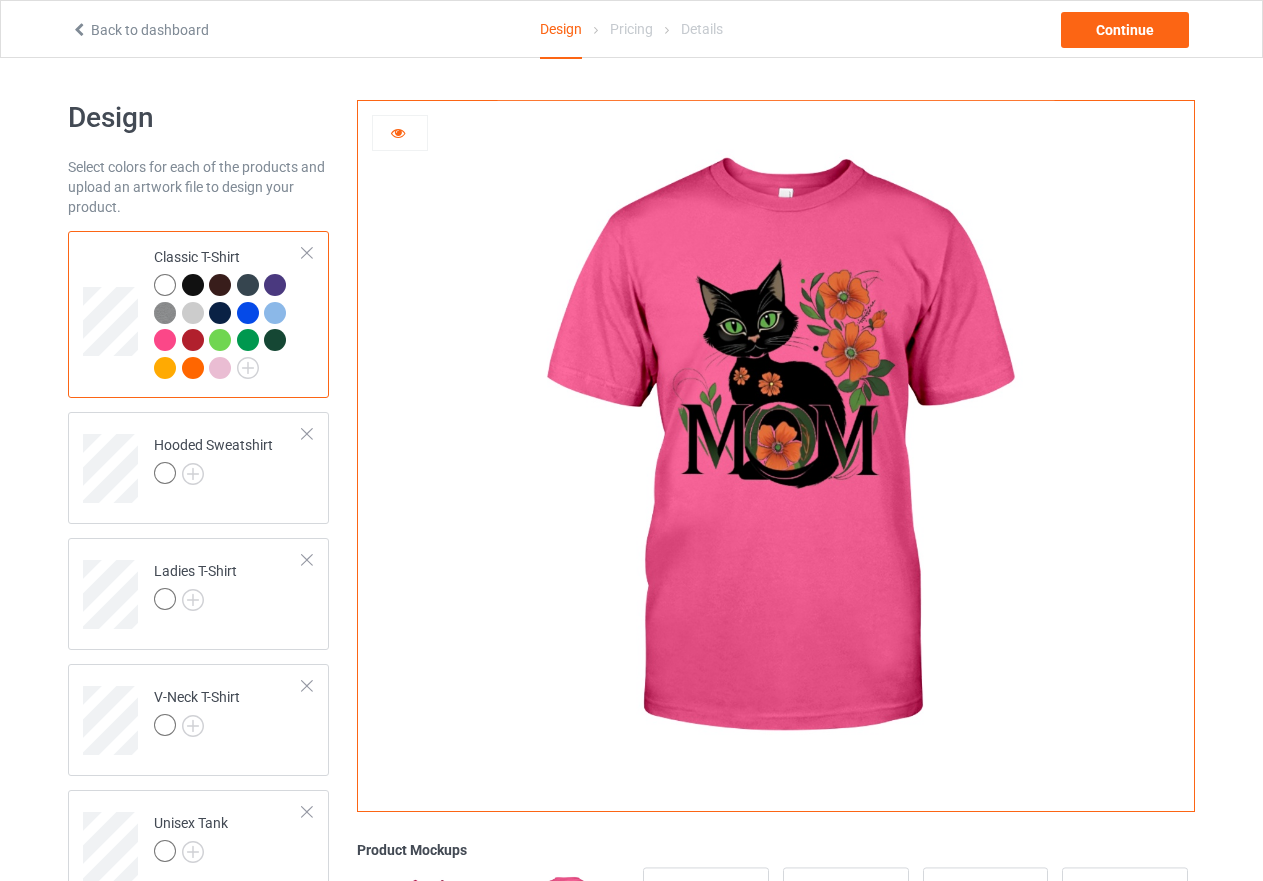click at bounding box center [193, 340] 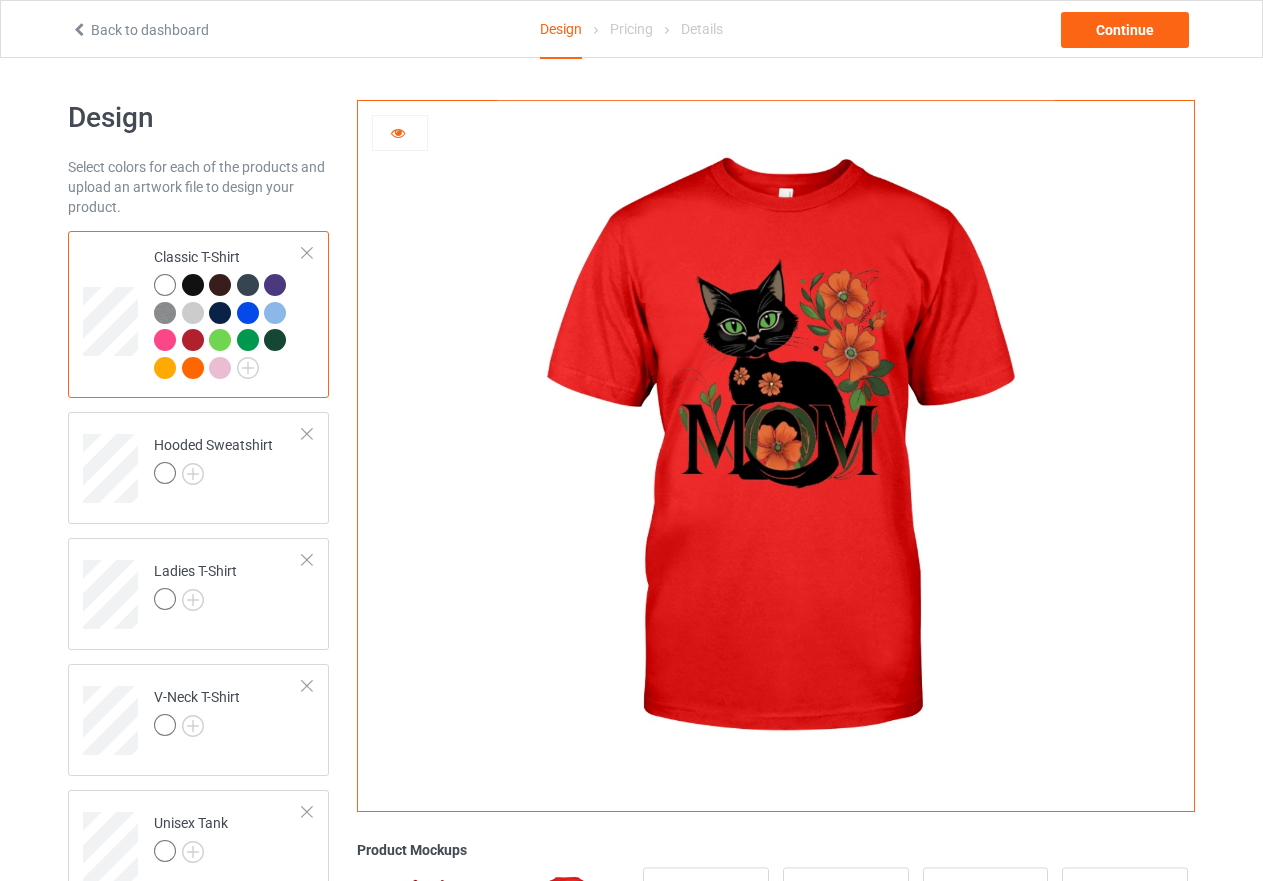 click at bounding box center (220, 340) 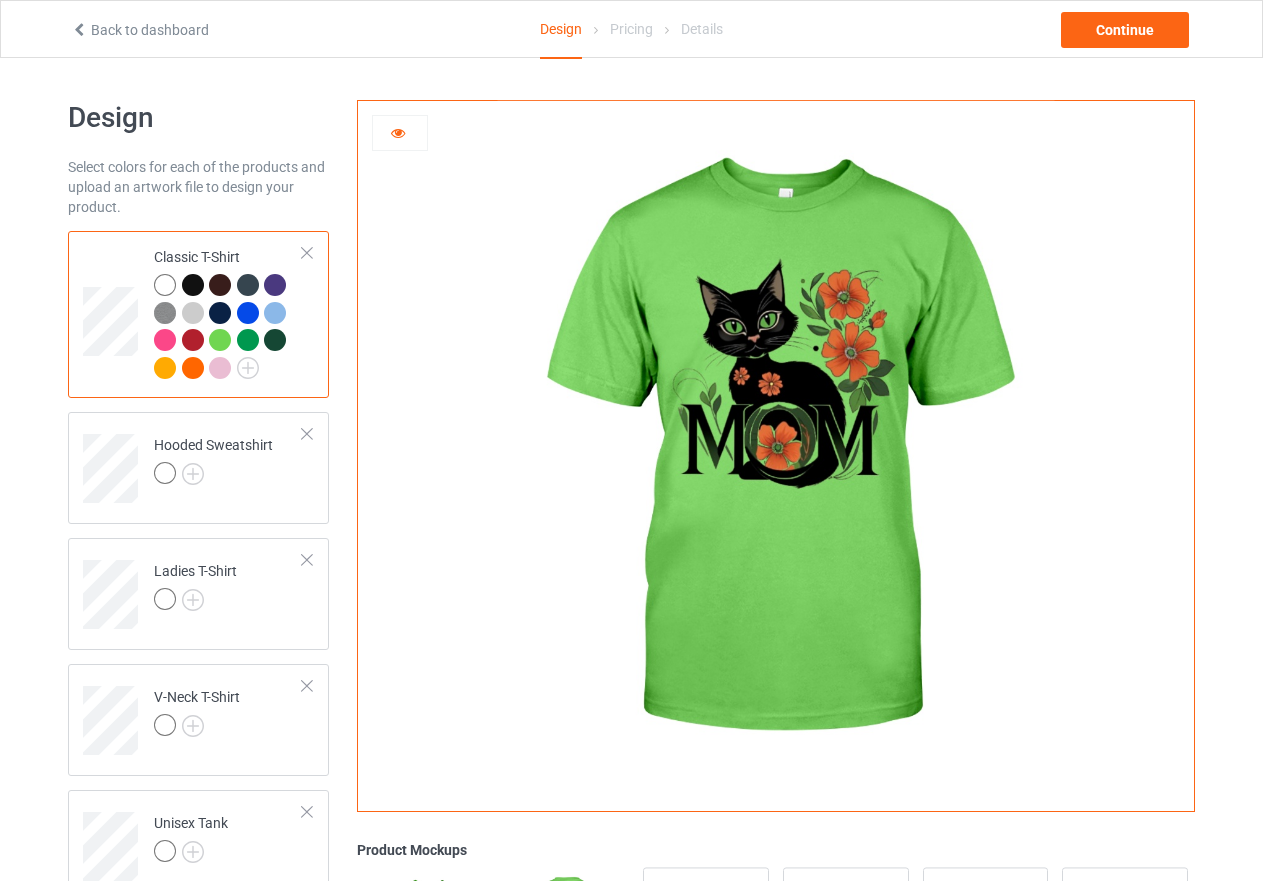 click at bounding box center (248, 340) 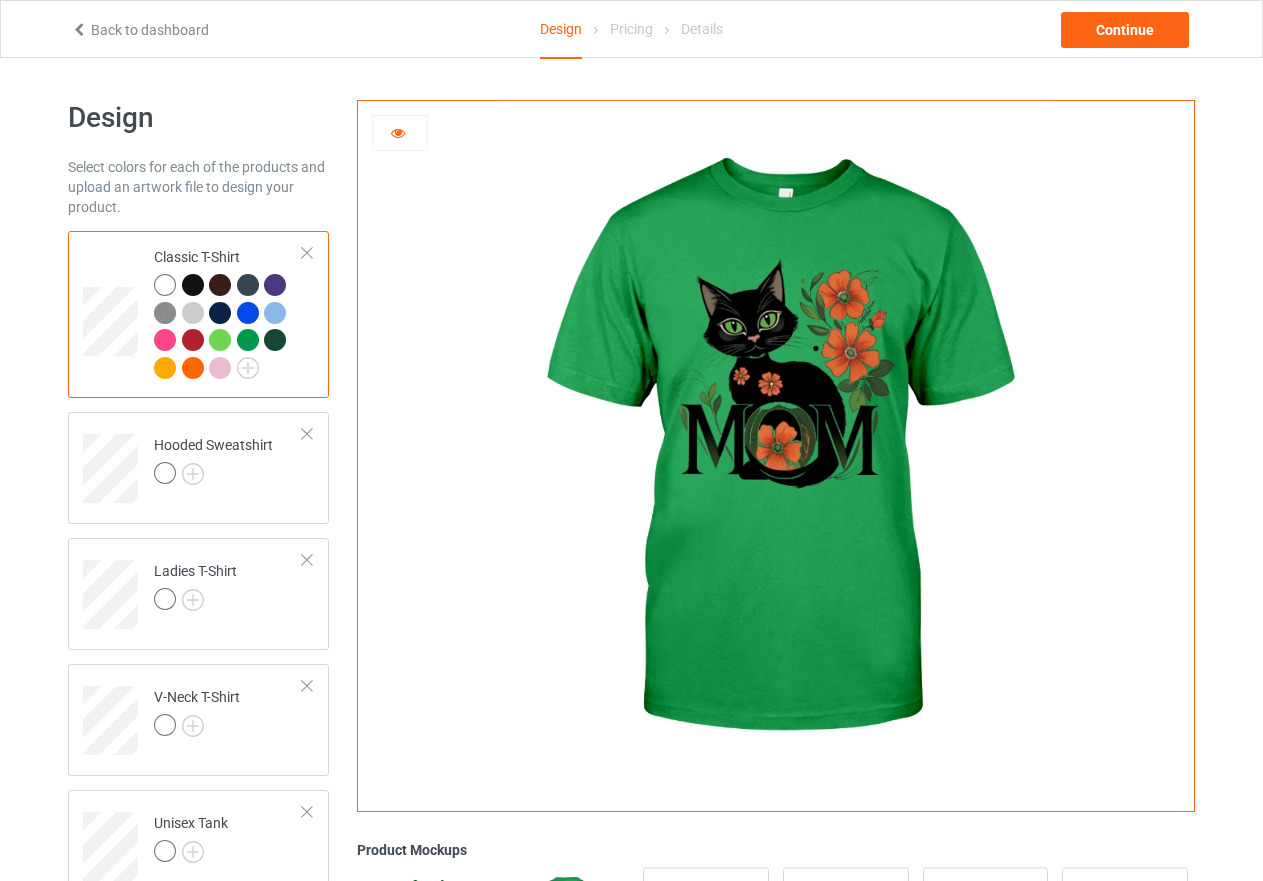 click at bounding box center (275, 340) 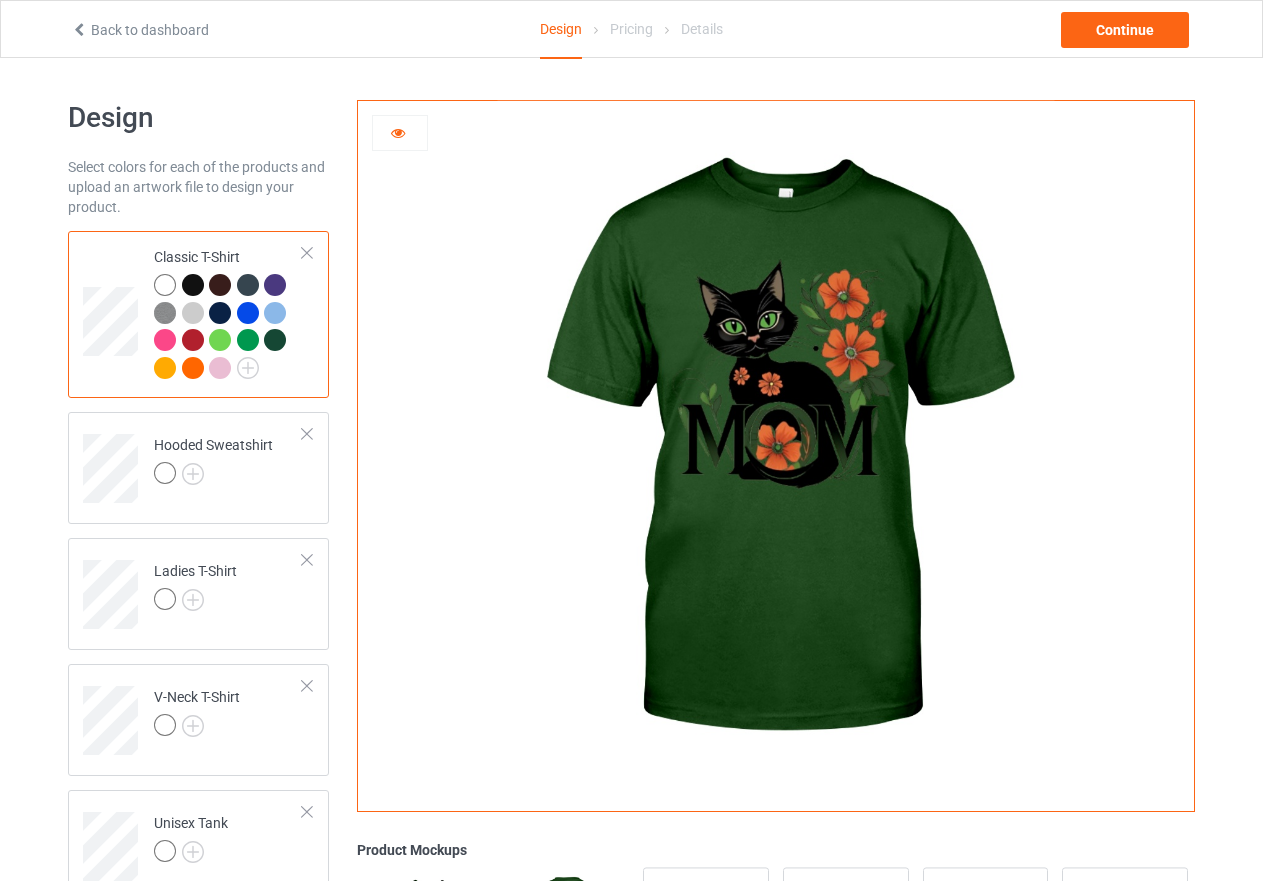 click at bounding box center (165, 368) 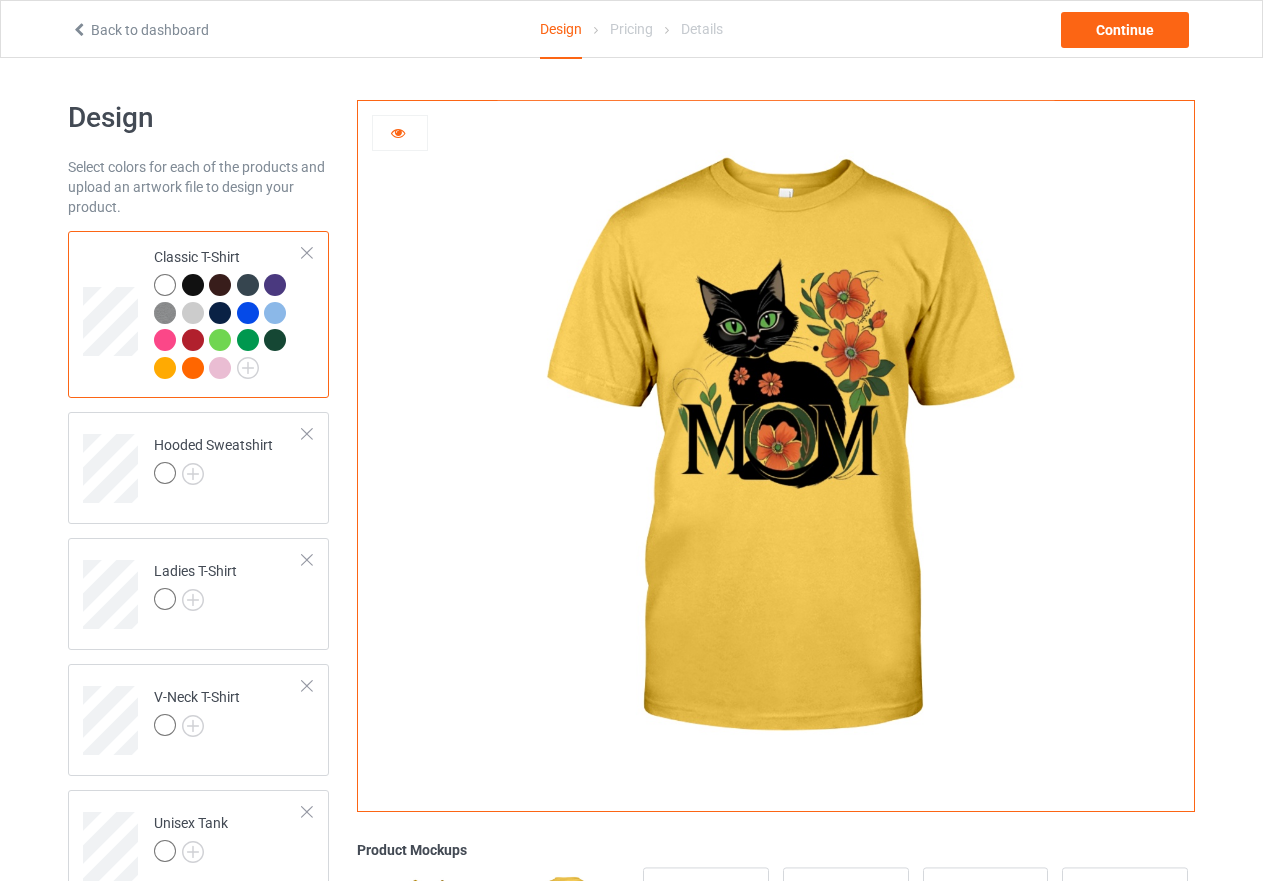 click at bounding box center (193, 368) 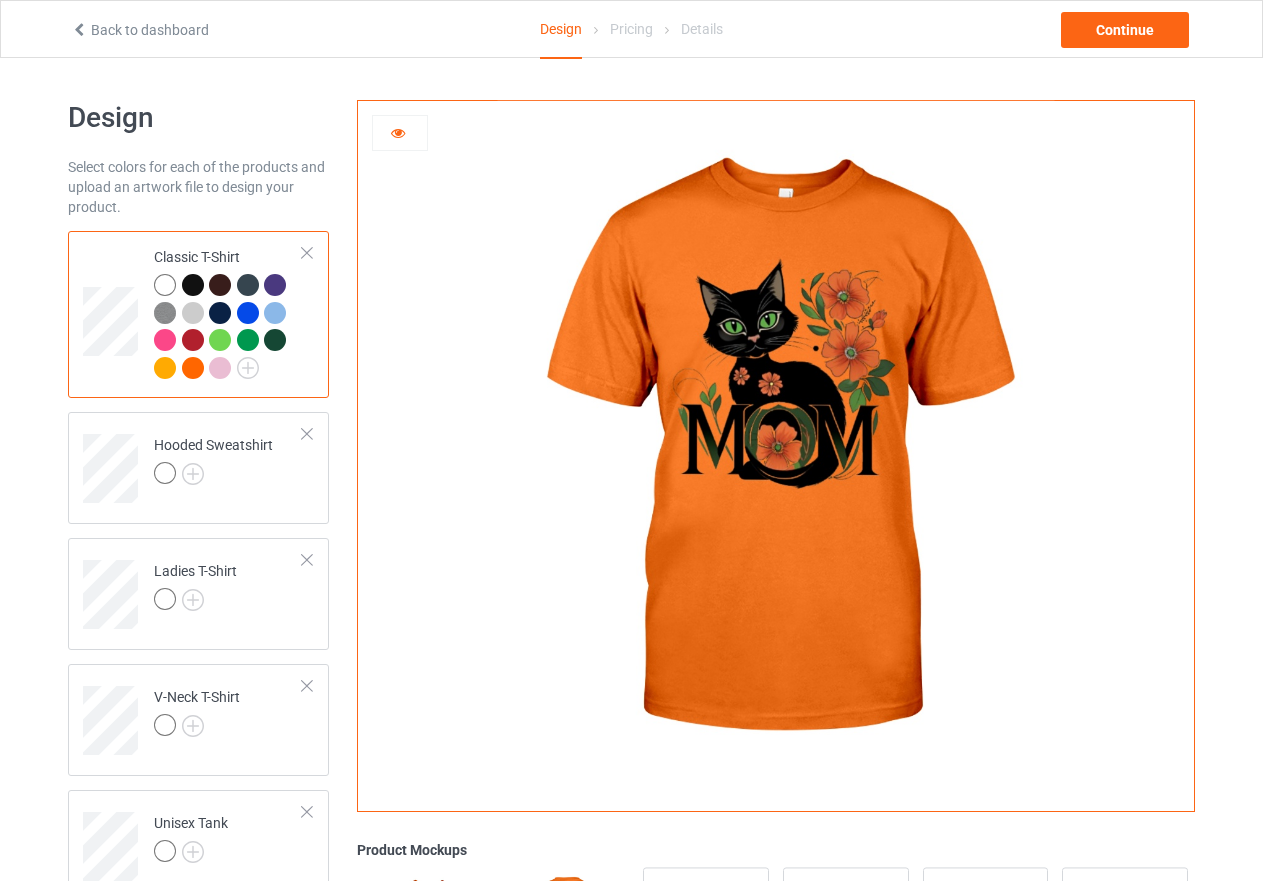 click at bounding box center [220, 368] 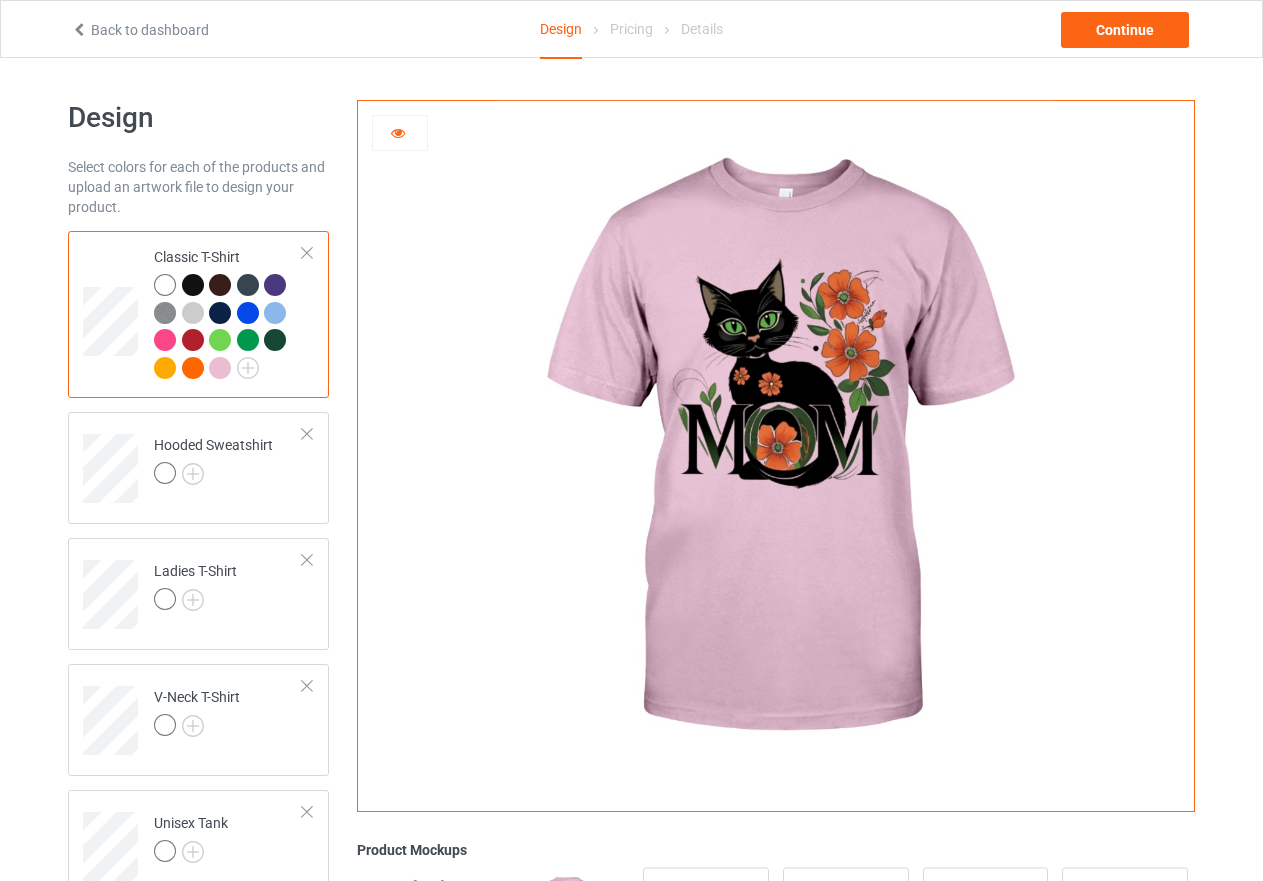click at bounding box center [193, 285] 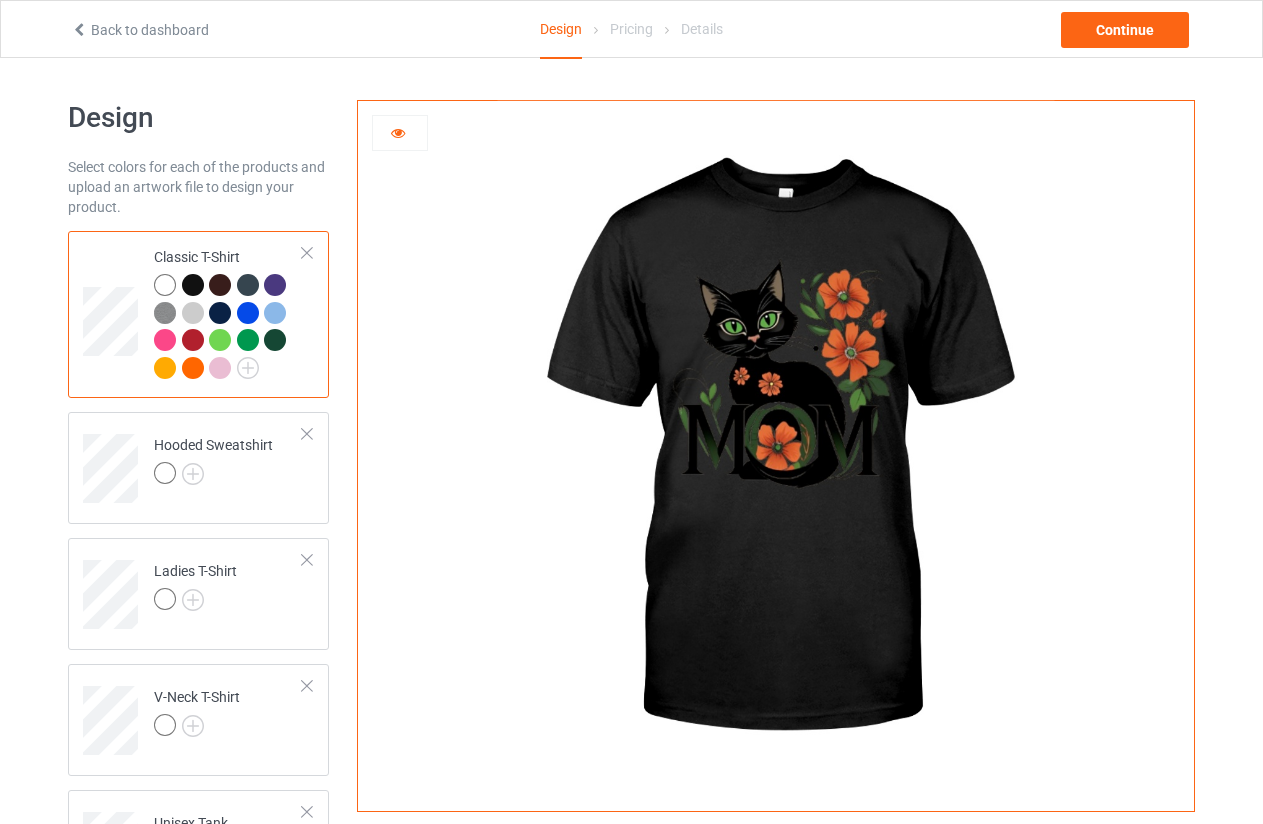 click at bounding box center (220, 285) 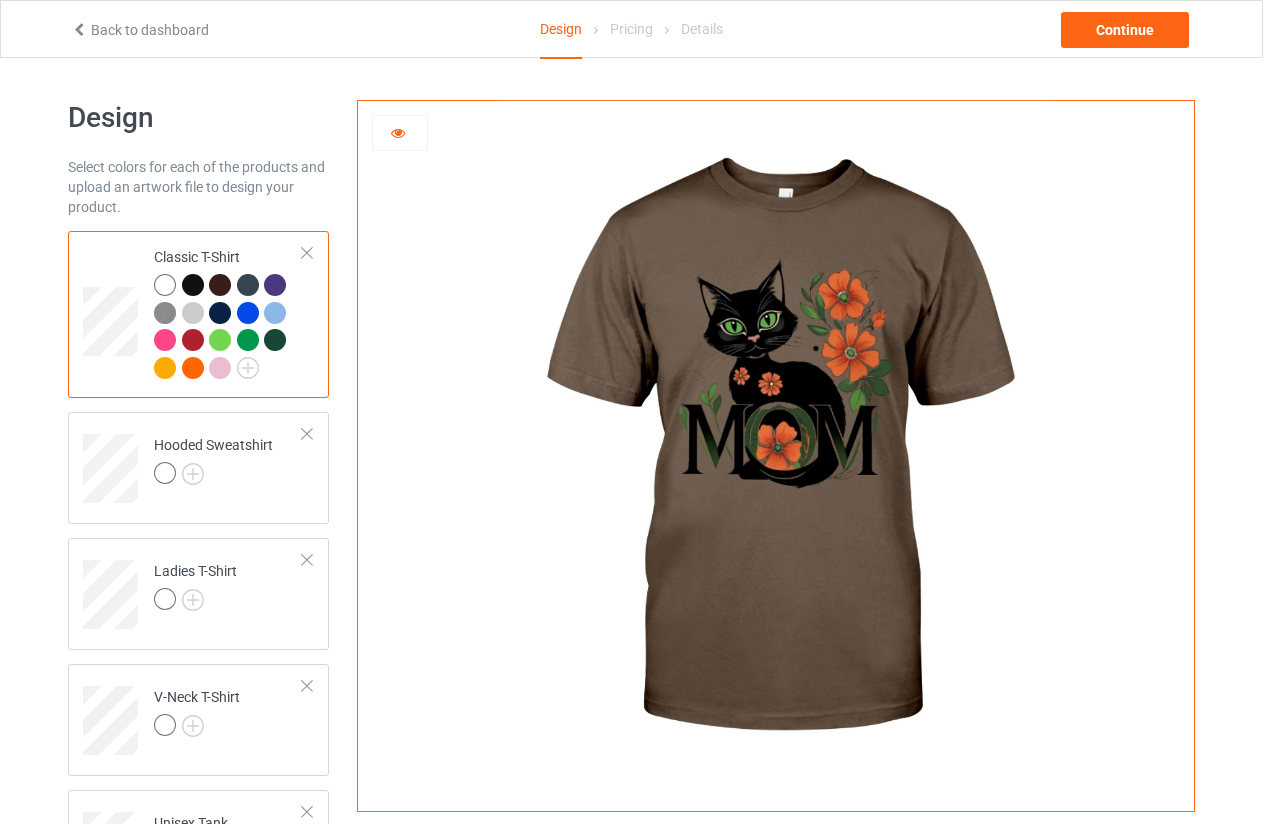 click at bounding box center [248, 285] 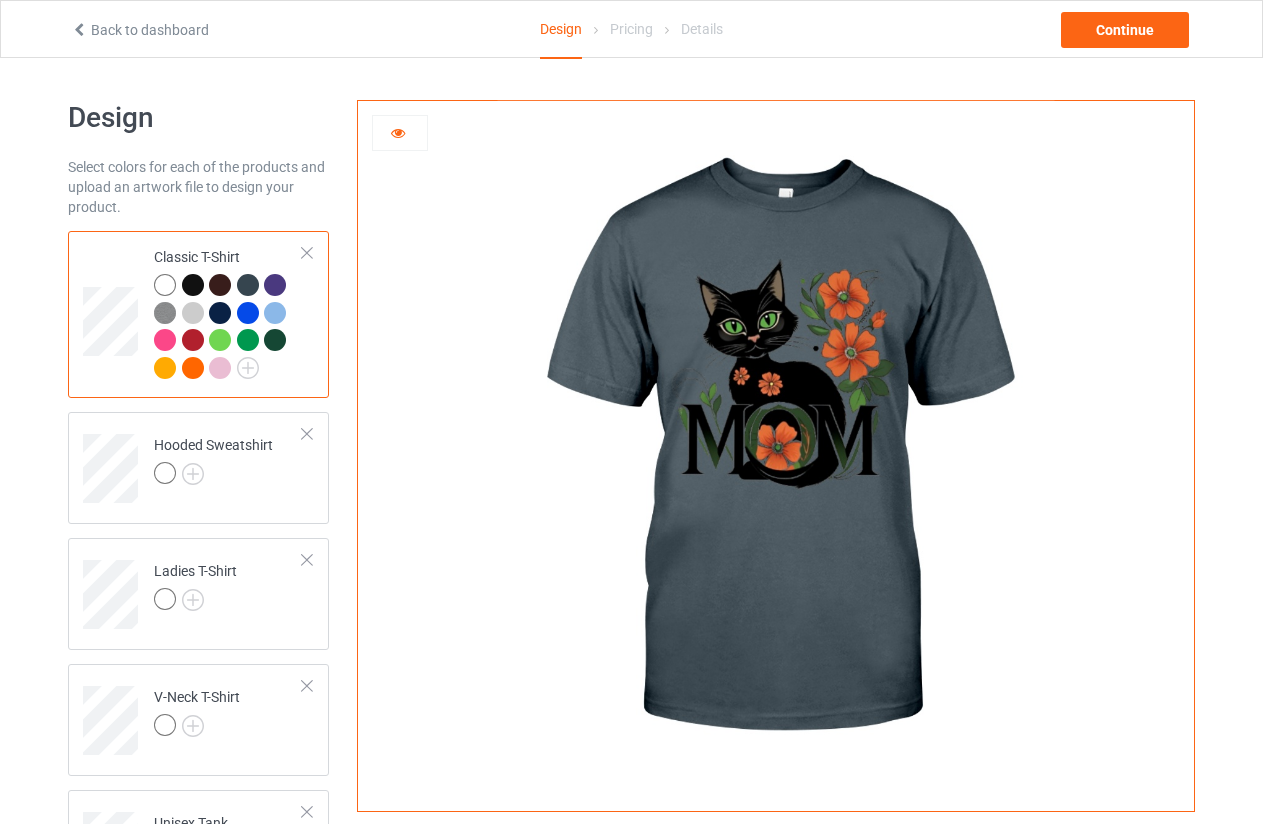 click at bounding box center [165, 340] 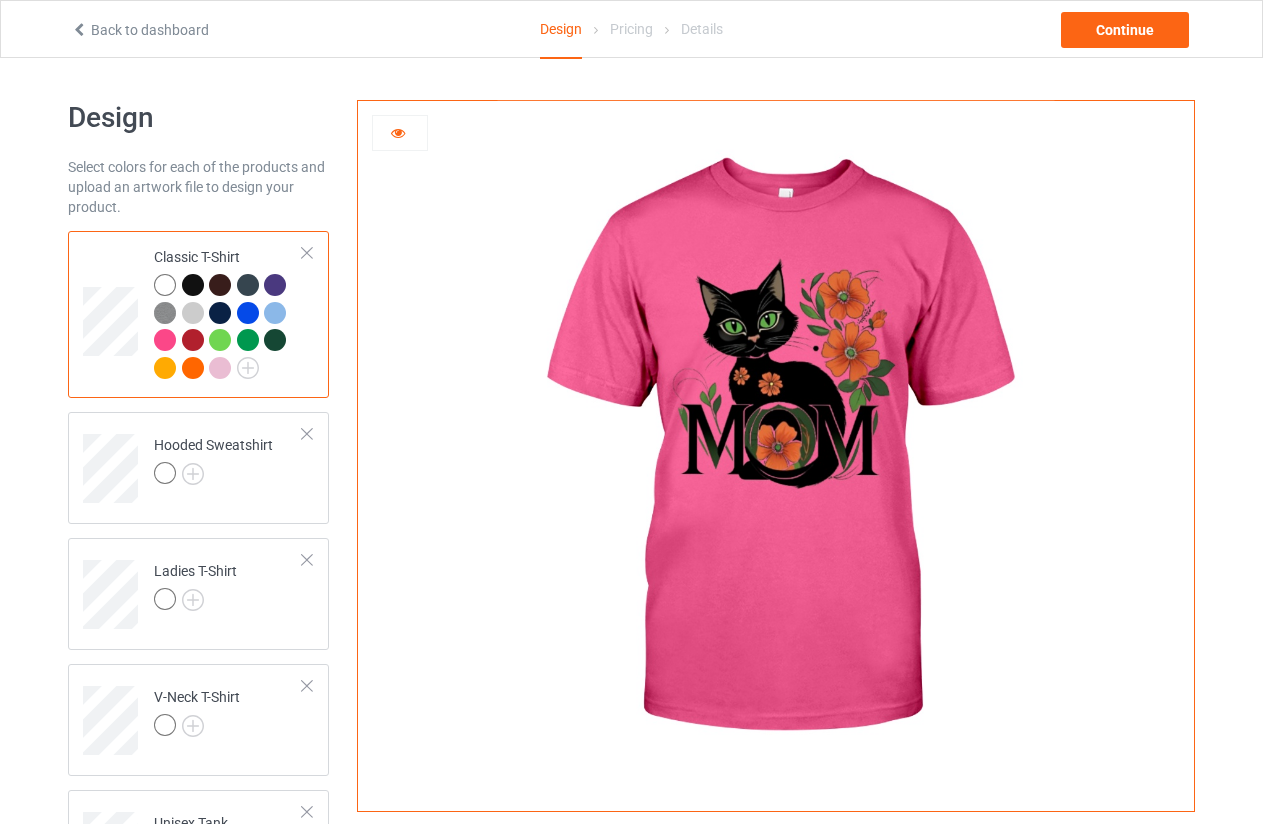 click at bounding box center (193, 340) 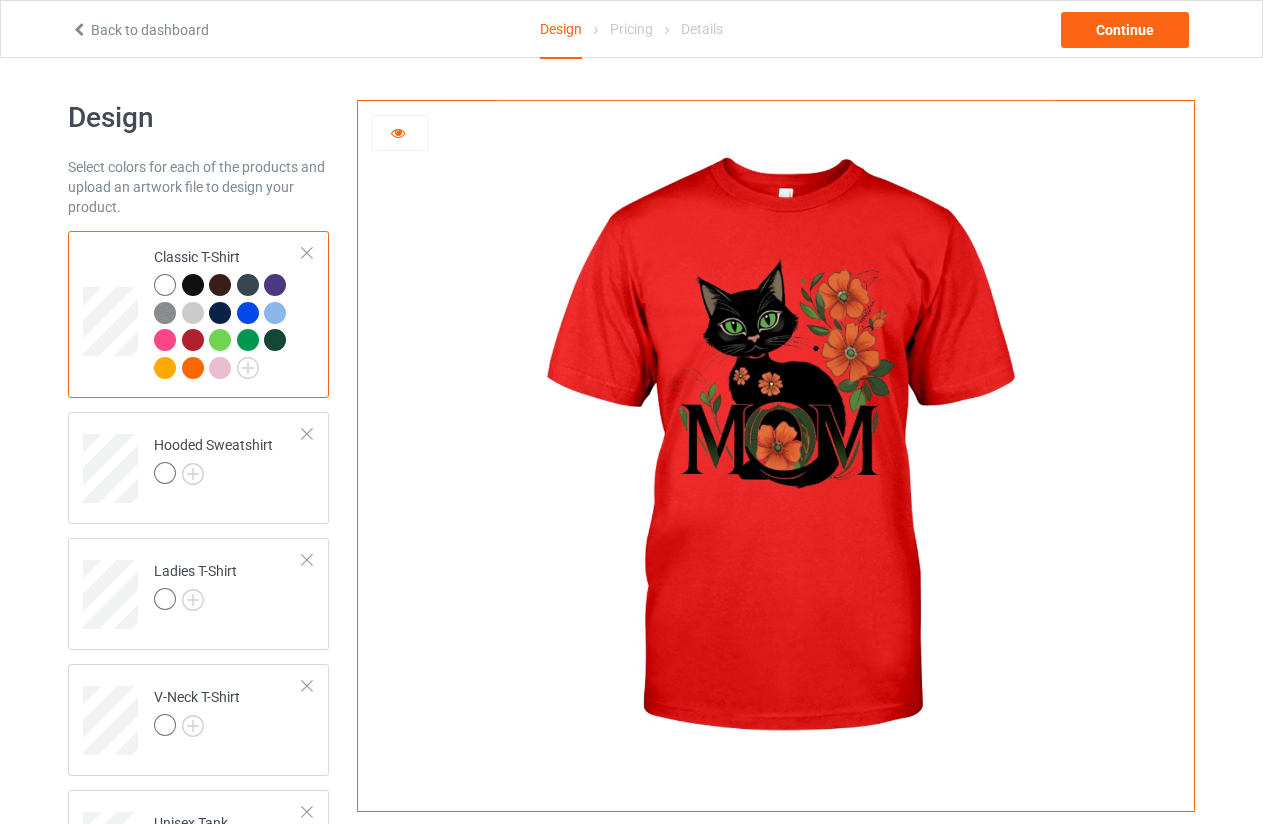 click at bounding box center [220, 340] 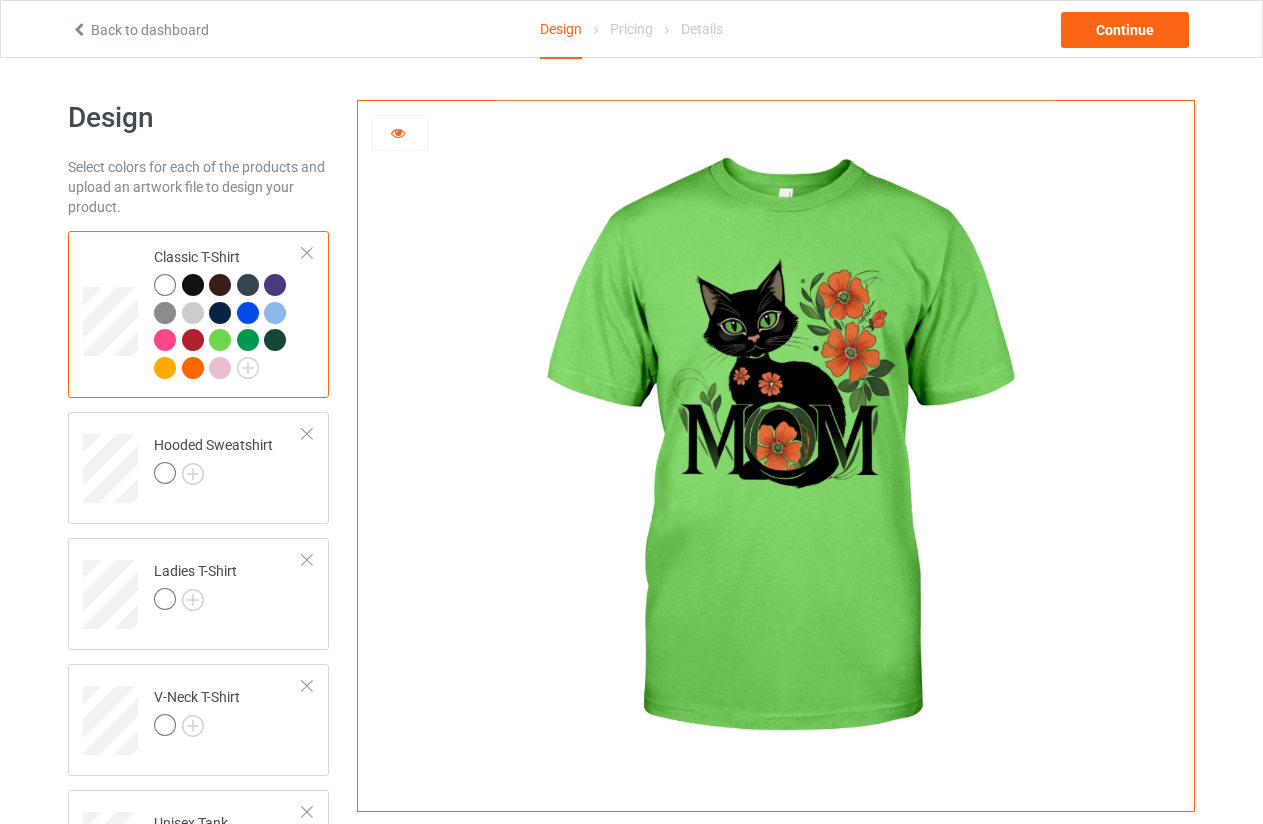 click at bounding box center [193, 340] 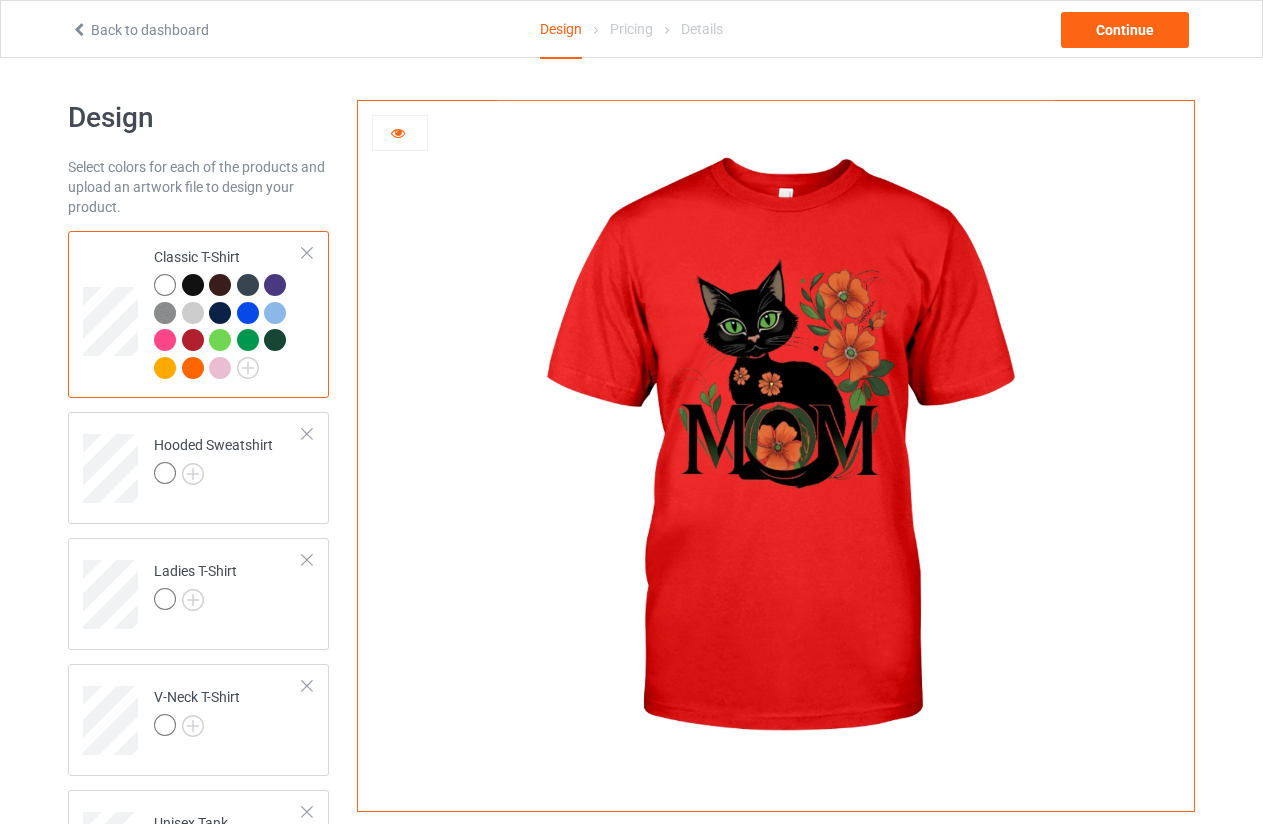 click at bounding box center [220, 340] 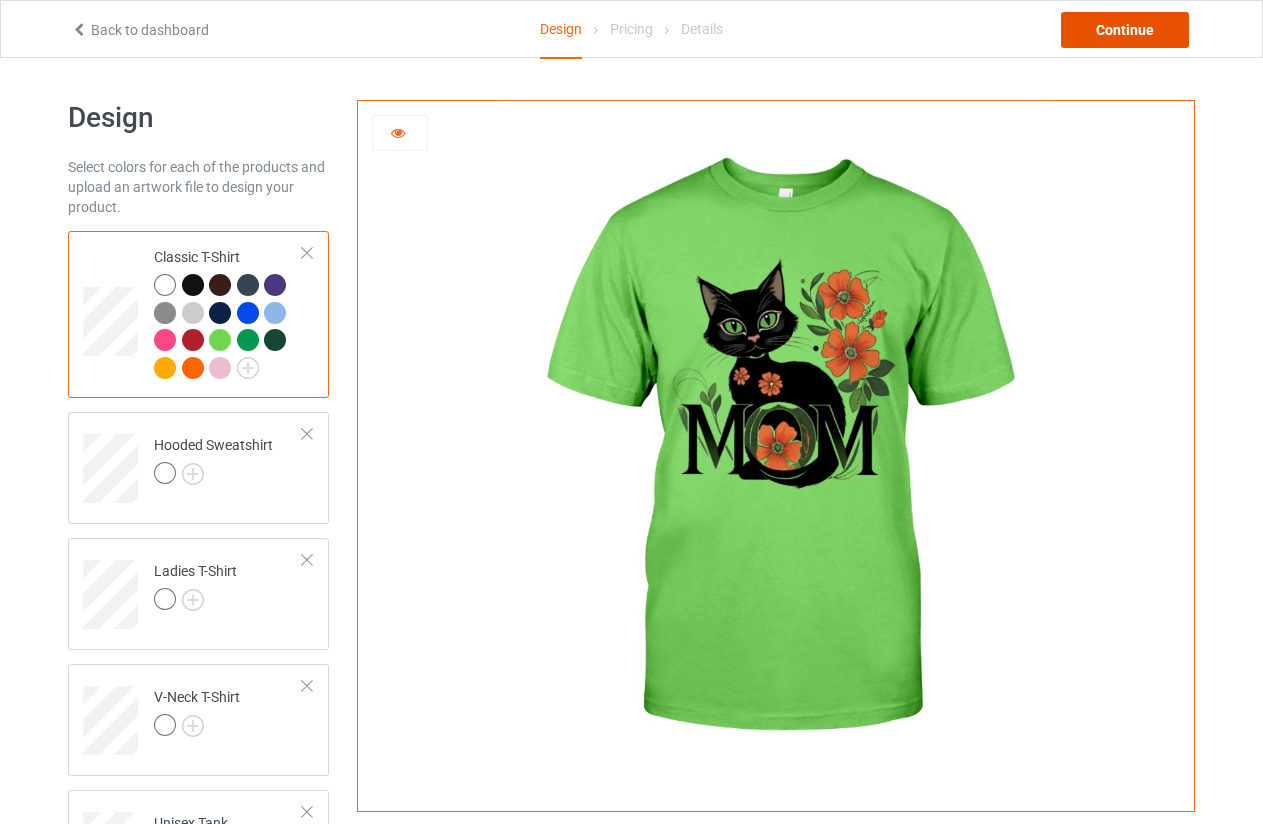 click on "Continue" at bounding box center [1125, 30] 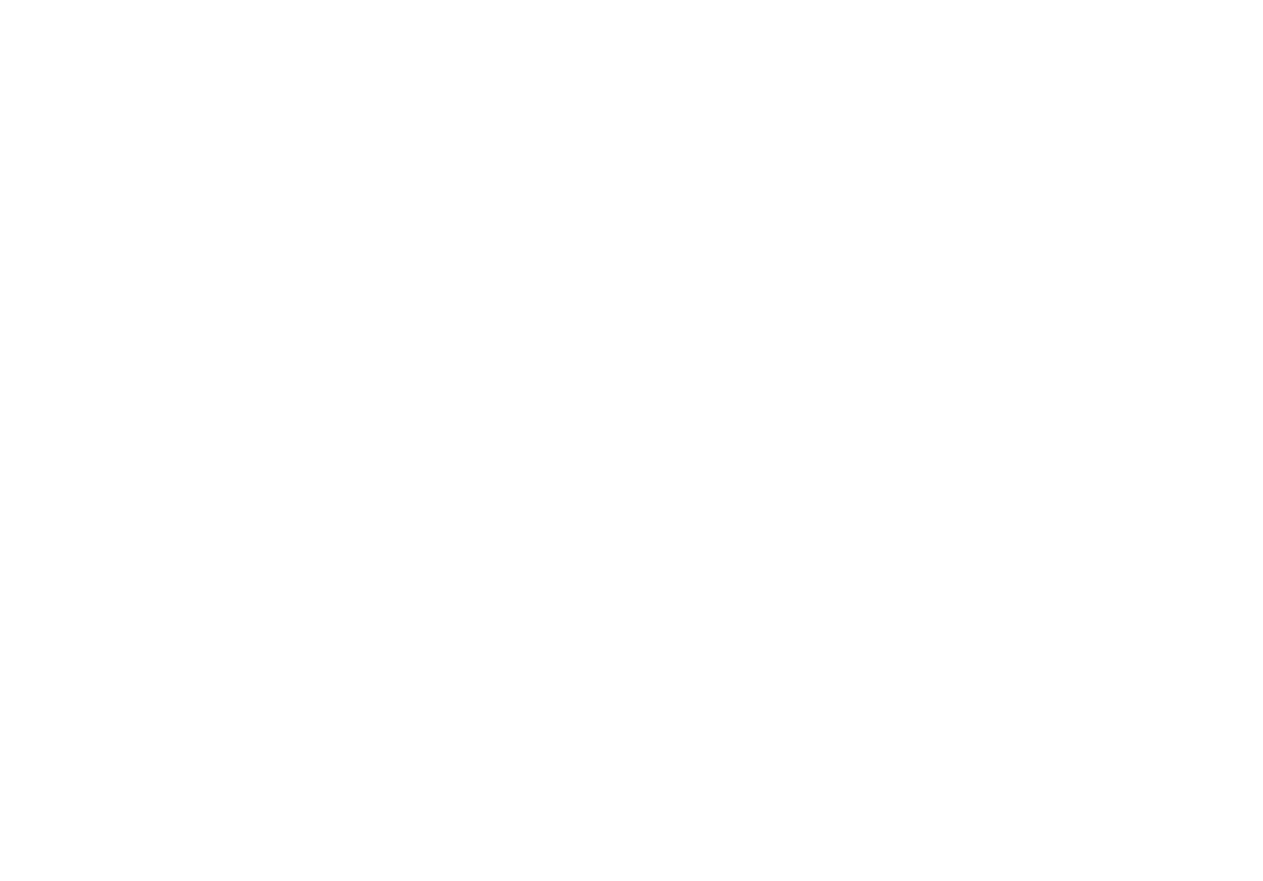 scroll, scrollTop: 0, scrollLeft: 0, axis: both 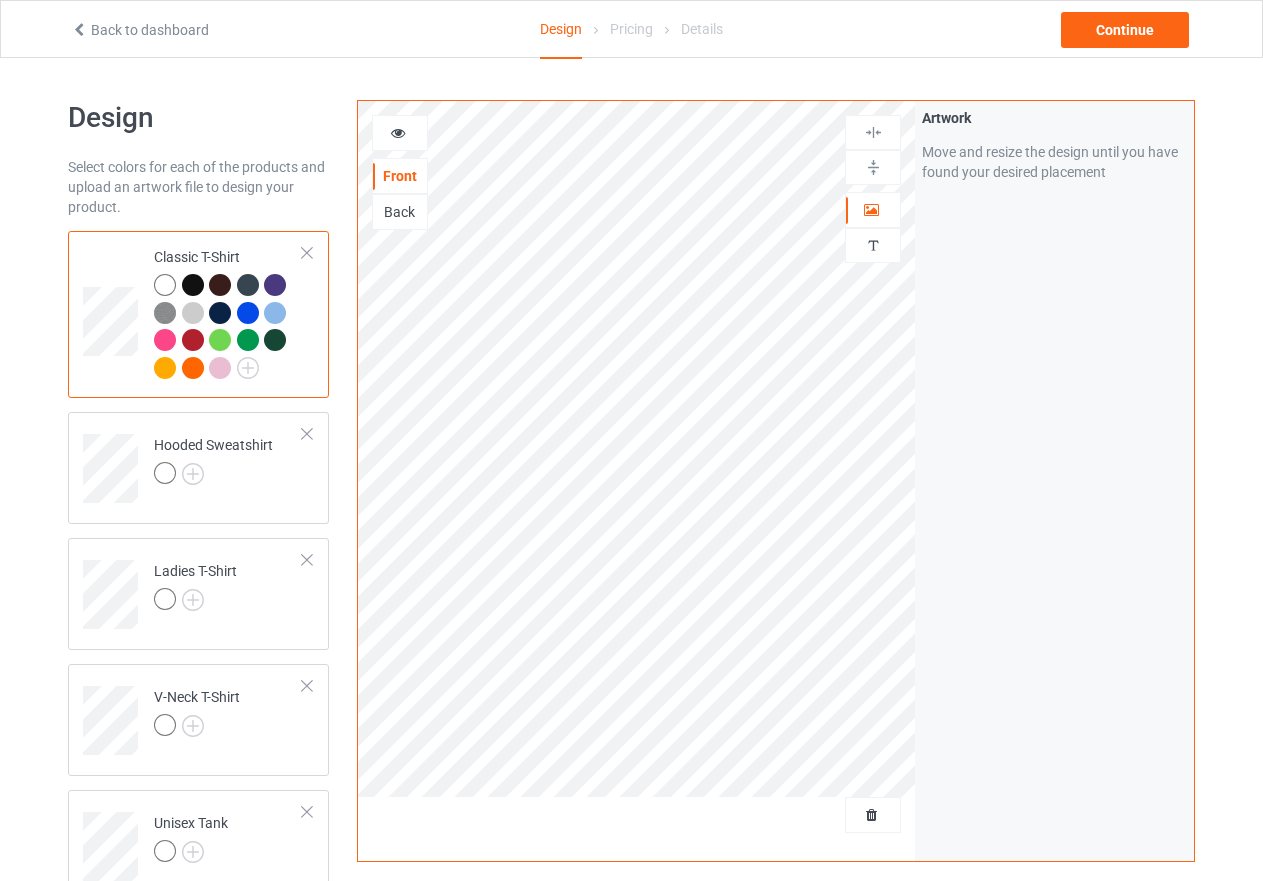 click at bounding box center (398, 130) 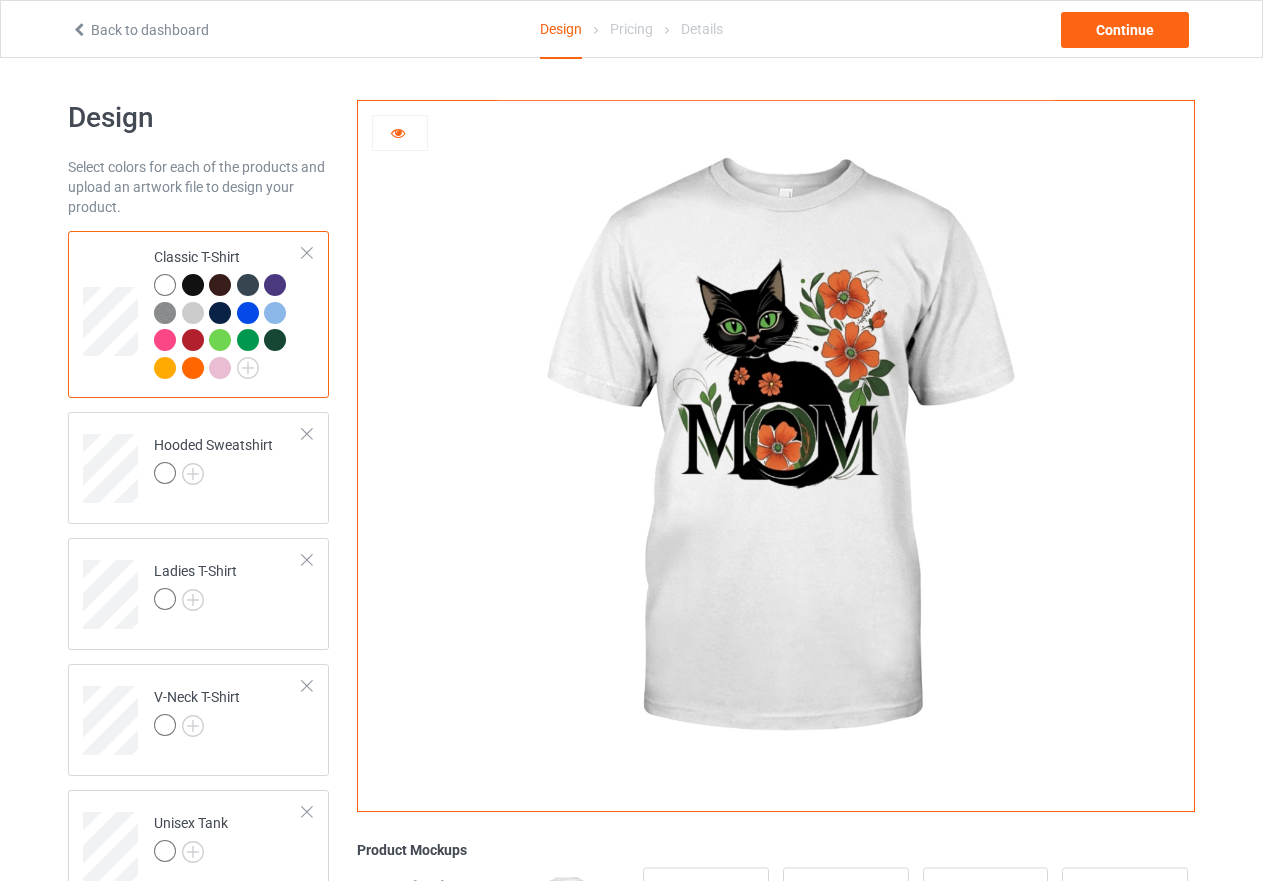 click at bounding box center (248, 340) 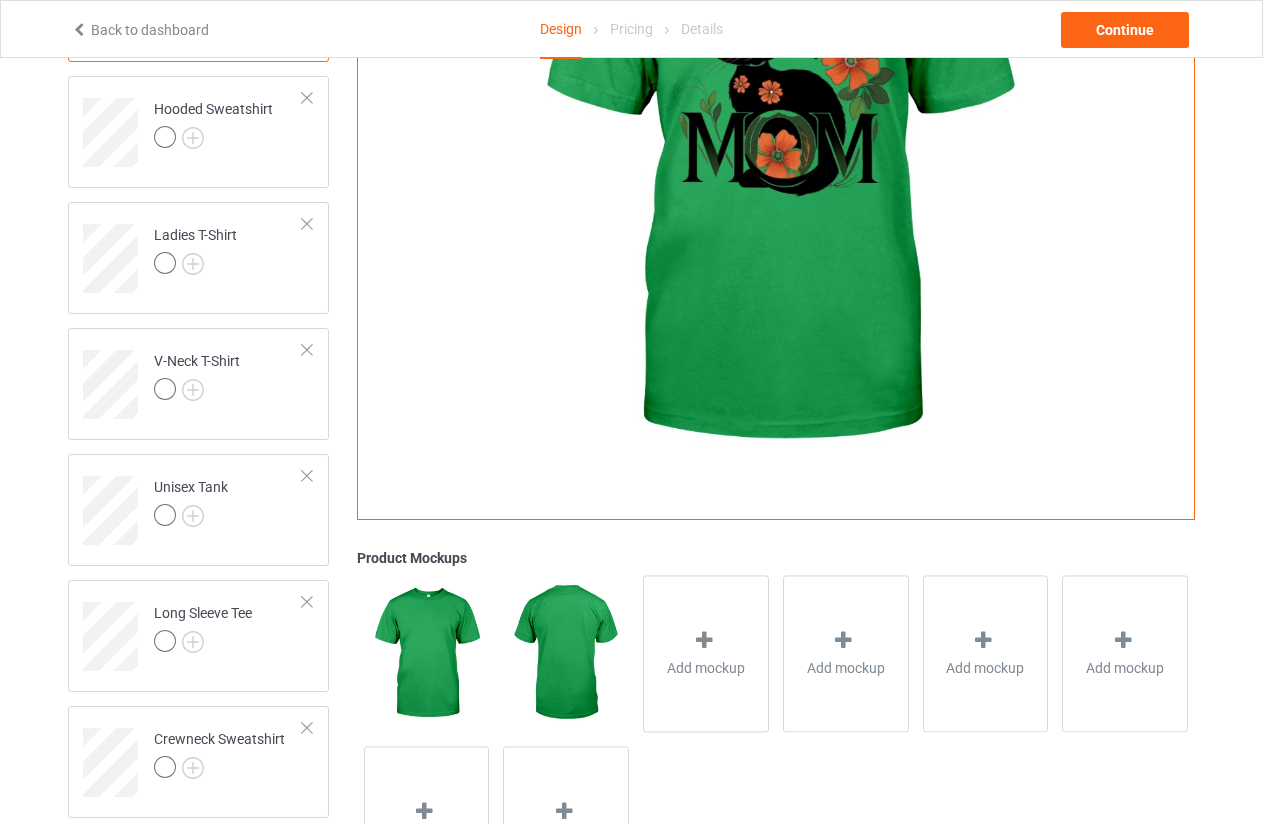 scroll, scrollTop: 466, scrollLeft: 0, axis: vertical 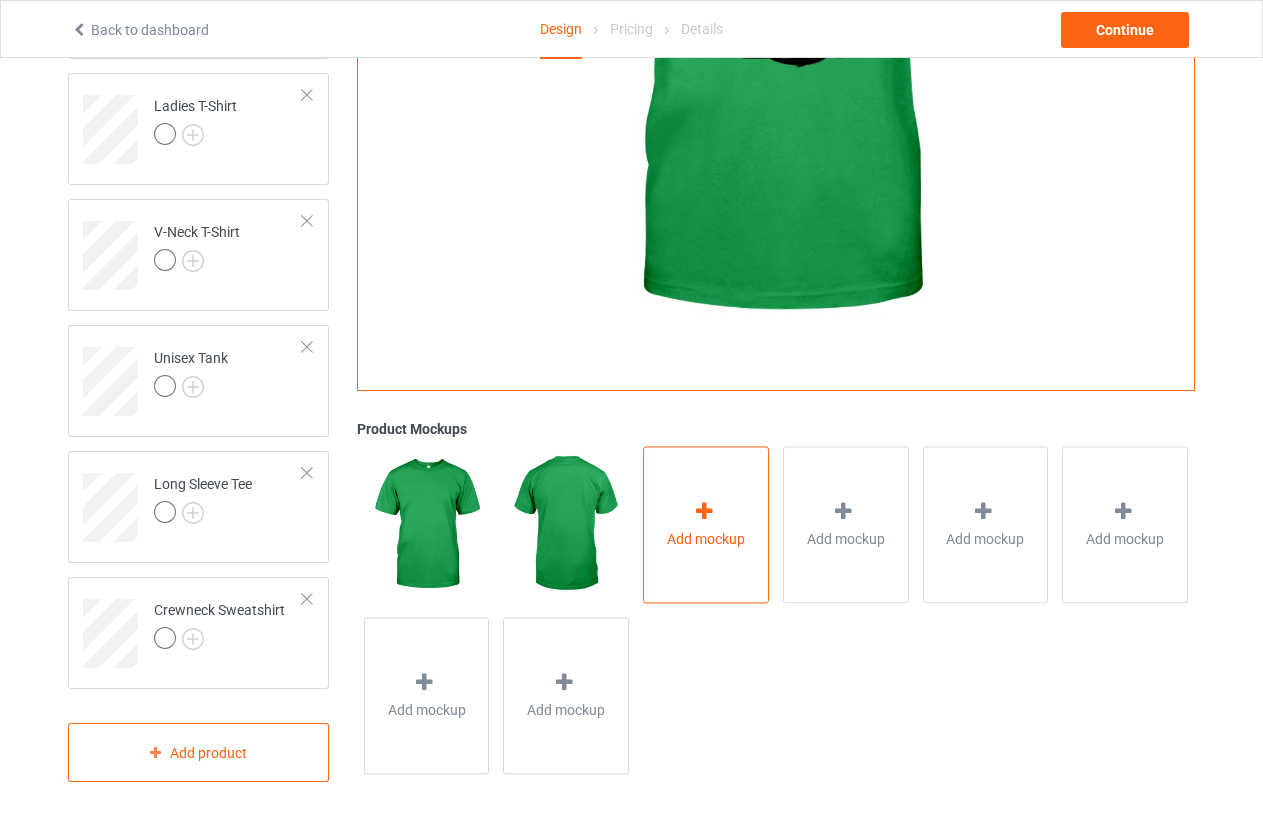click at bounding box center (704, 512) 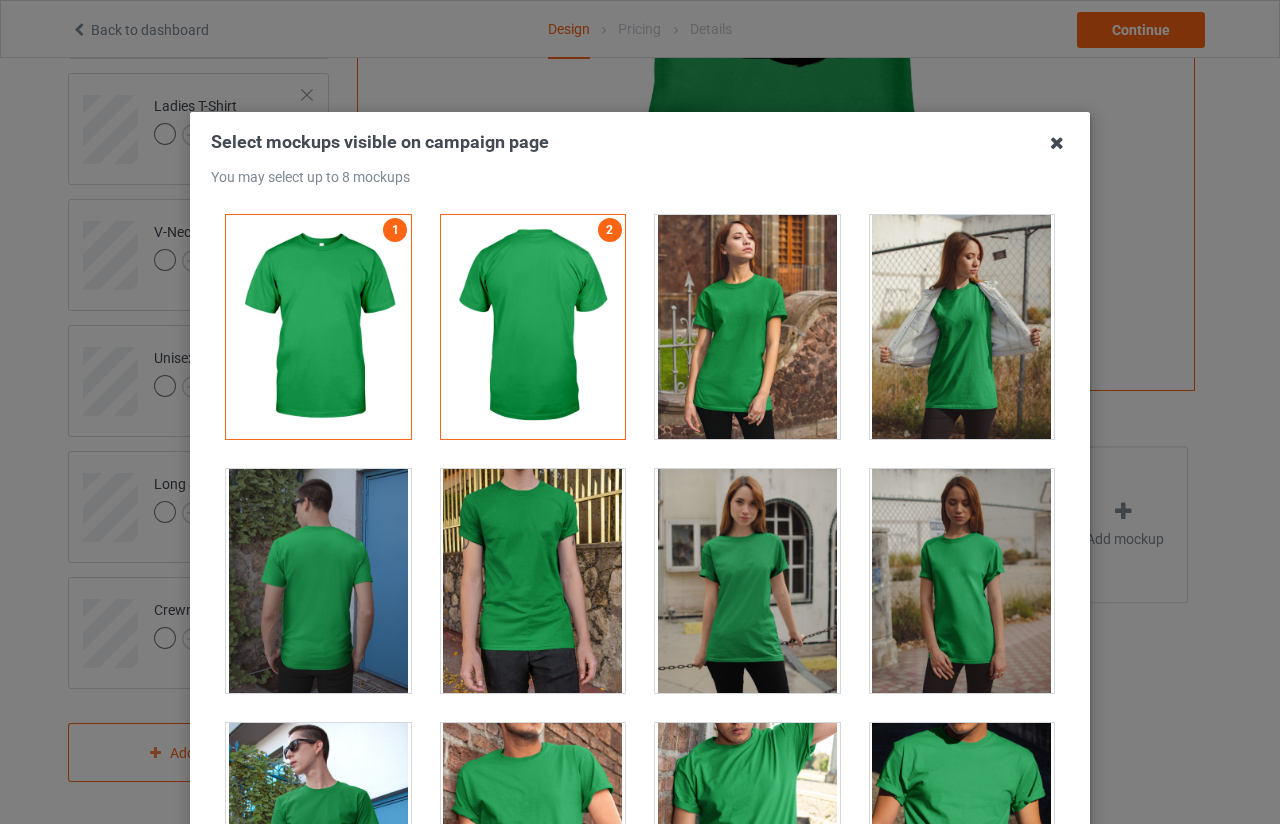 click at bounding box center (1057, 143) 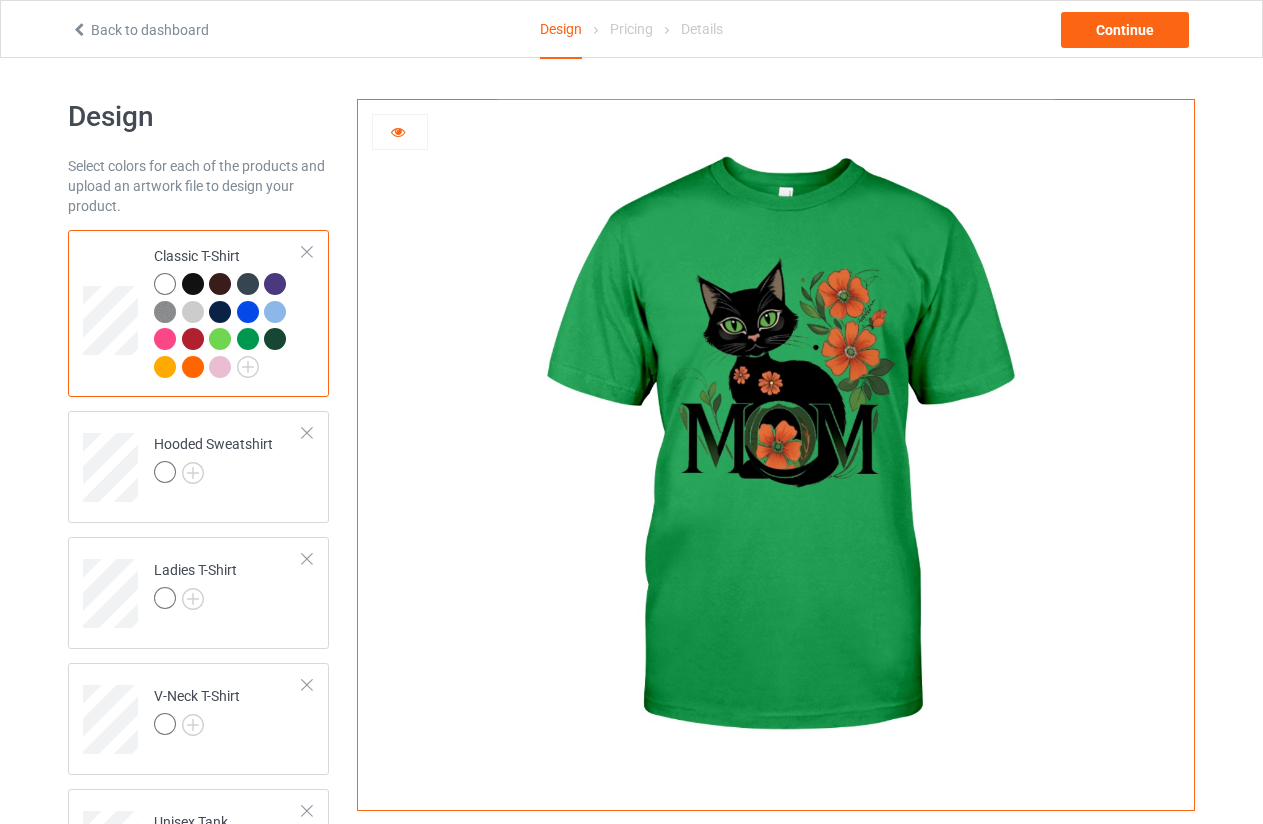 scroll, scrollTop: 0, scrollLeft: 0, axis: both 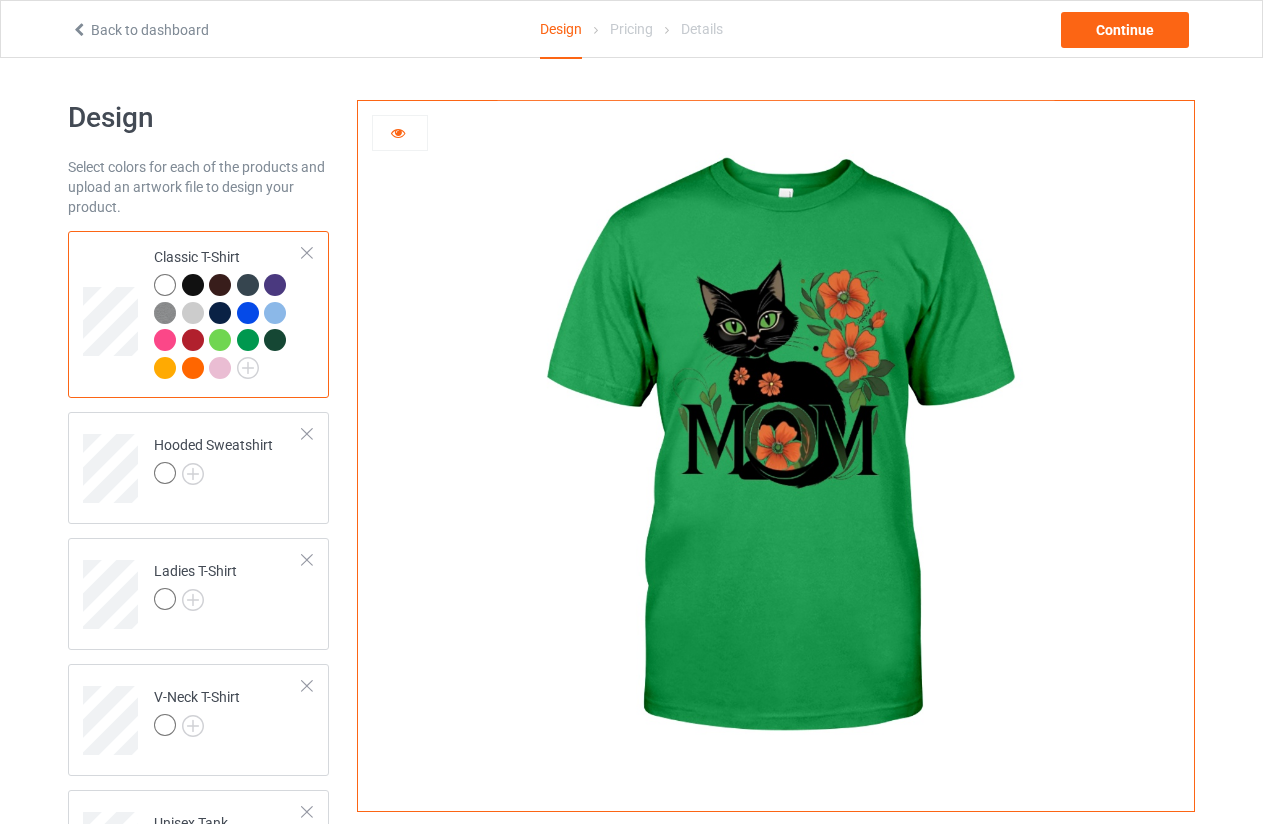 click at bounding box center (165, 285) 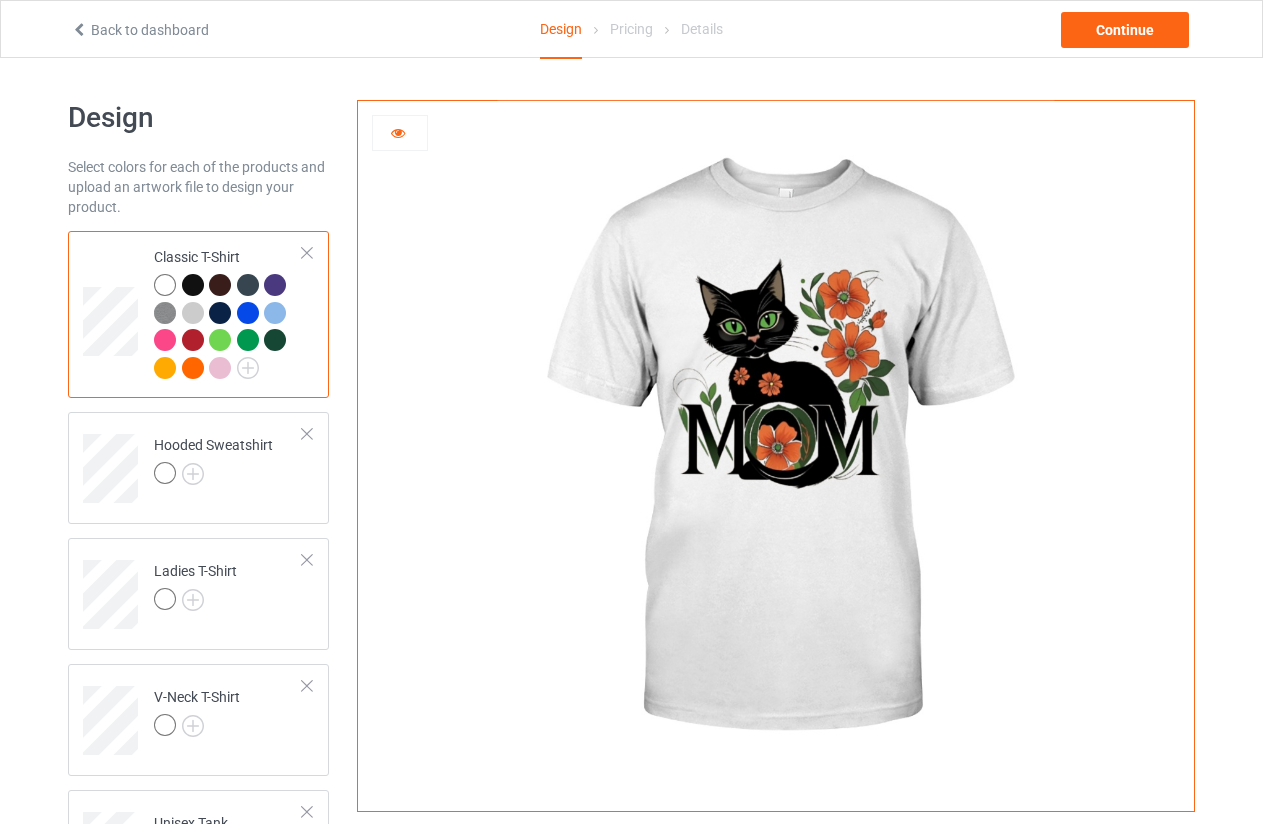 click at bounding box center (398, 130) 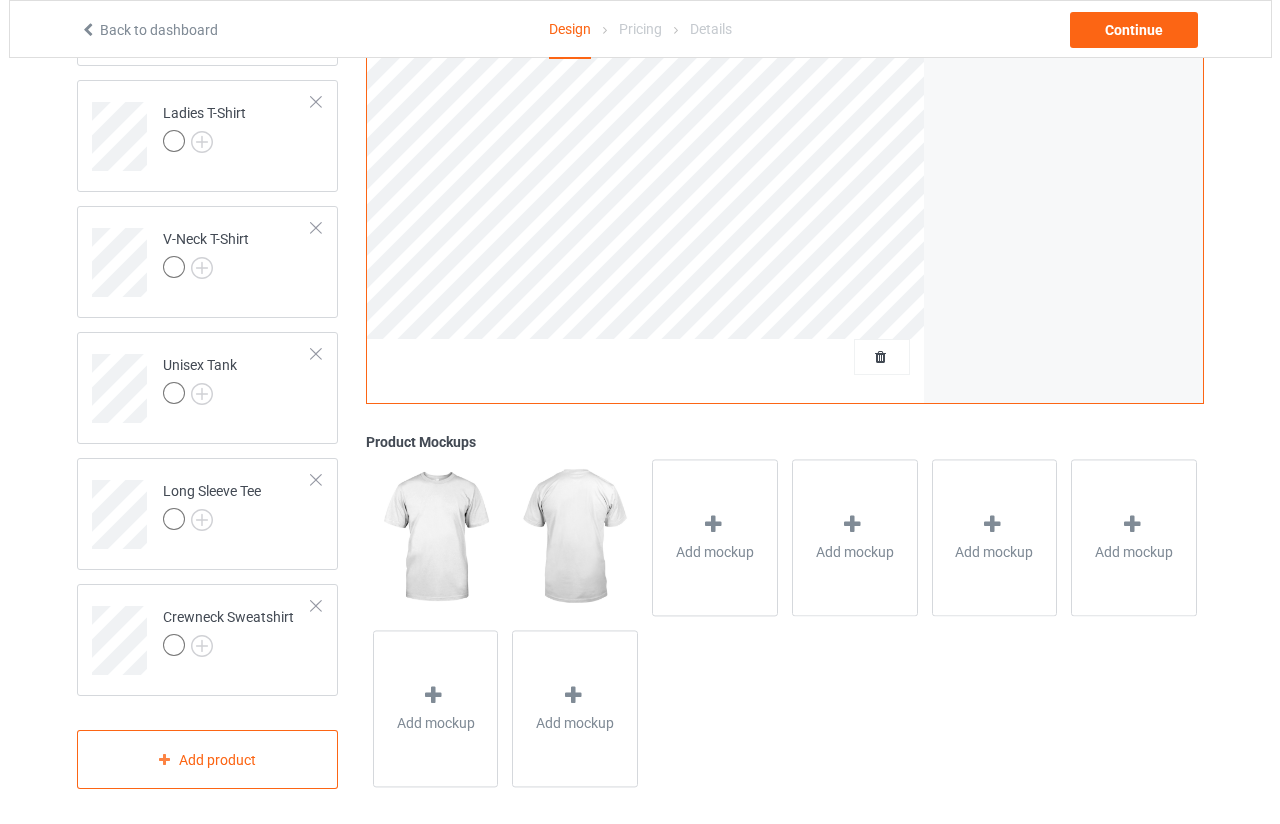 scroll, scrollTop: 470, scrollLeft: 0, axis: vertical 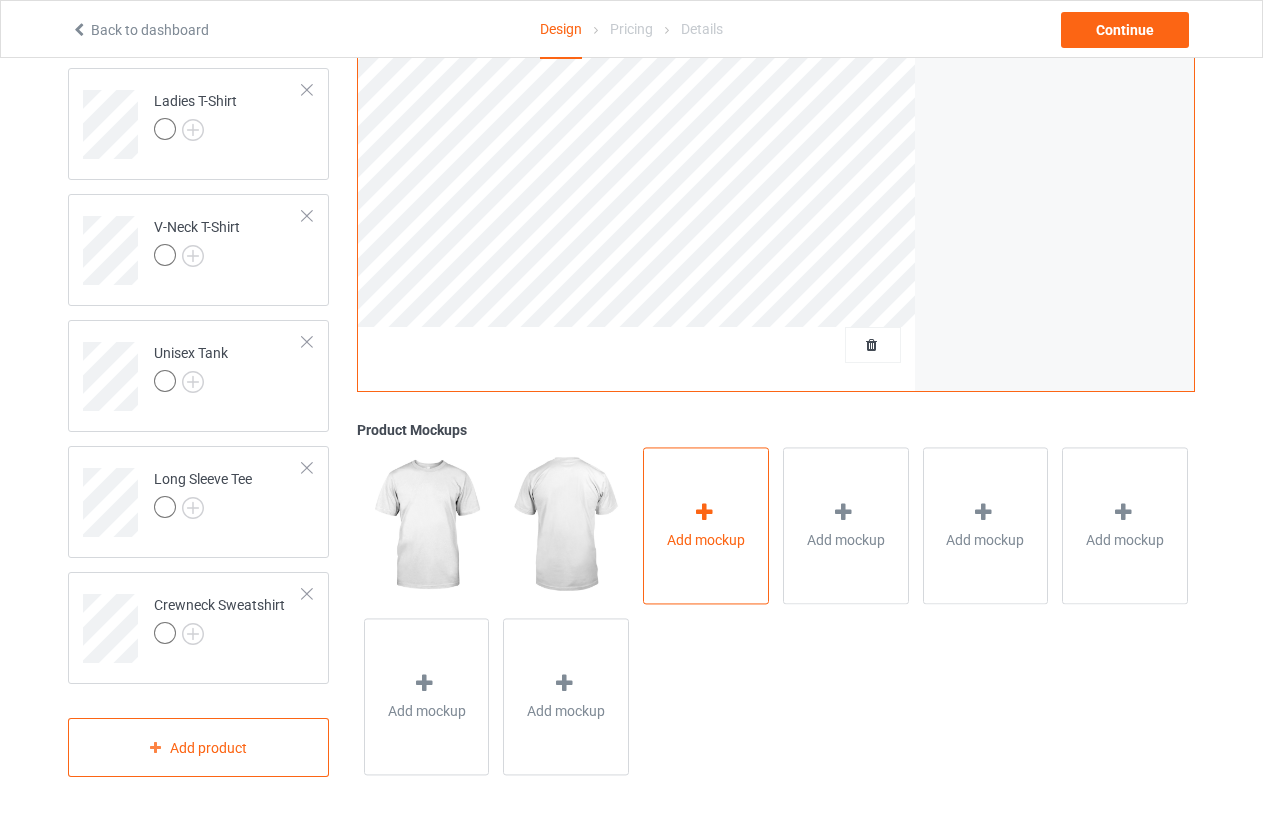 click at bounding box center (706, 515) 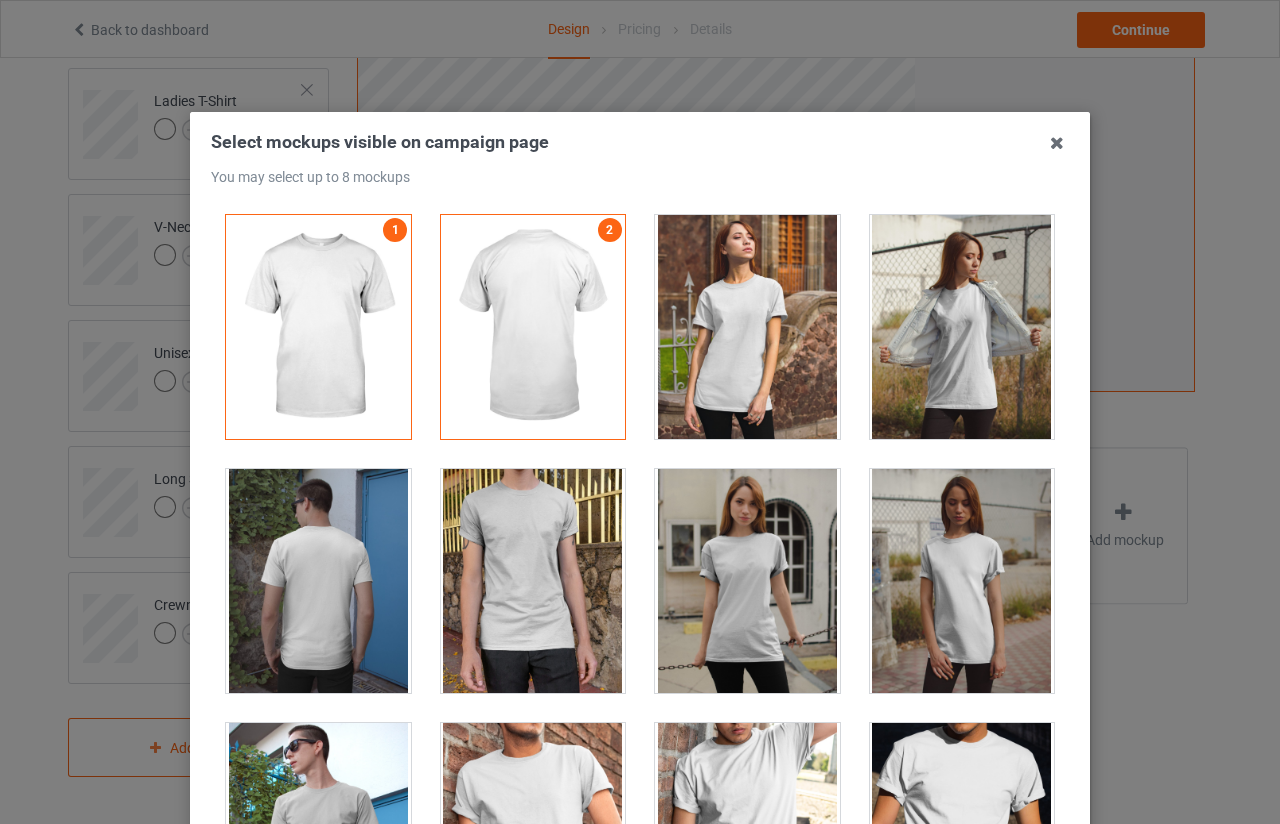 click at bounding box center (747, 581) 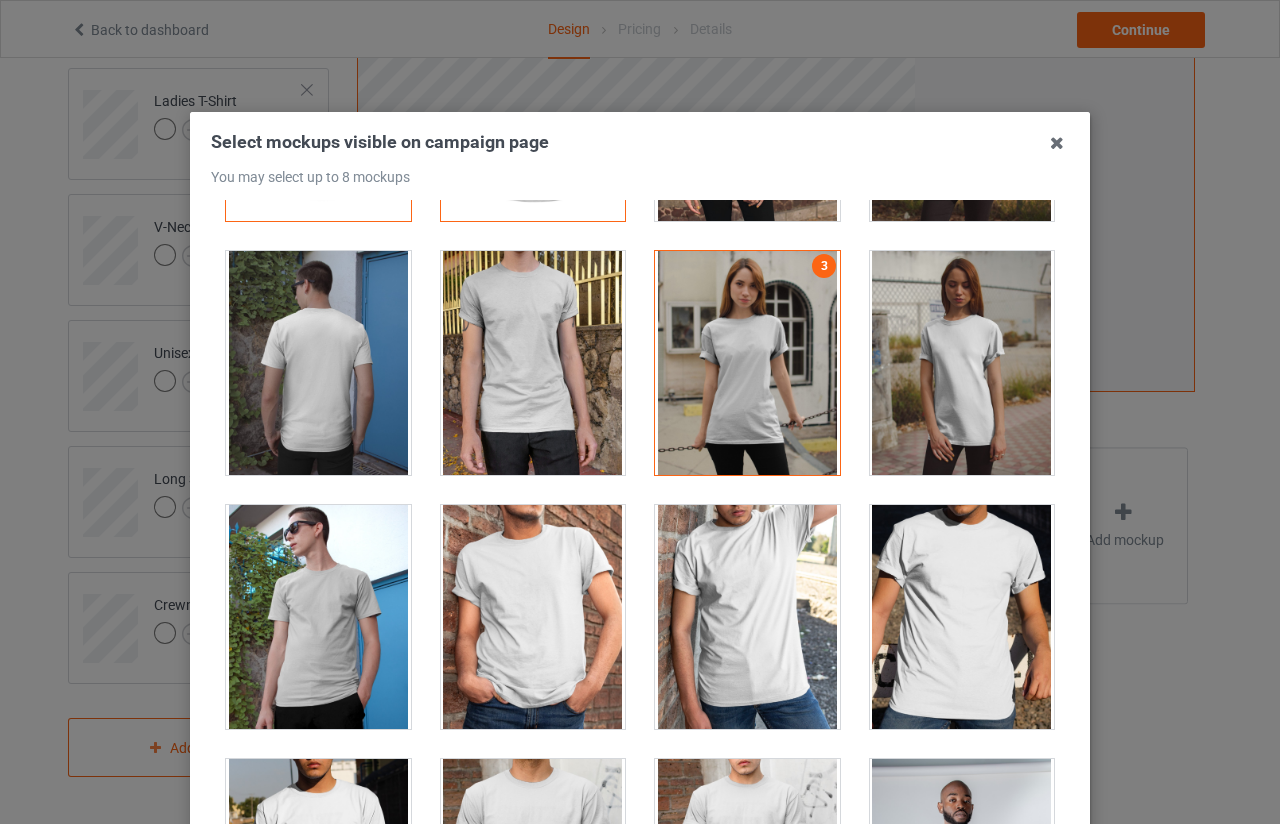 scroll, scrollTop: 100, scrollLeft: 0, axis: vertical 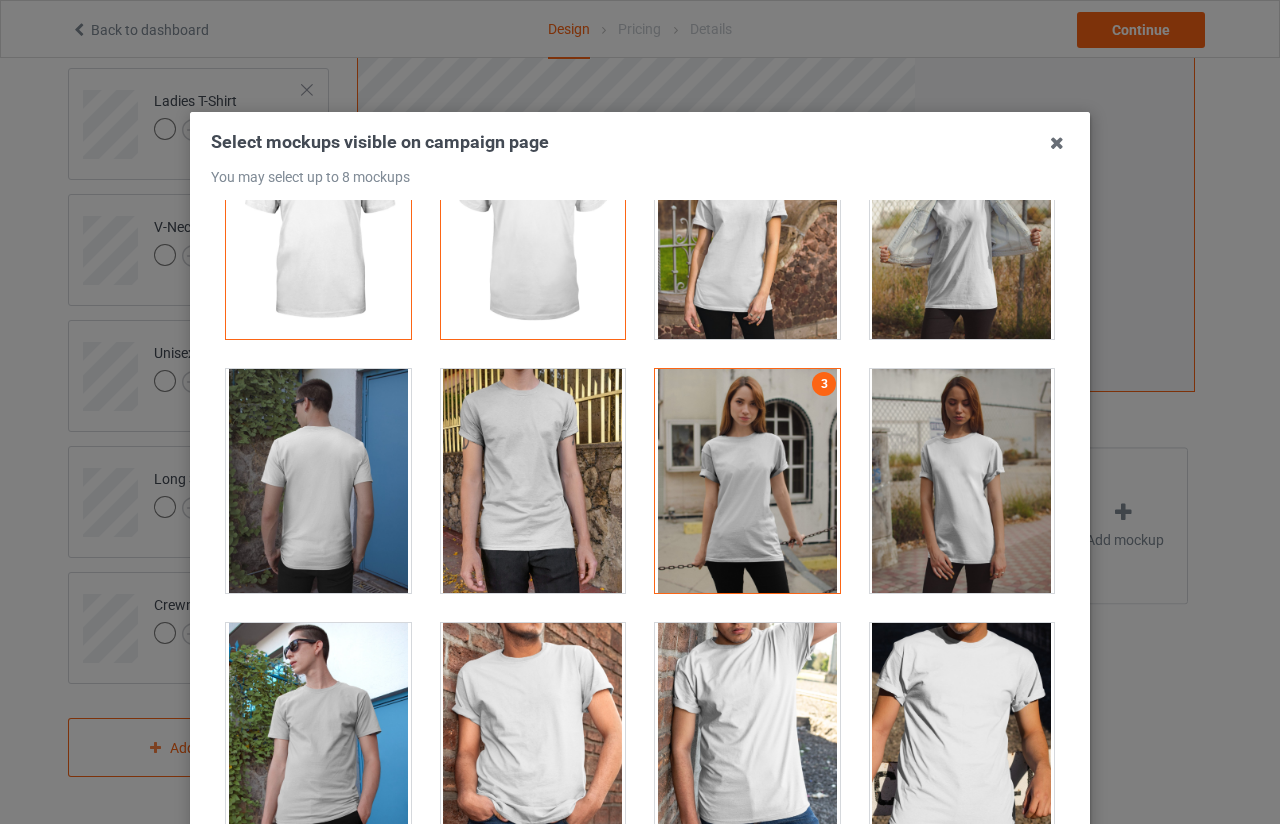 click at bounding box center (962, 481) 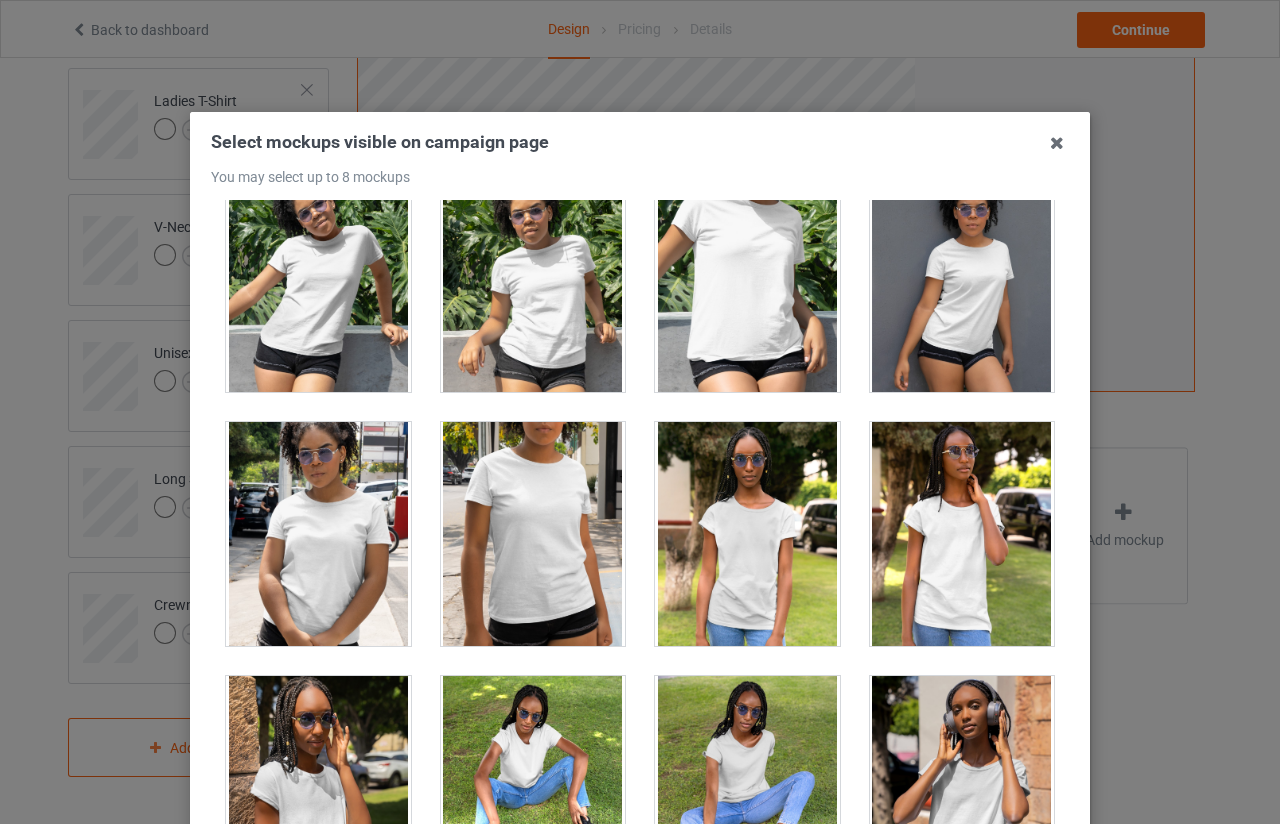 scroll, scrollTop: 11800, scrollLeft: 0, axis: vertical 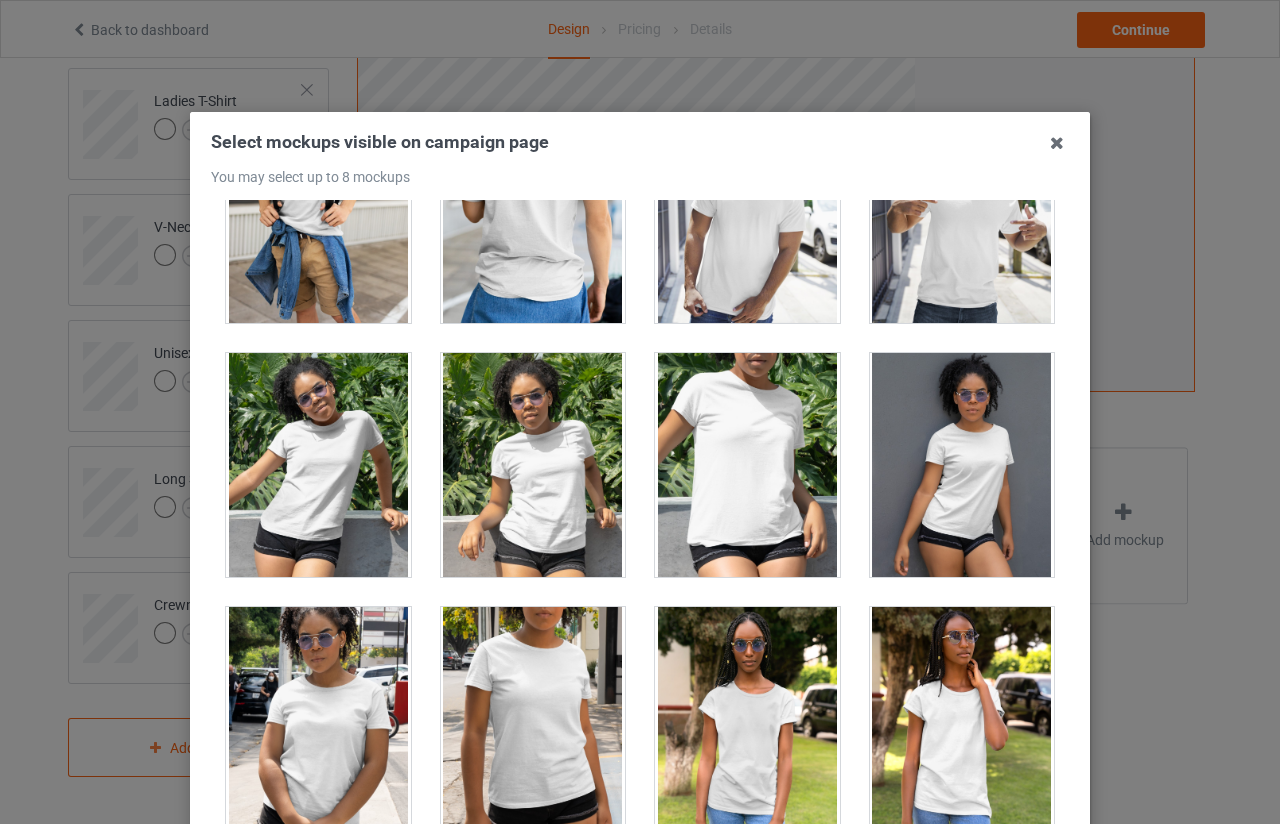 click at bounding box center [533, 465] 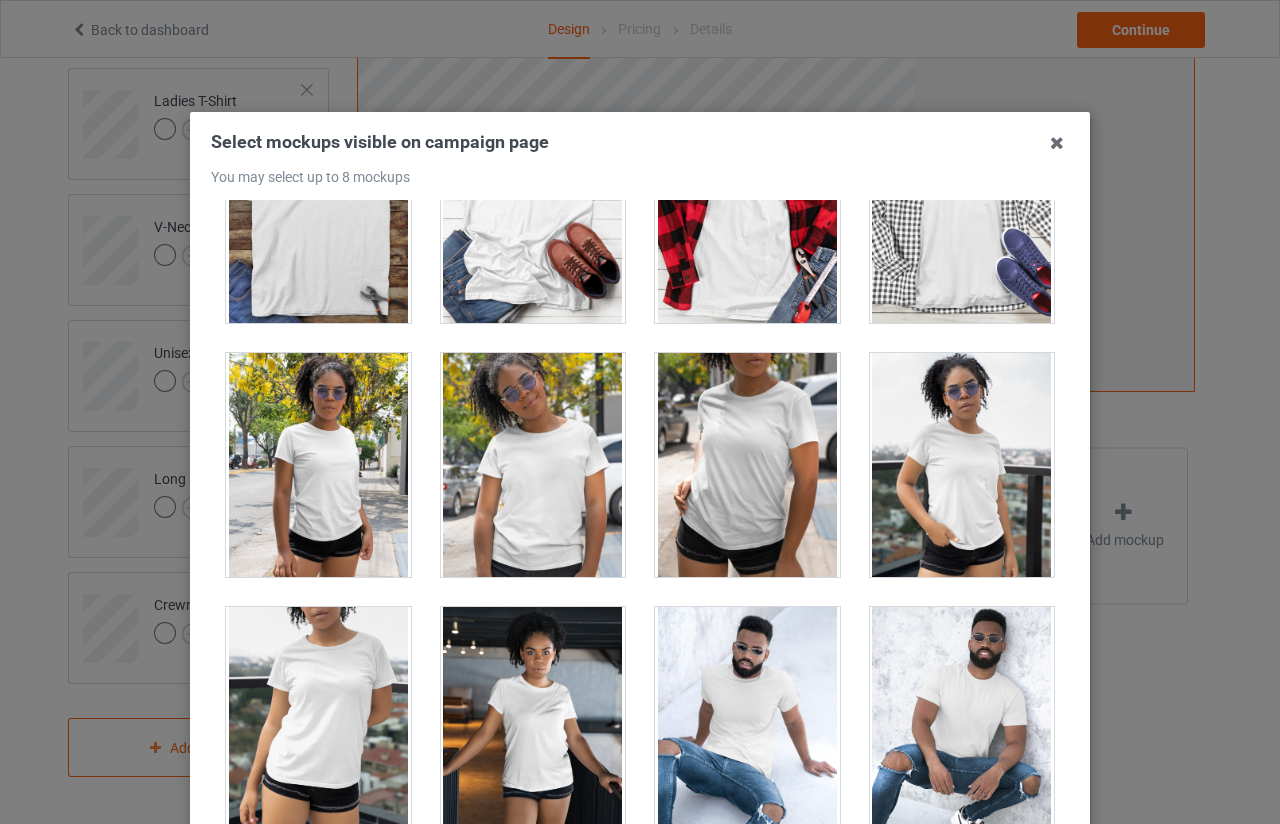 scroll, scrollTop: 13600, scrollLeft: 0, axis: vertical 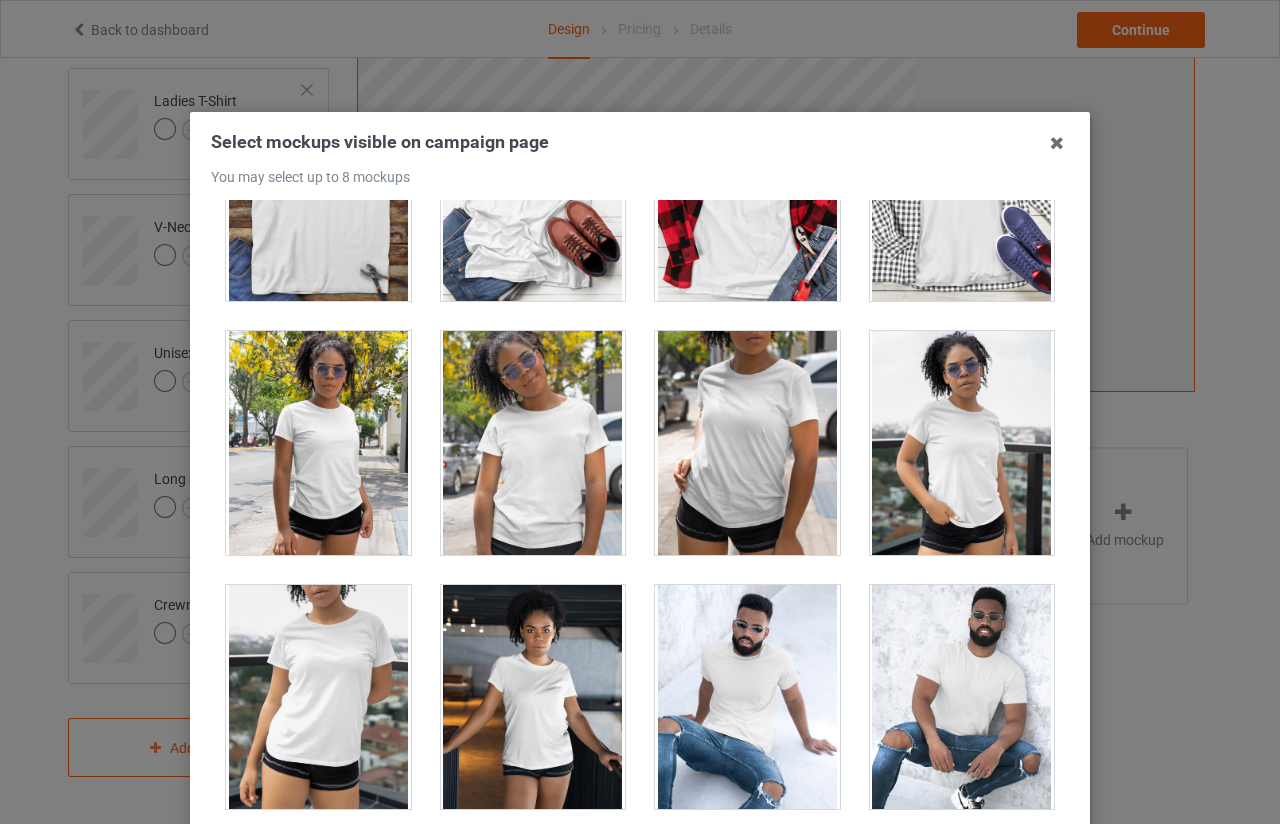 click at bounding box center (318, 443) 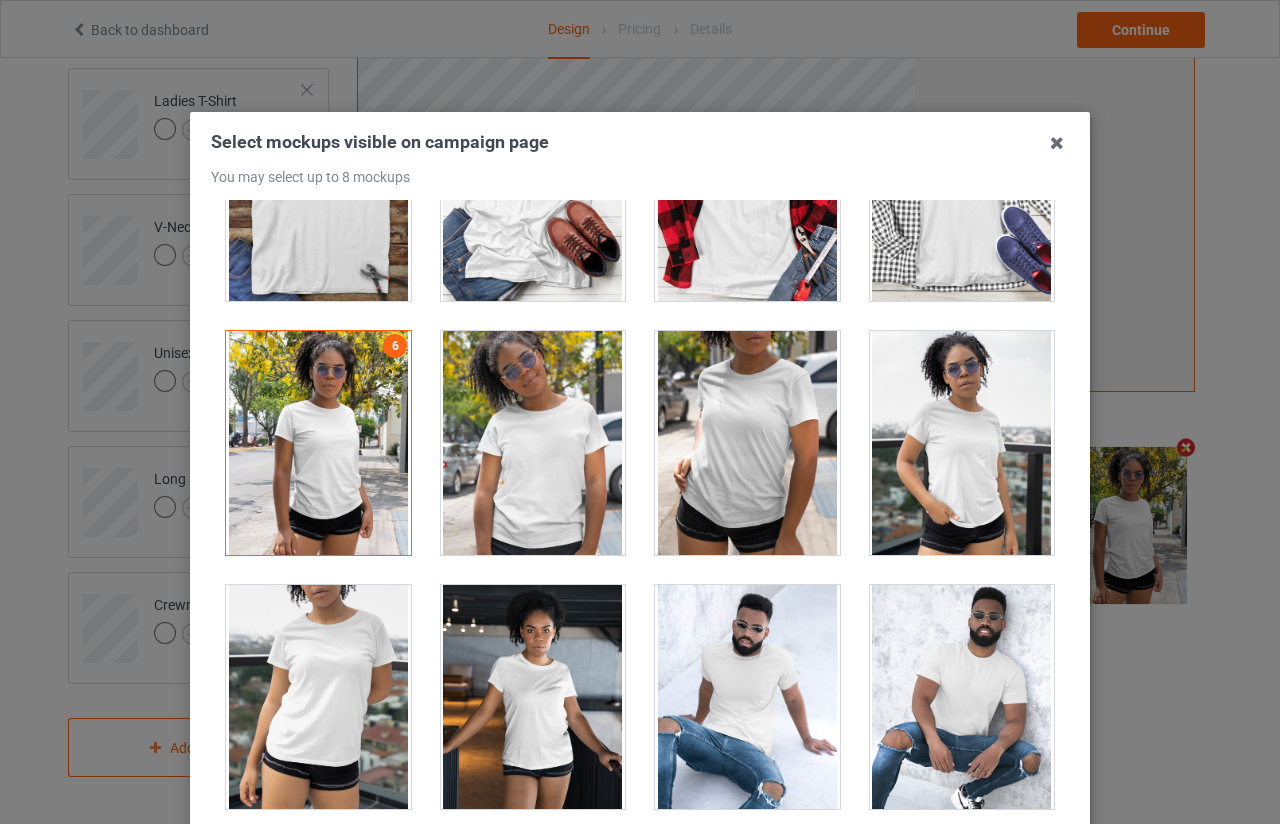 click at bounding box center [962, 443] 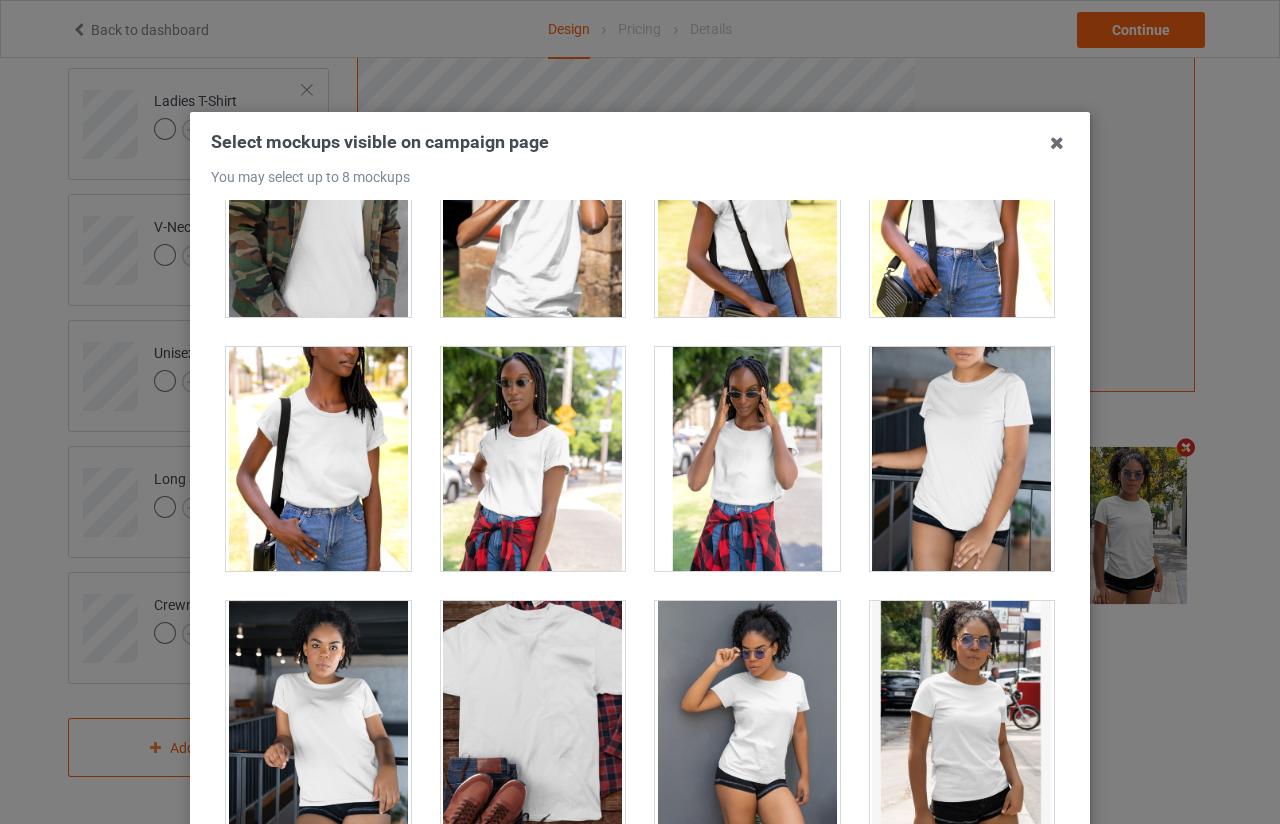 scroll, scrollTop: 14700, scrollLeft: 0, axis: vertical 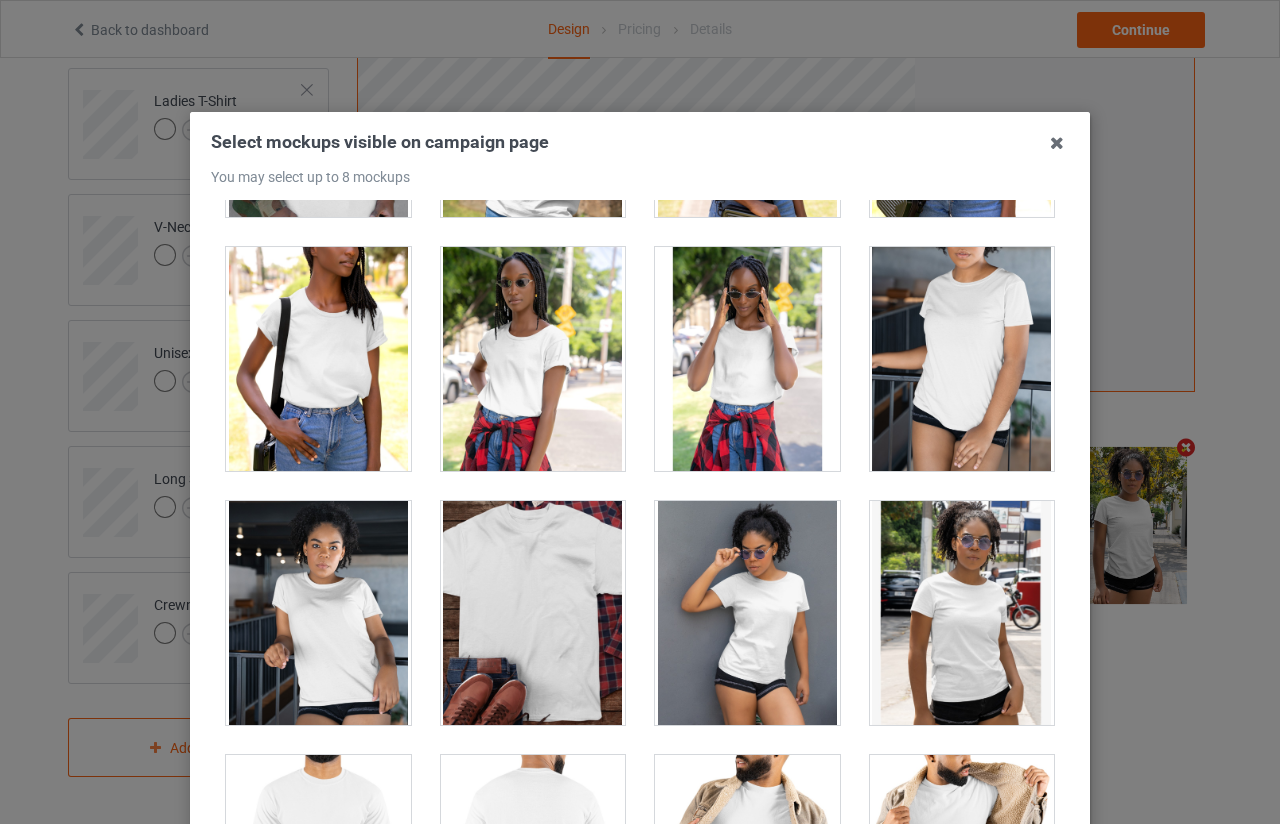 click at bounding box center [962, 613] 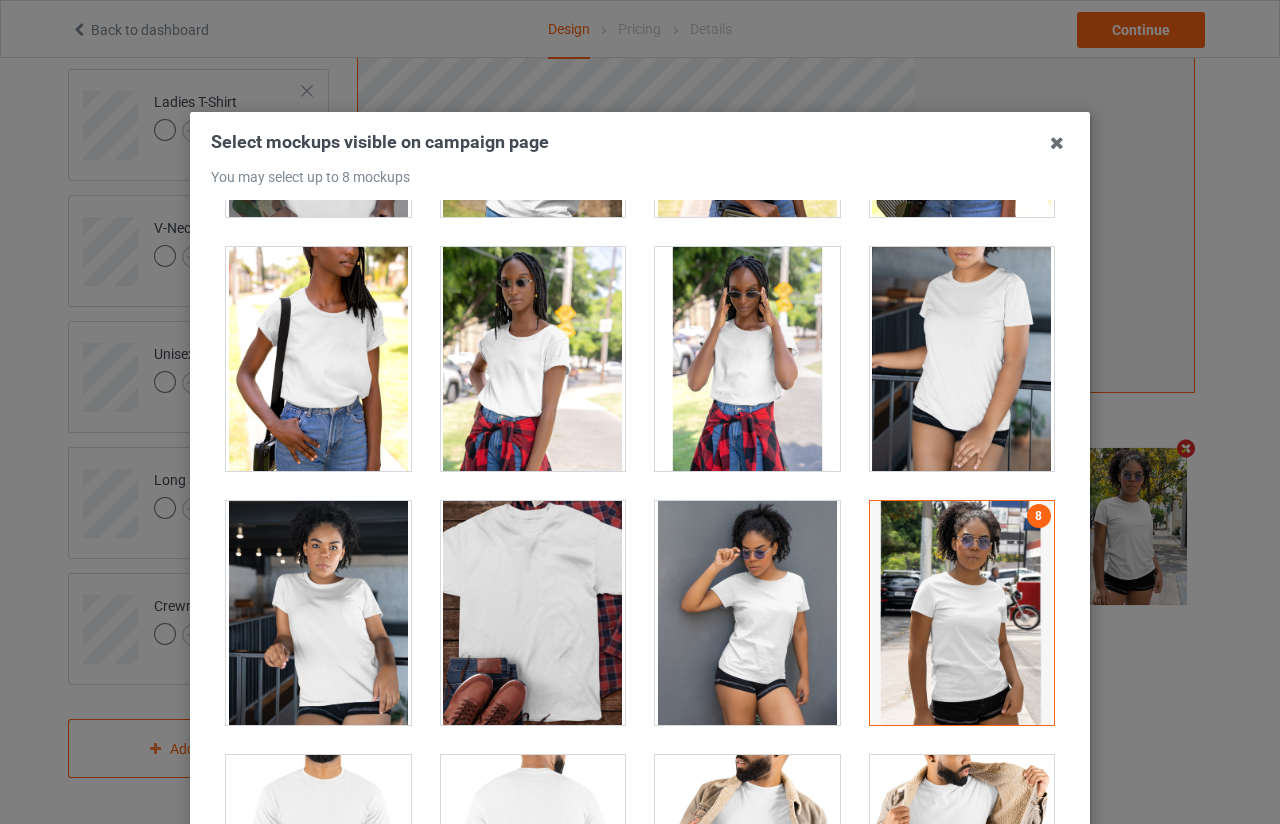 scroll, scrollTop: 469, scrollLeft: 0, axis: vertical 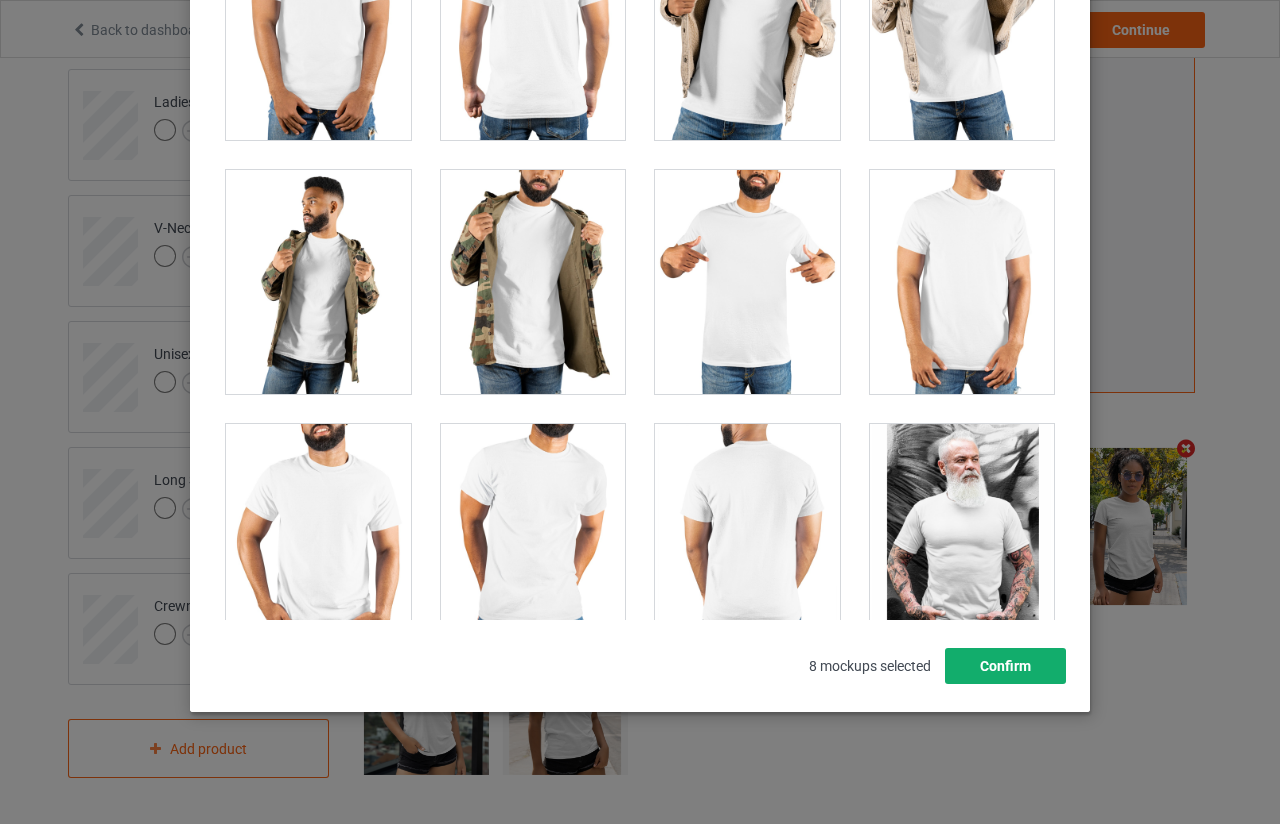 click on "Confirm" at bounding box center (1005, 666) 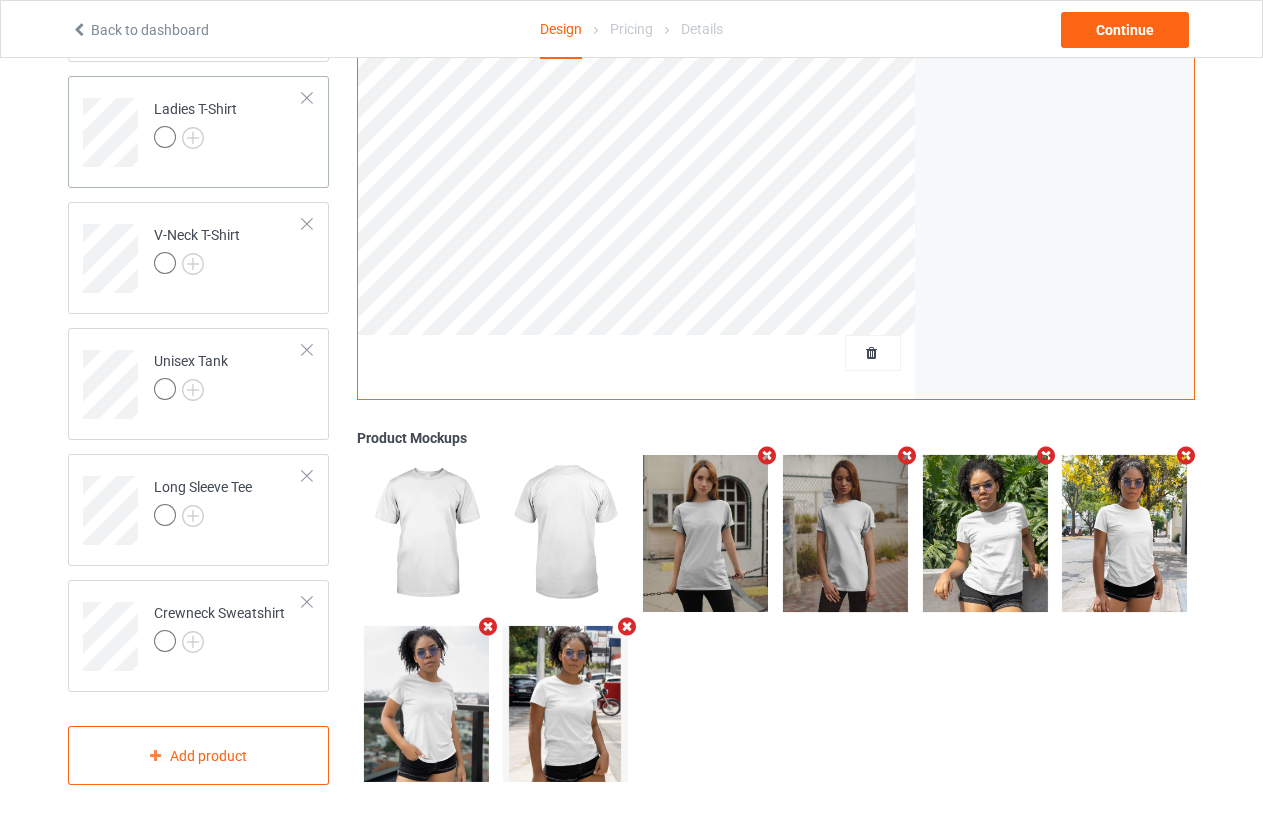 scroll, scrollTop: 0, scrollLeft: 0, axis: both 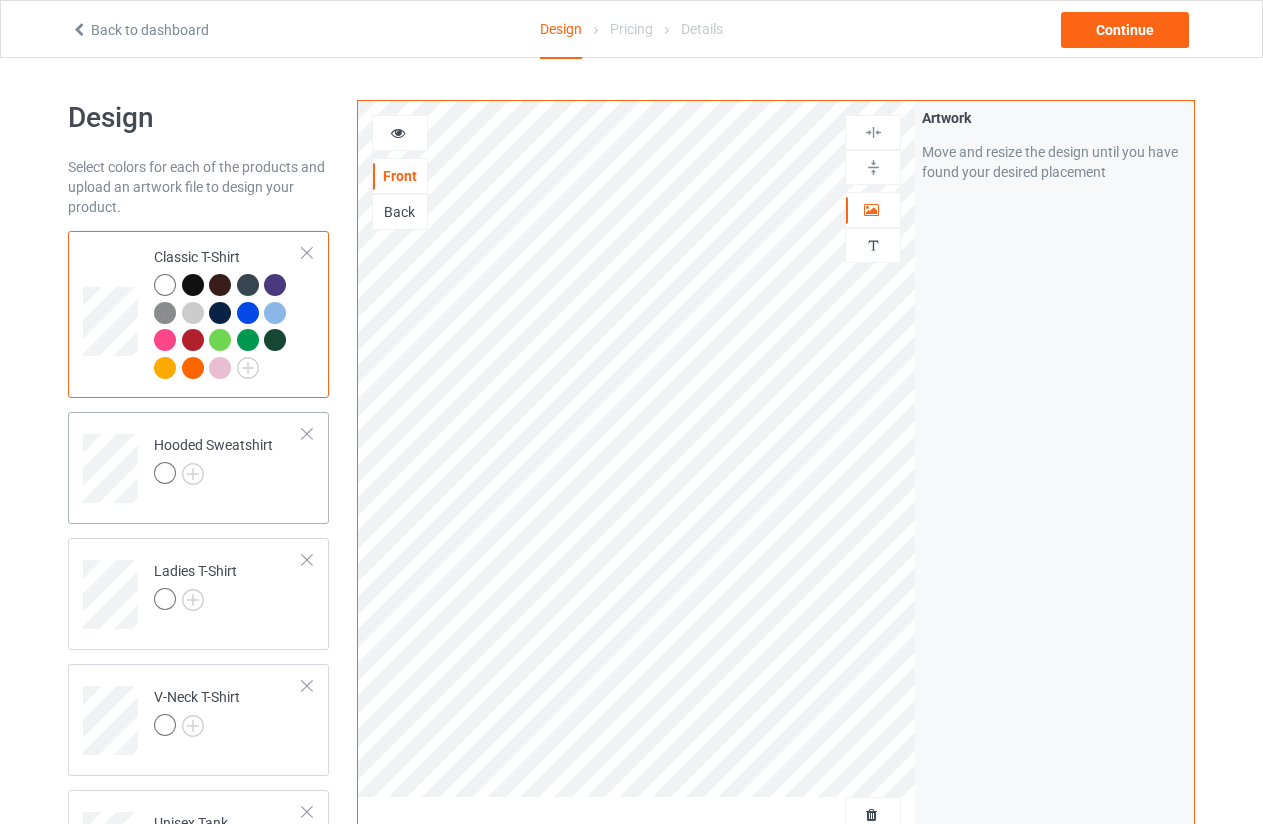 click at bounding box center (213, 476) 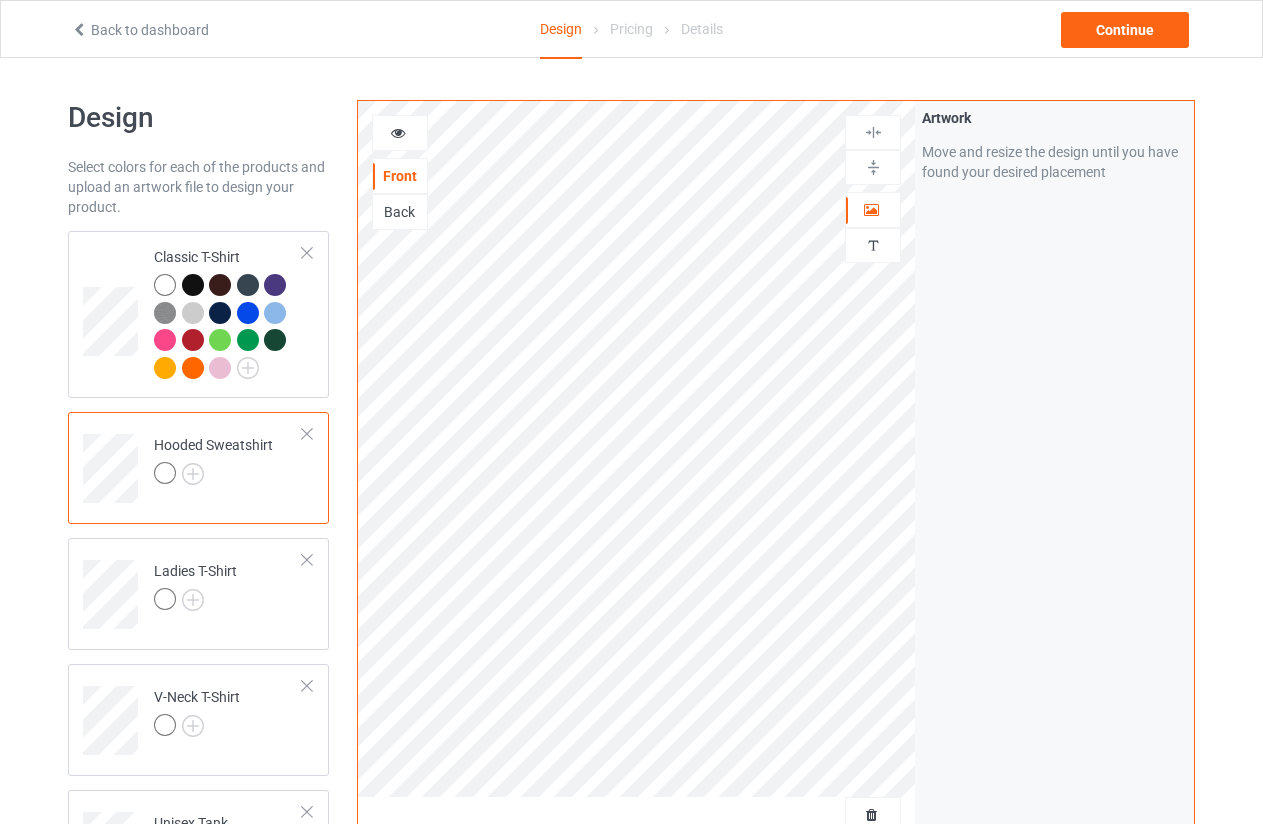 click at bounding box center (398, 130) 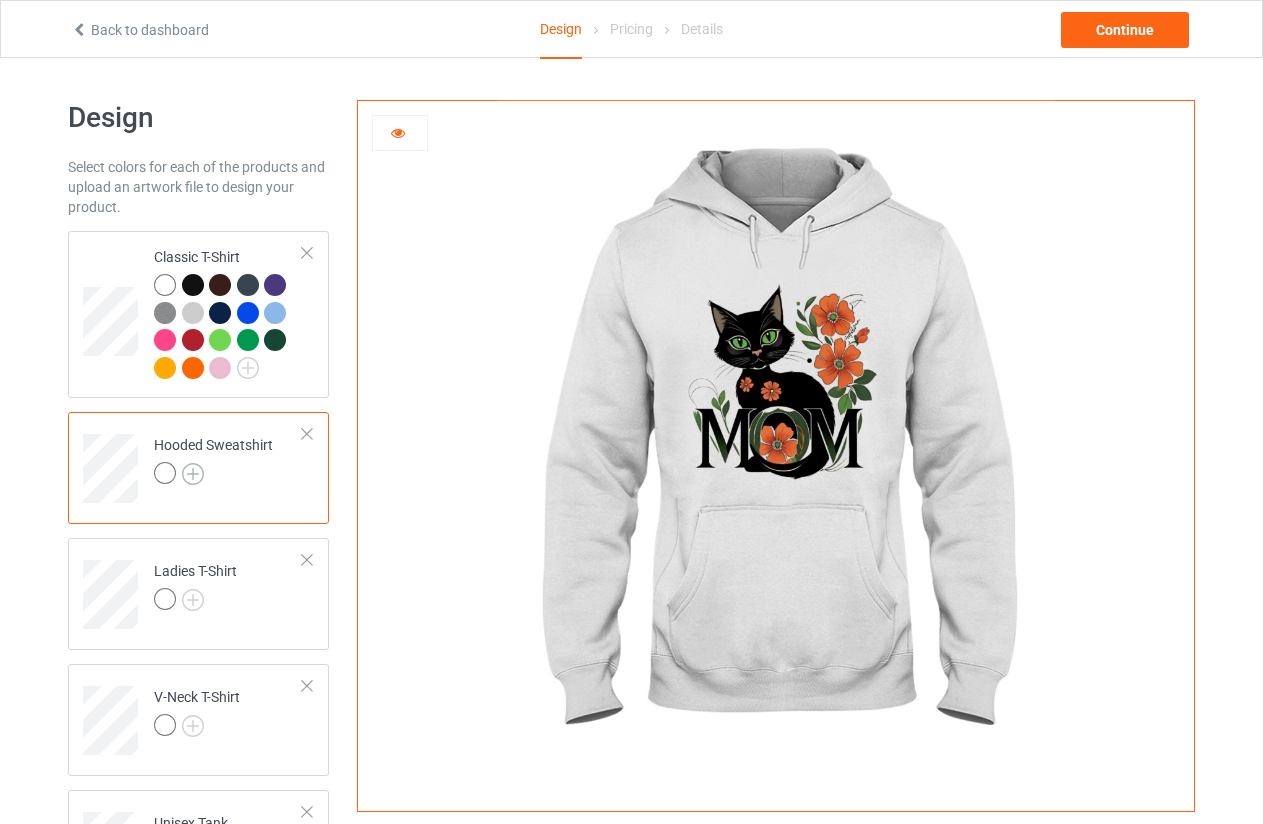 click at bounding box center [193, 474] 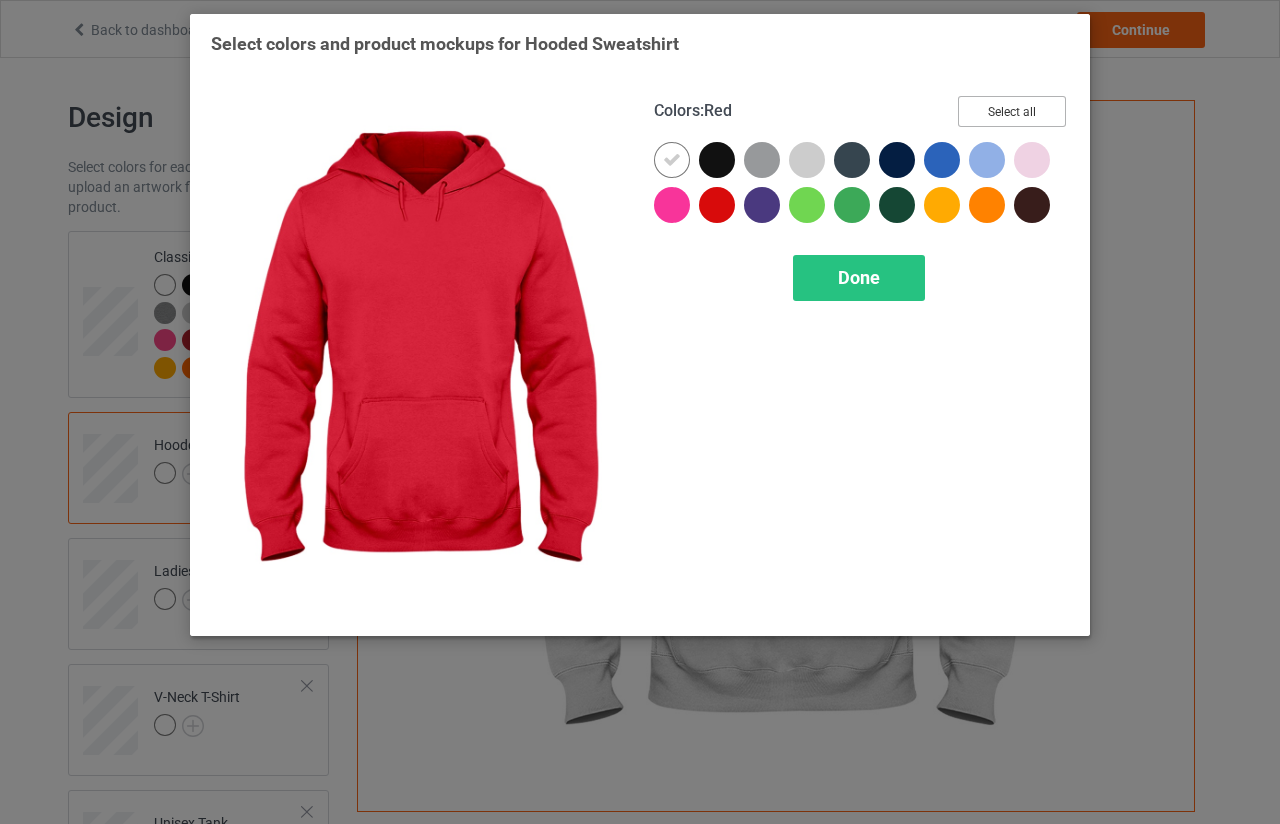 click on "Select all" at bounding box center [1012, 111] 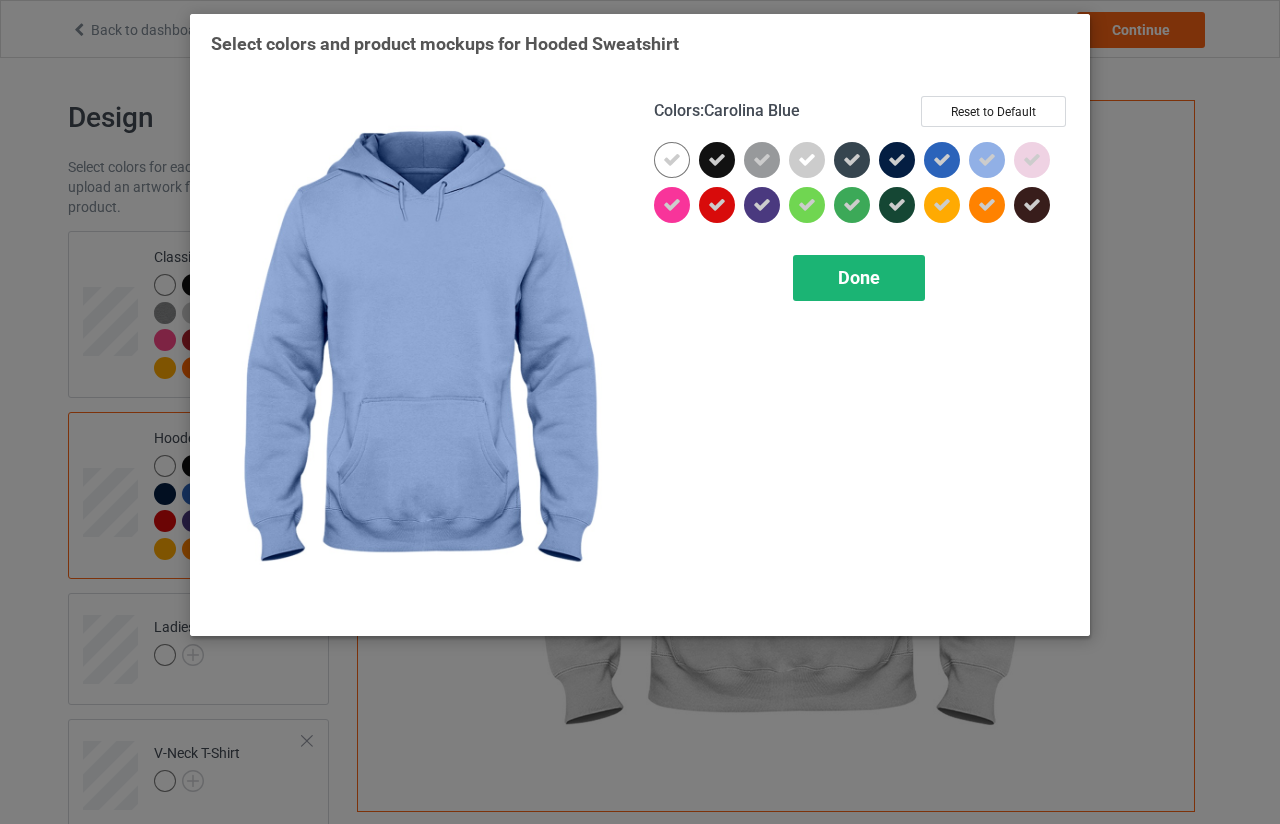 click on "Done" at bounding box center [859, 278] 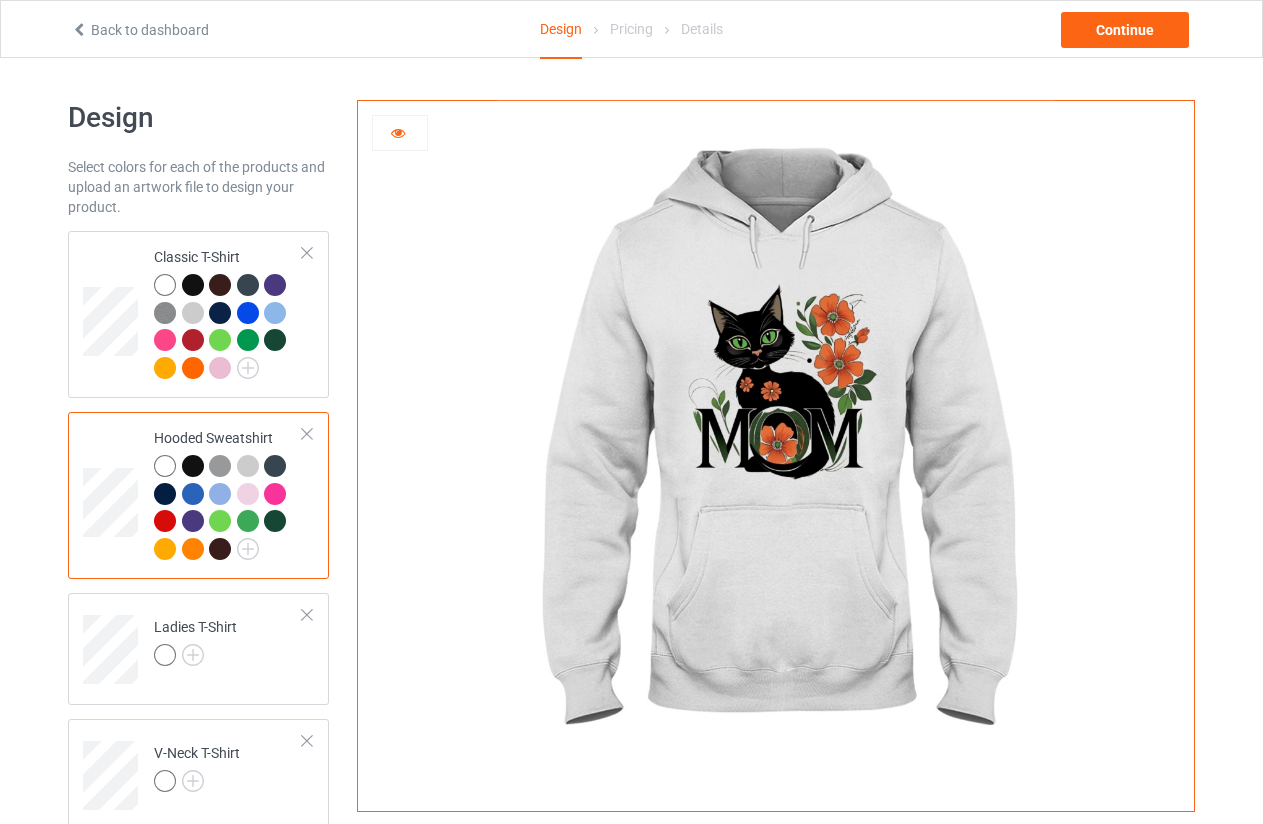 click at bounding box center (193, 494) 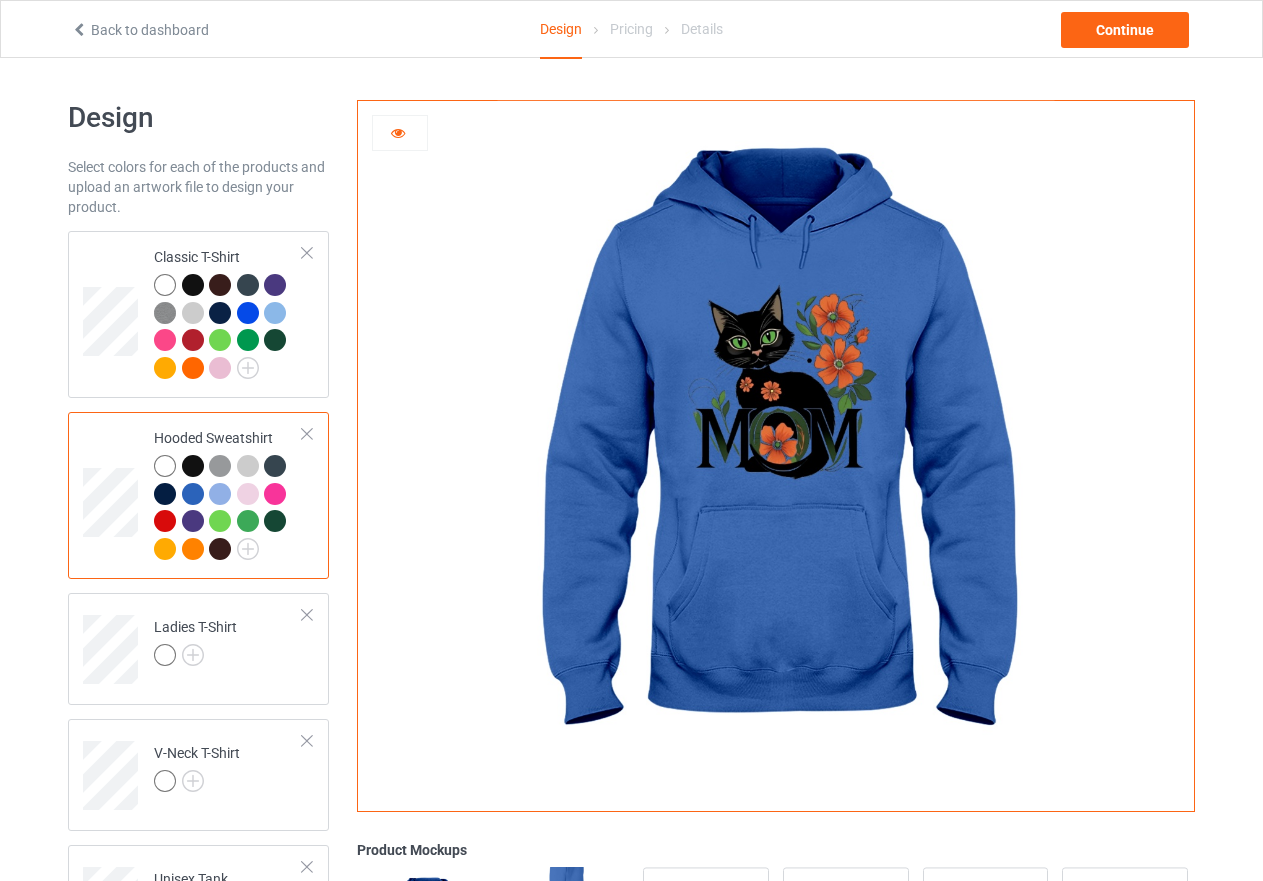 click at bounding box center (193, 521) 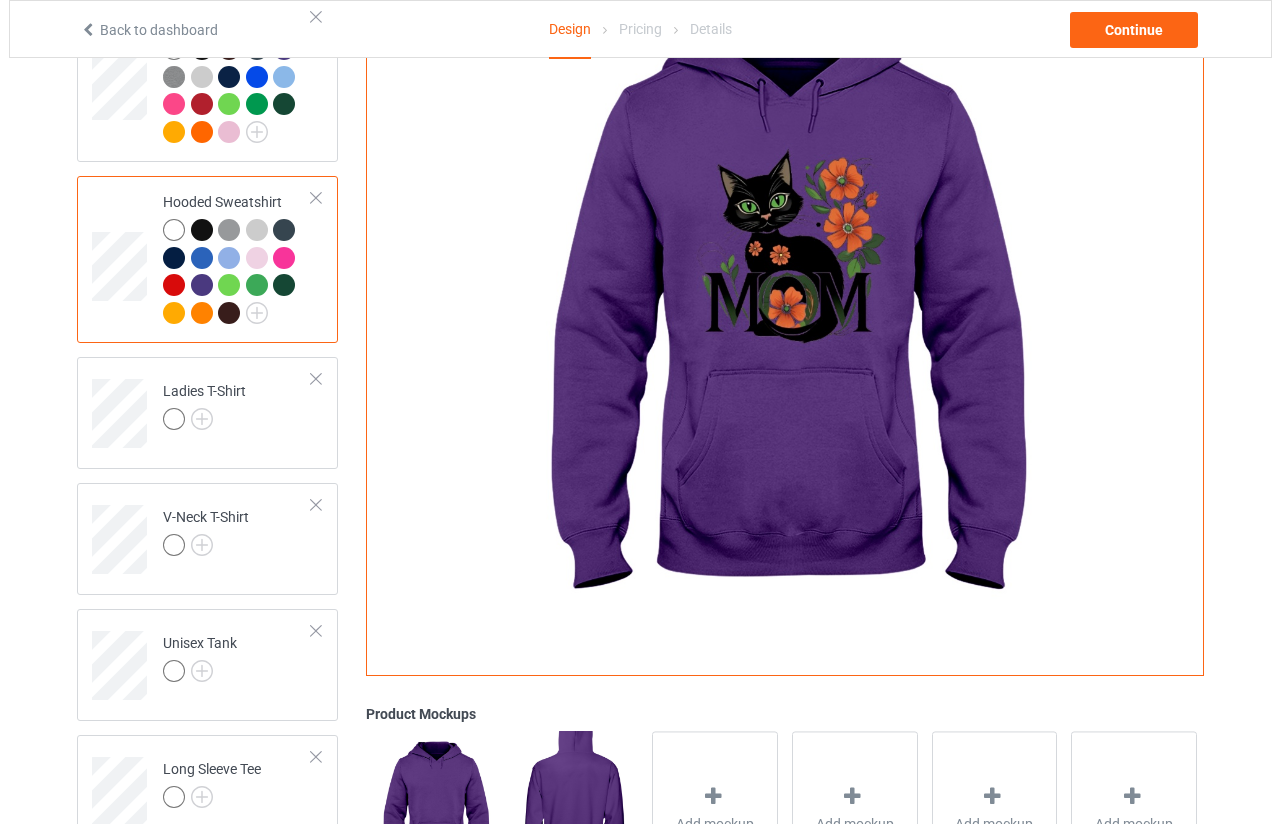 scroll, scrollTop: 400, scrollLeft: 0, axis: vertical 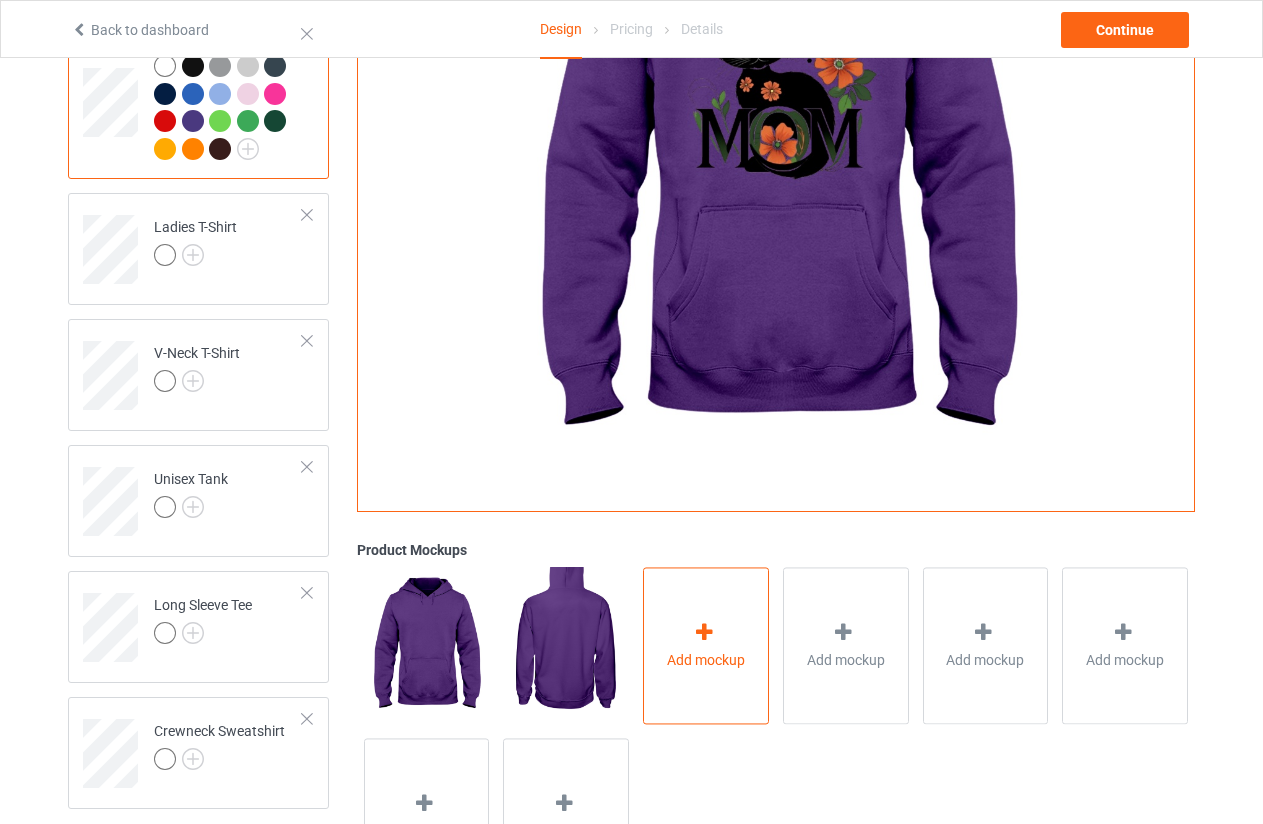 click at bounding box center [704, 632] 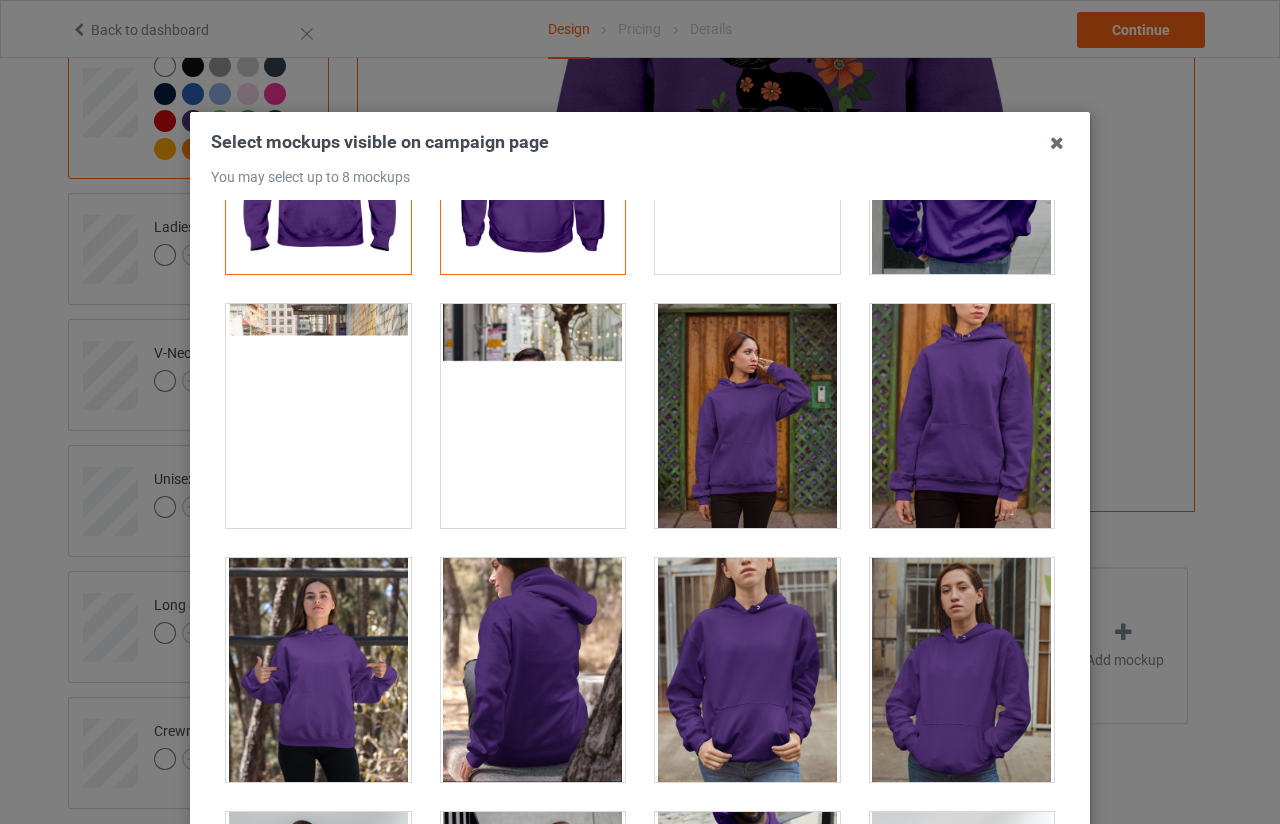 scroll, scrollTop: 500, scrollLeft: 0, axis: vertical 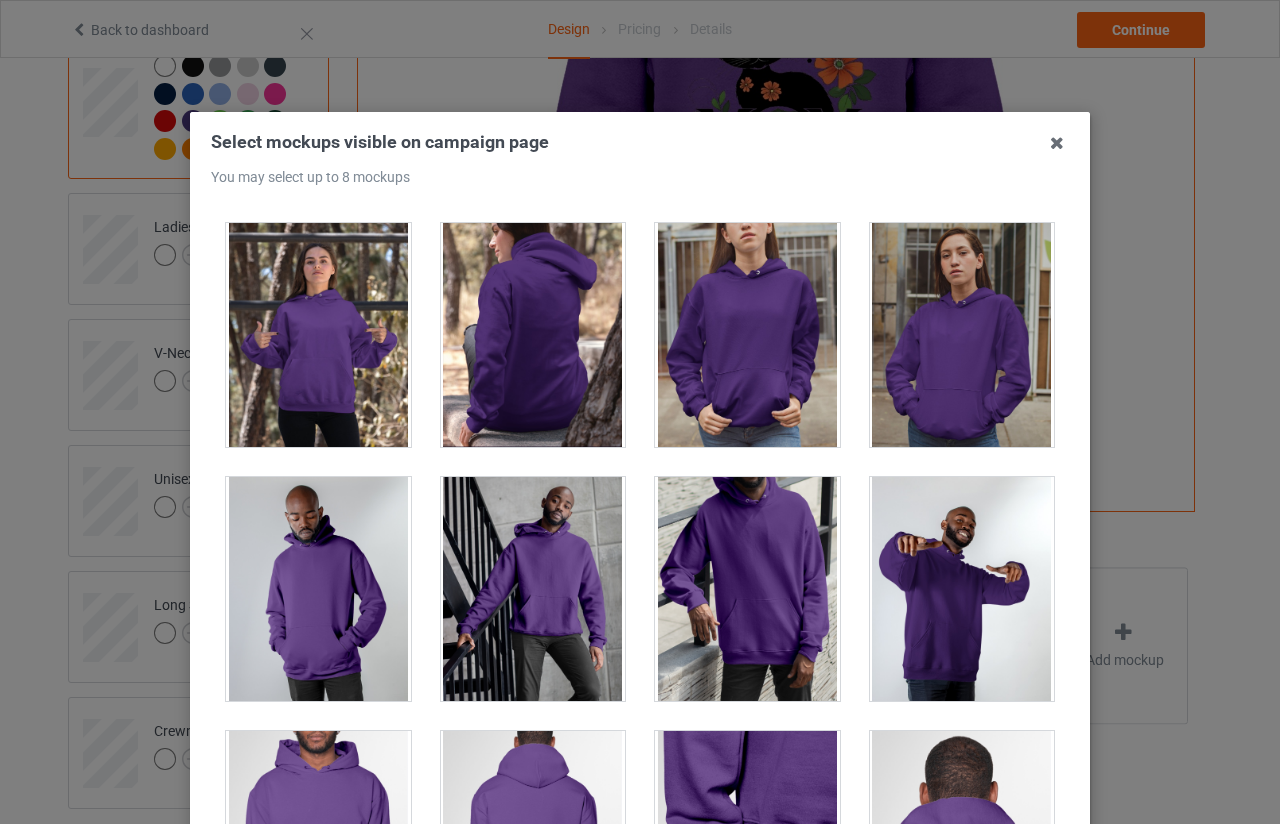 click at bounding box center (318, 335) 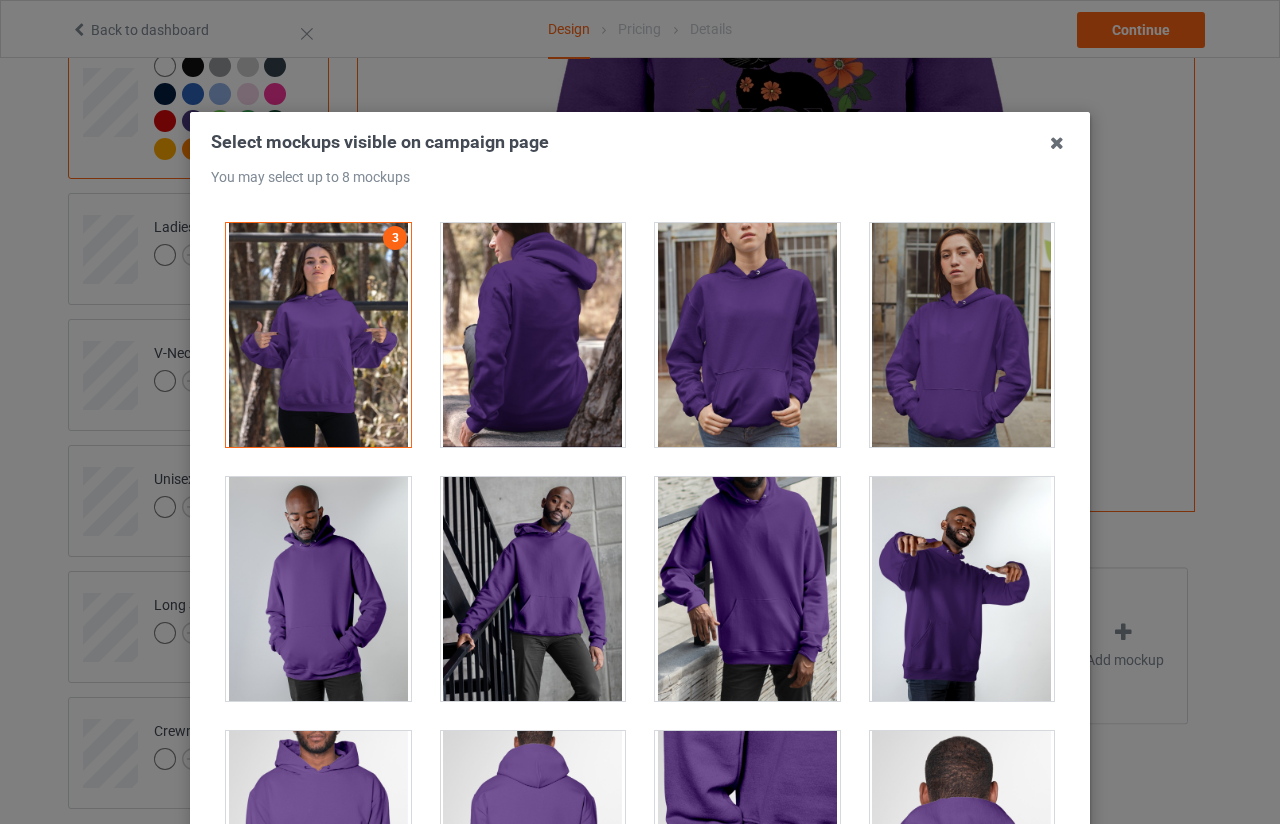 click at bounding box center (962, 335) 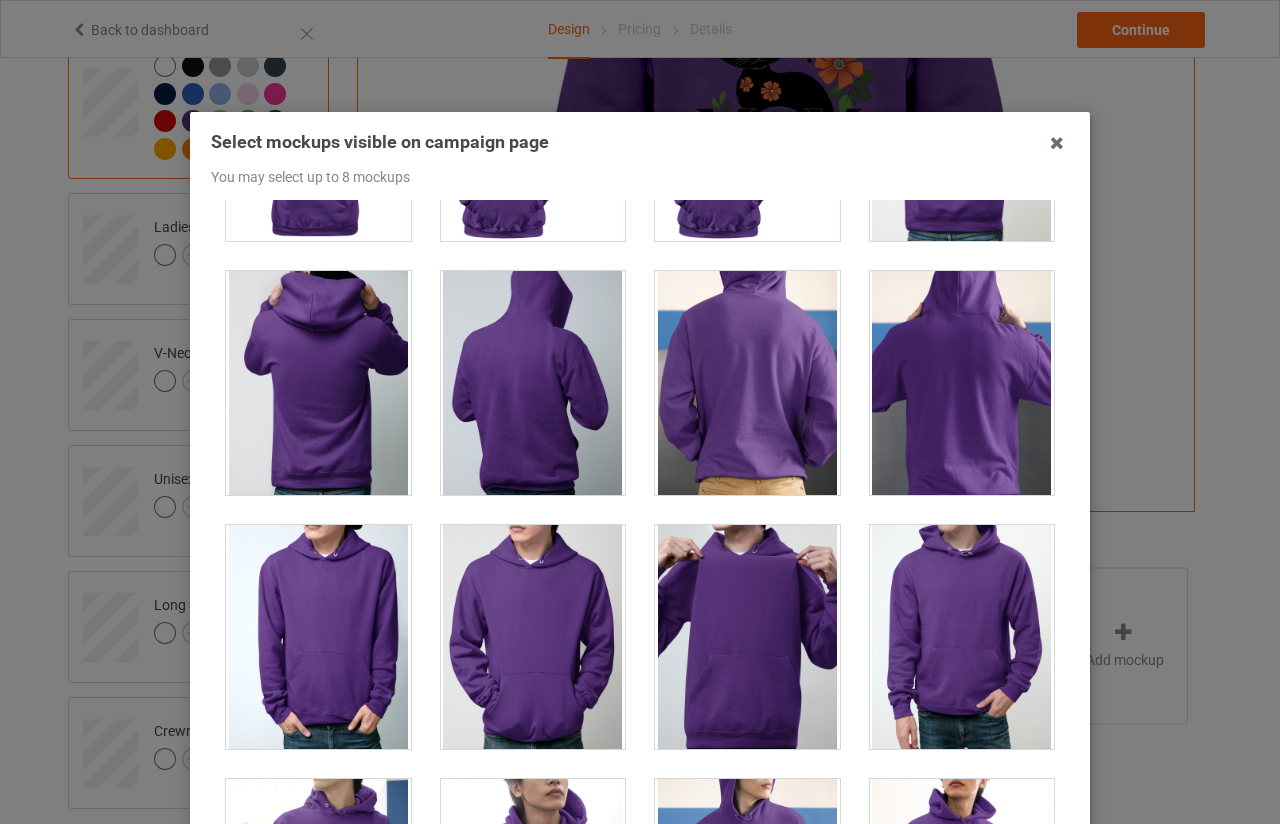 scroll, scrollTop: 2700, scrollLeft: 0, axis: vertical 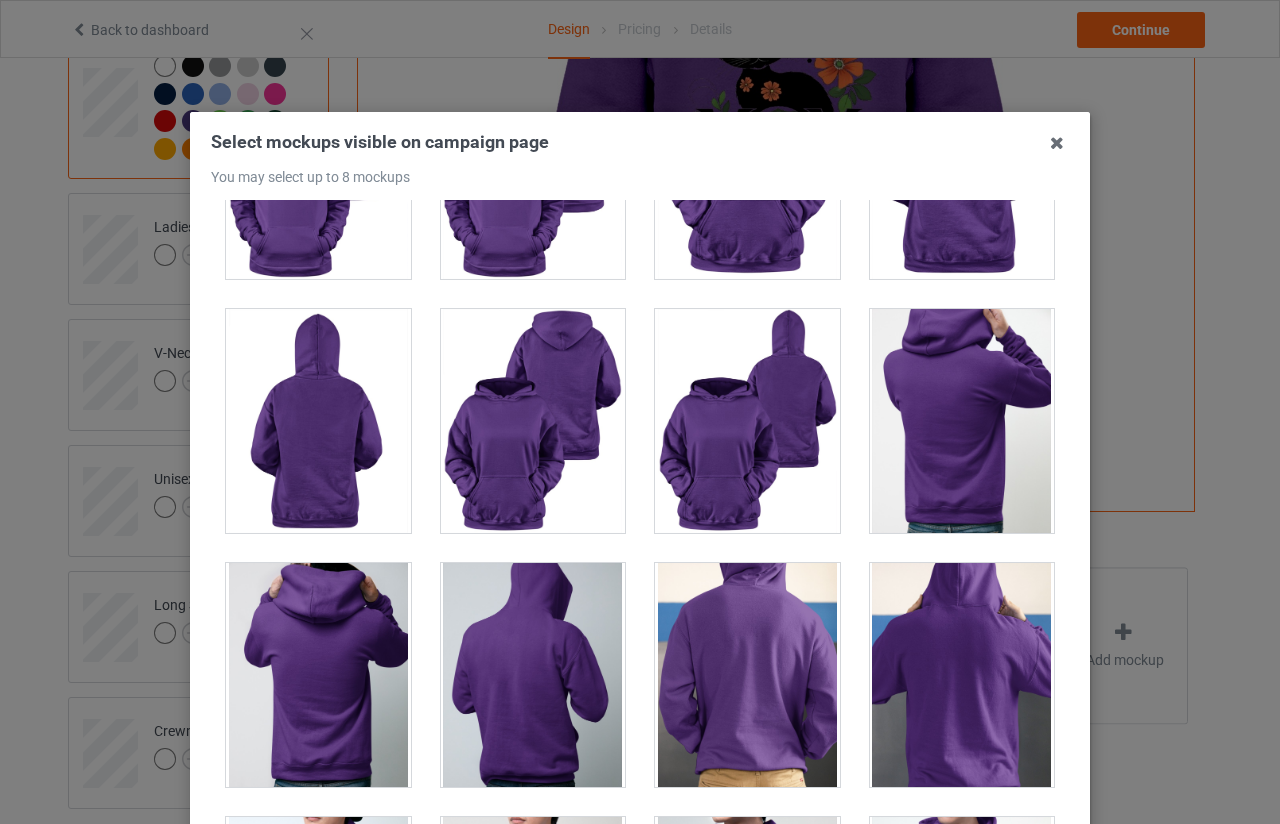 click at bounding box center (533, 421) 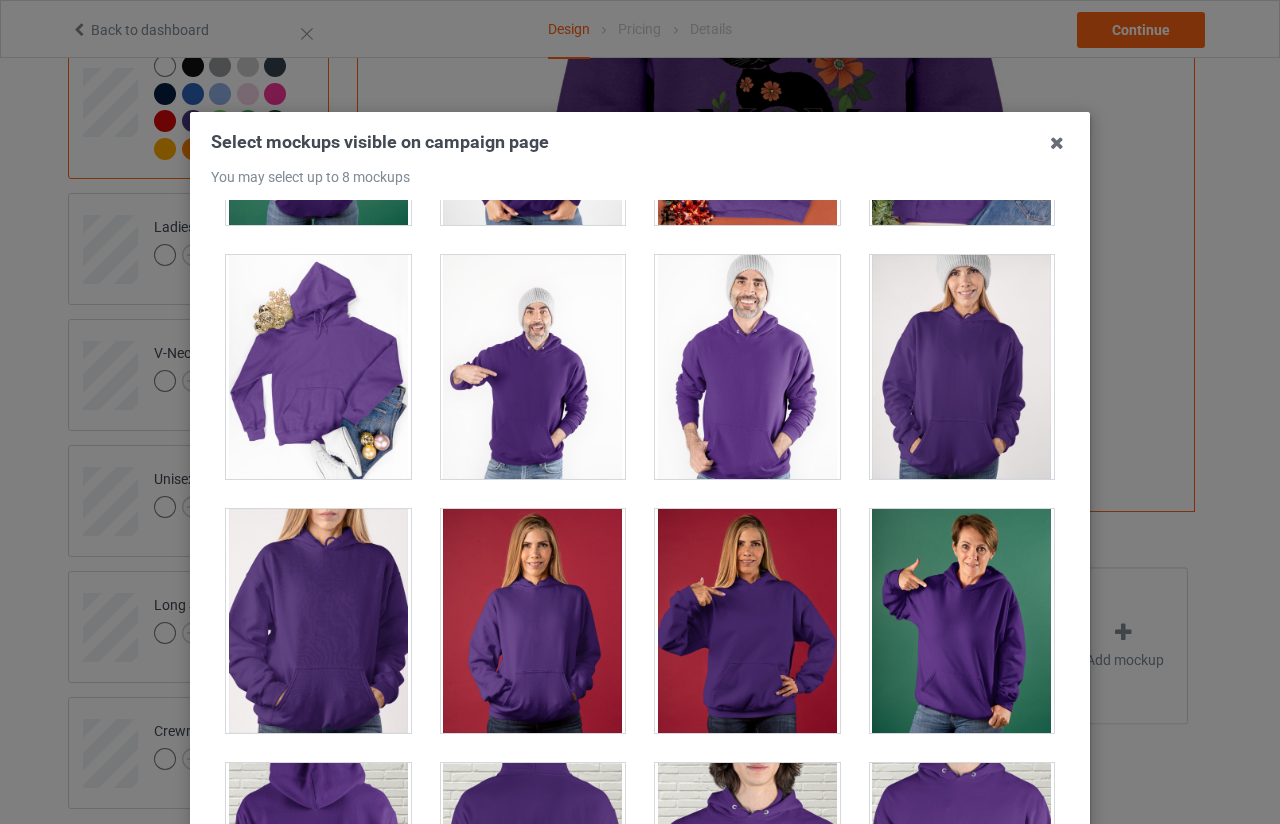 scroll, scrollTop: 4300, scrollLeft: 0, axis: vertical 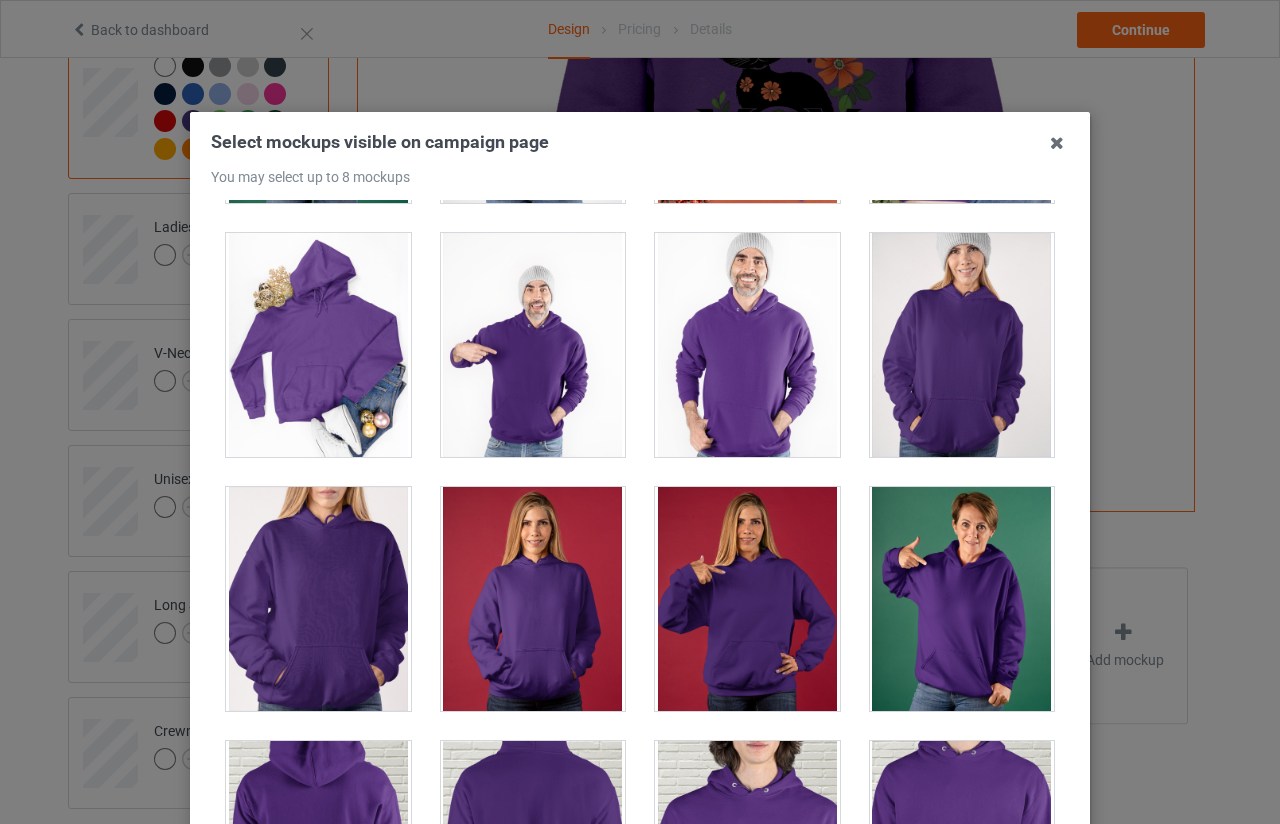 click at bounding box center (747, 599) 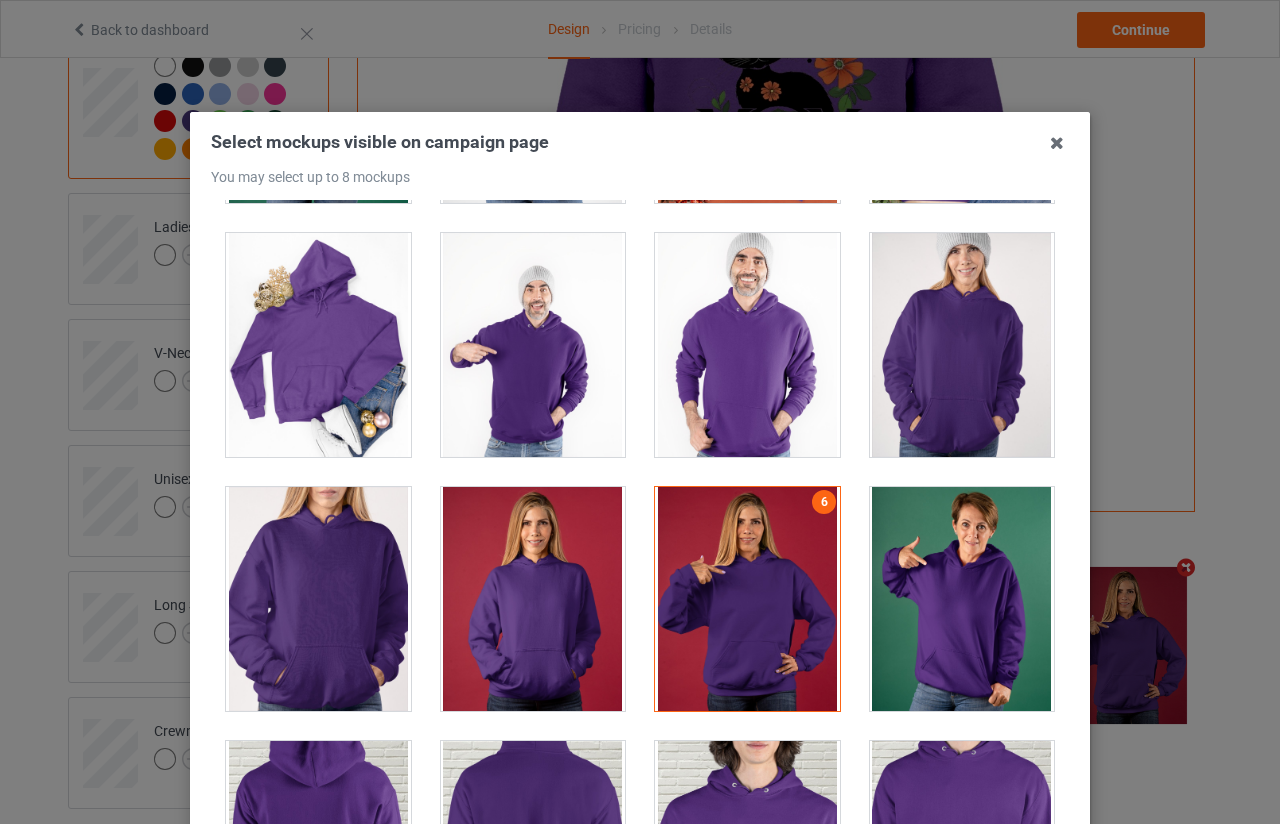 click at bounding box center (533, 599) 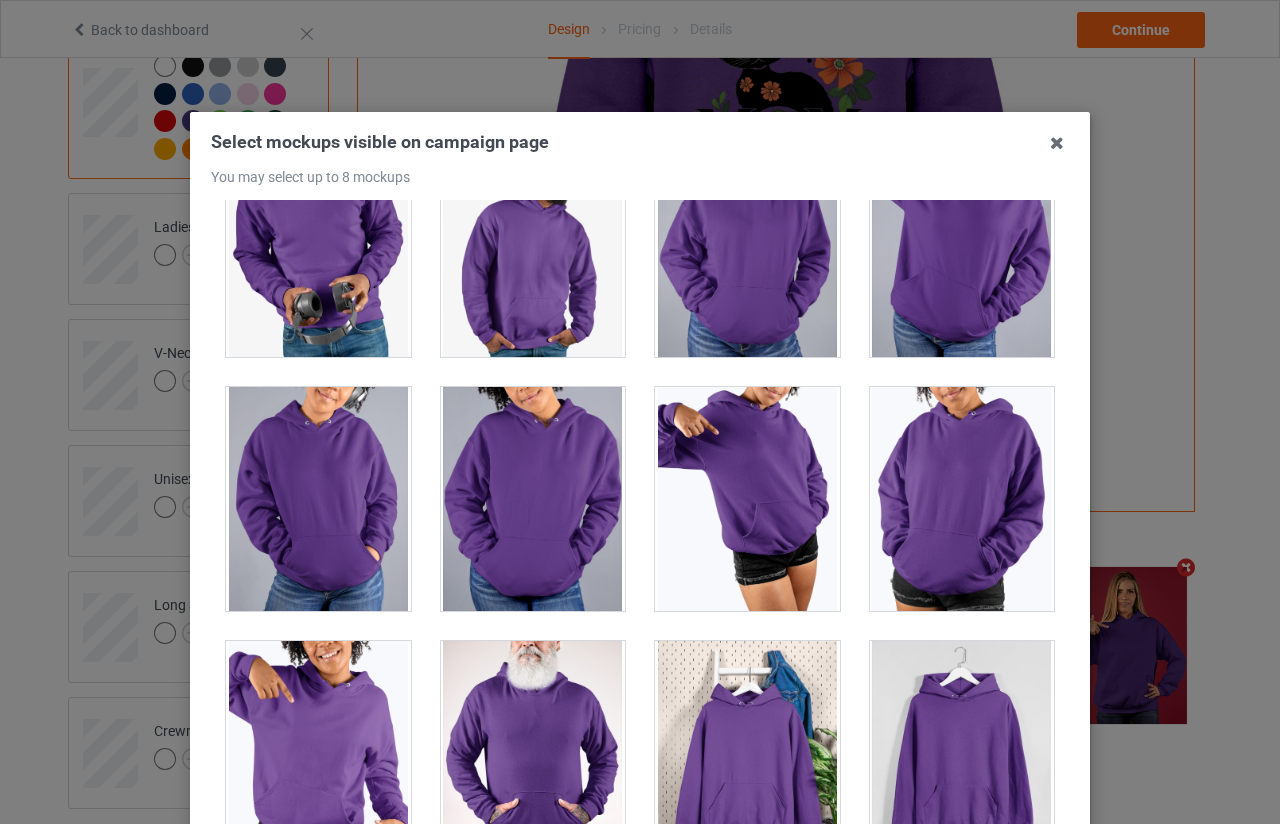 scroll, scrollTop: 17120, scrollLeft: 0, axis: vertical 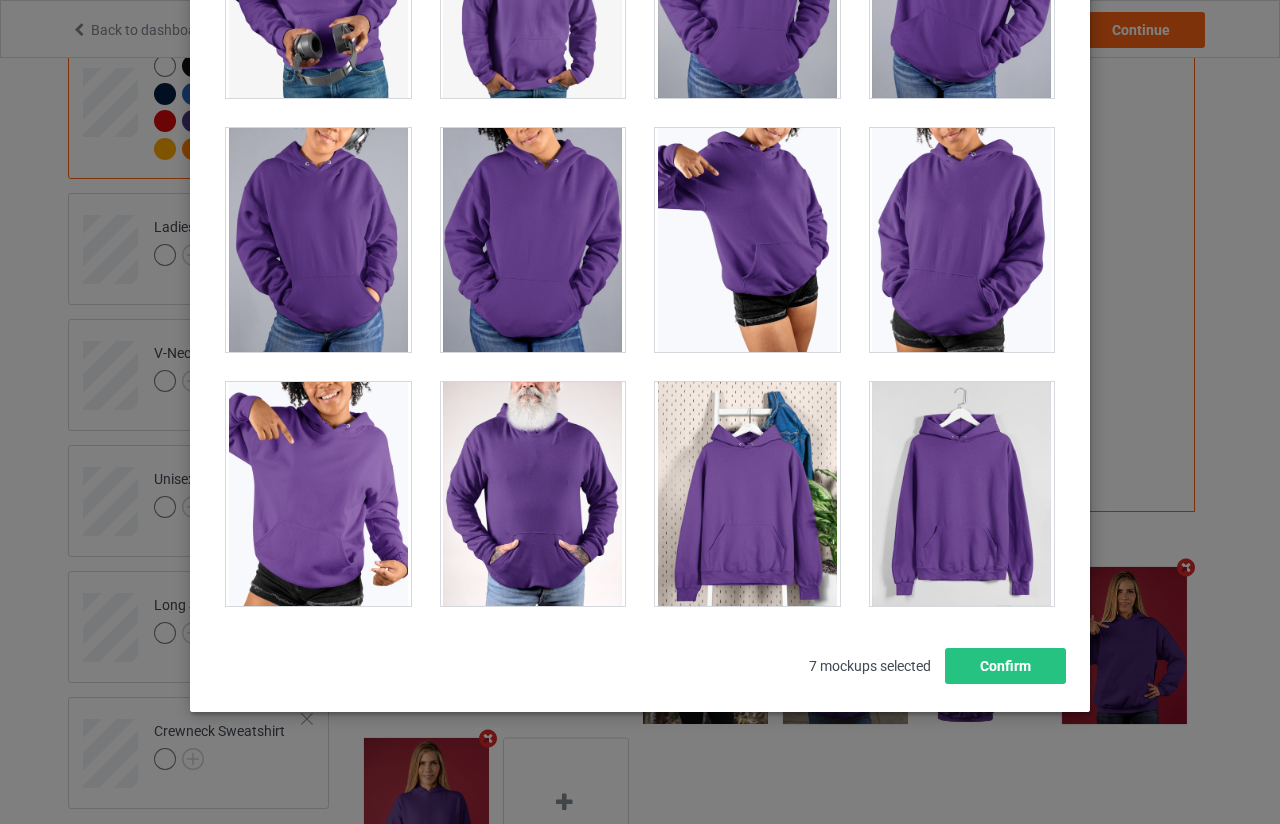 click at bounding box center (318, 494) 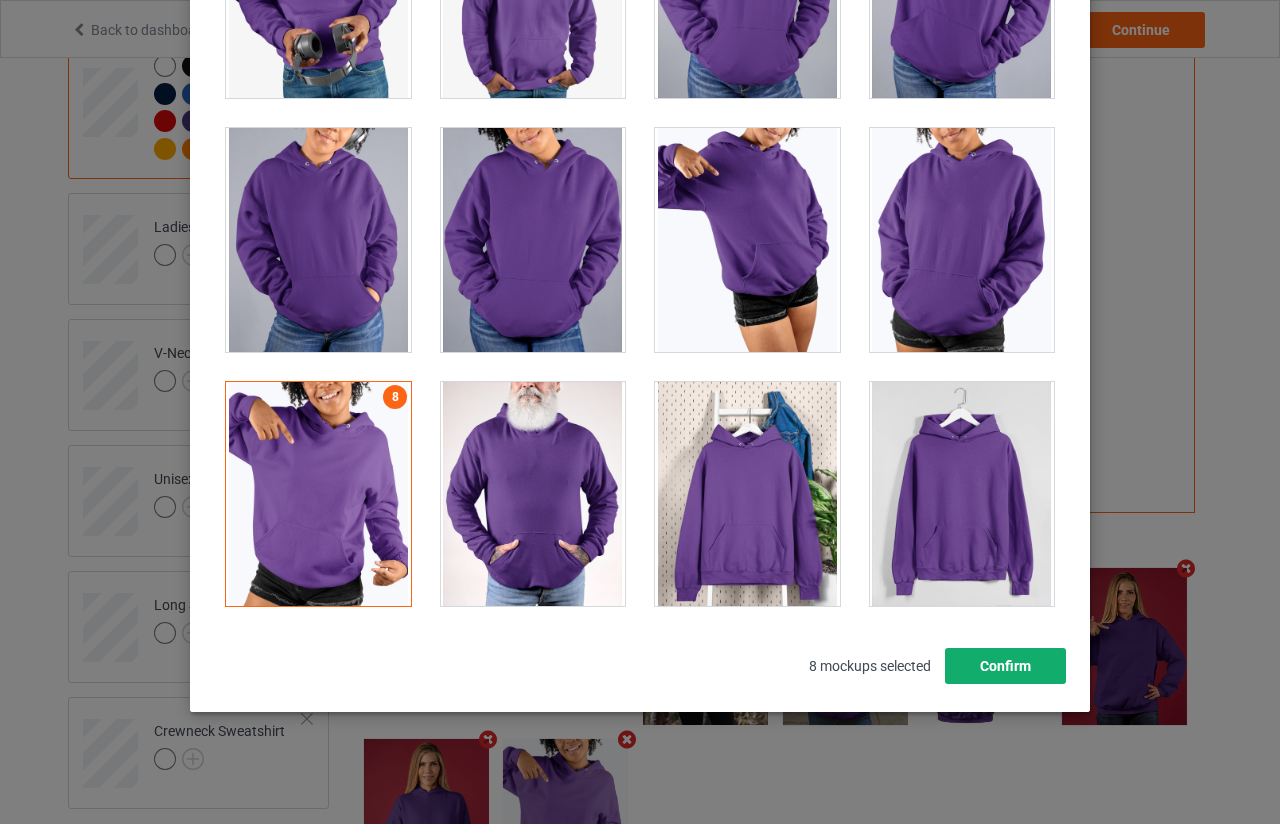 click on "Confirm" at bounding box center (1005, 666) 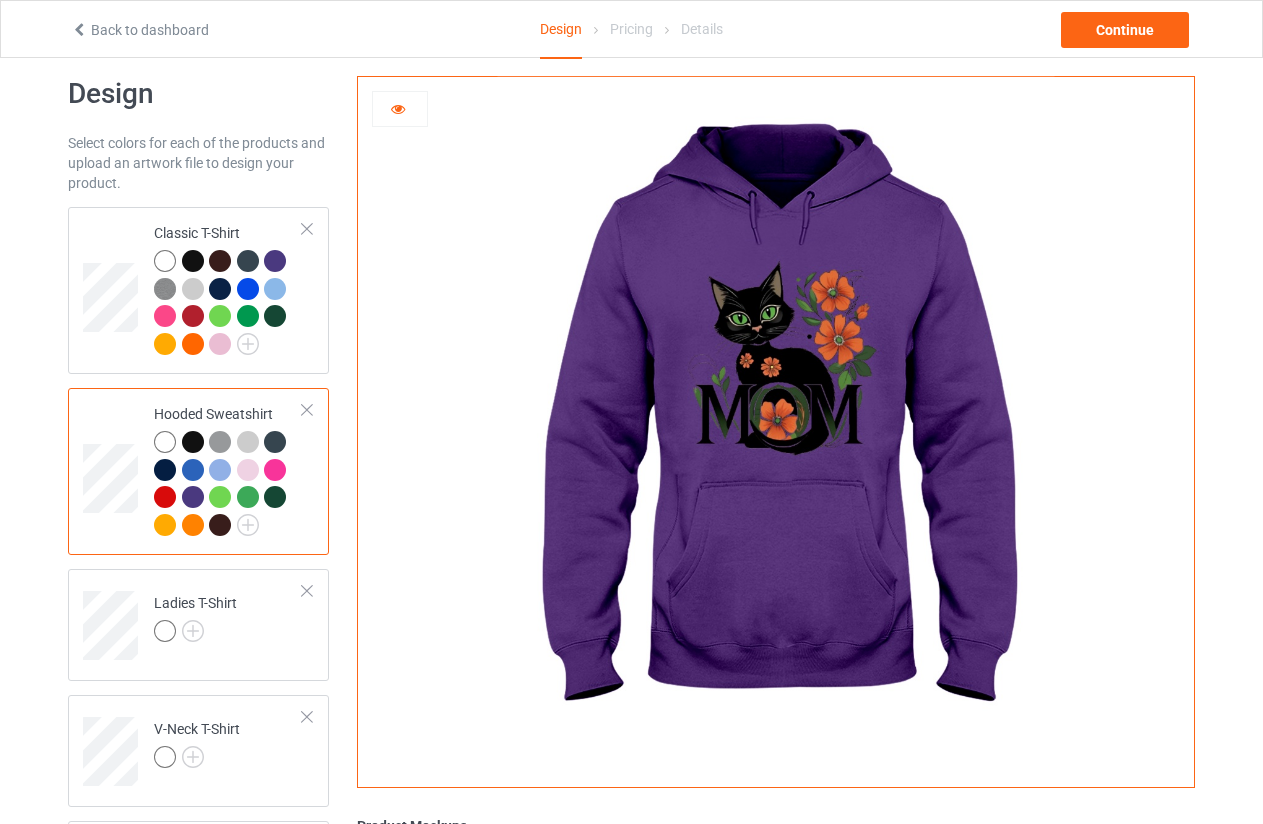 scroll, scrollTop: 0, scrollLeft: 0, axis: both 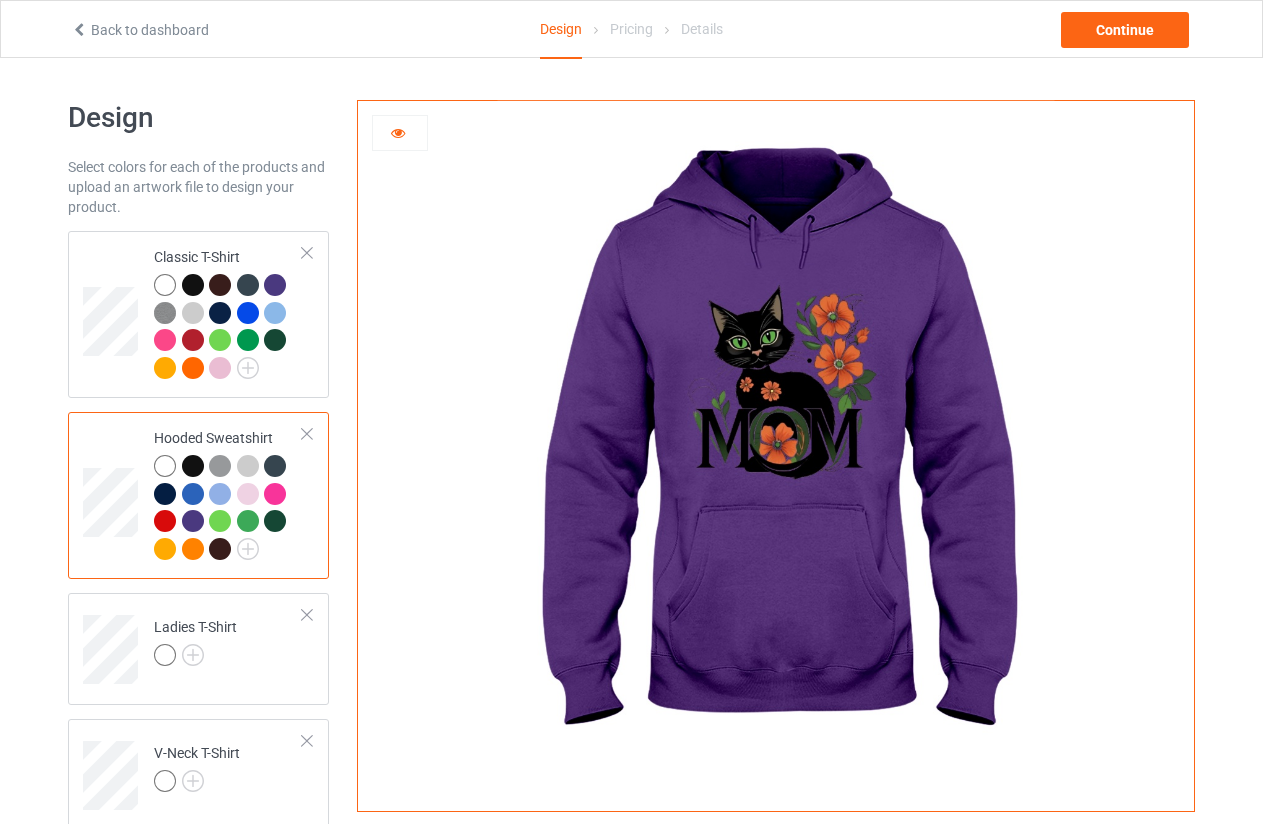 click at bounding box center (165, 466) 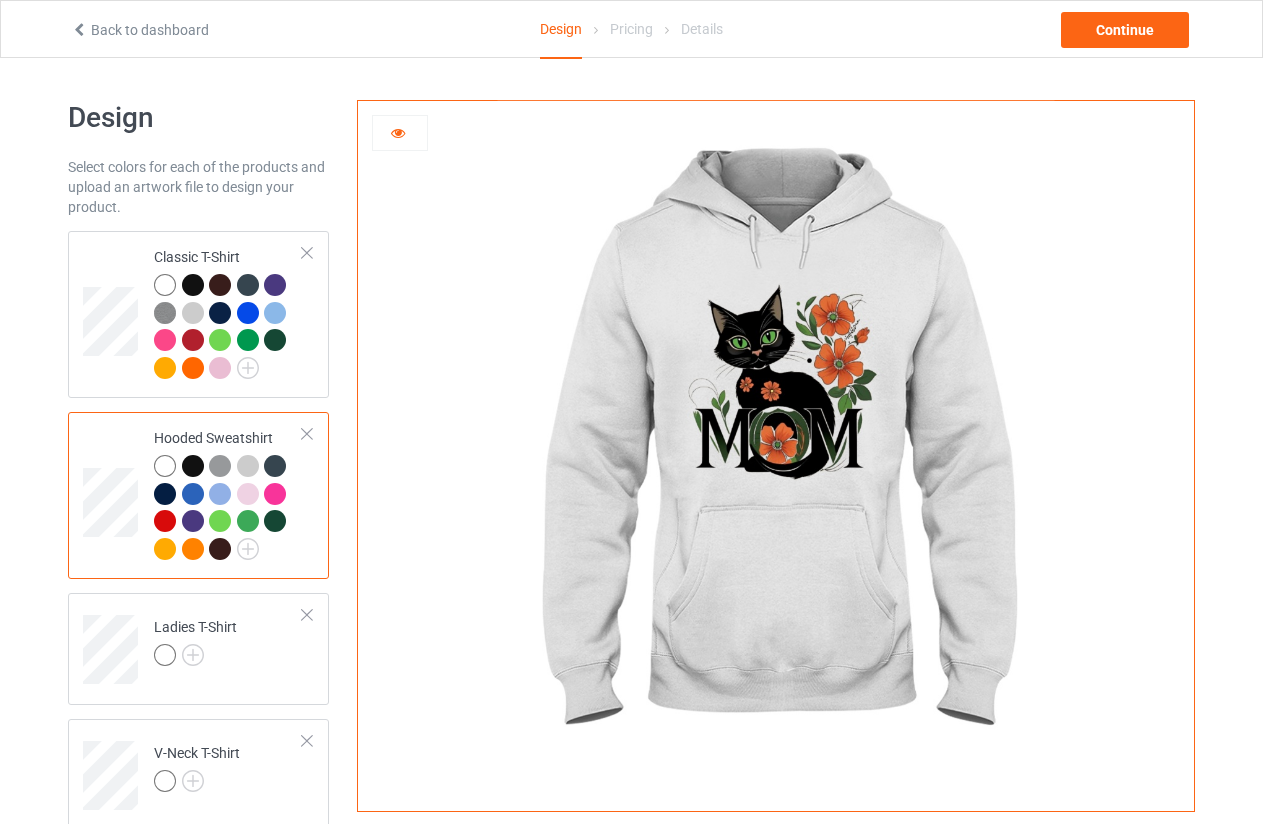 click at bounding box center [220, 466] 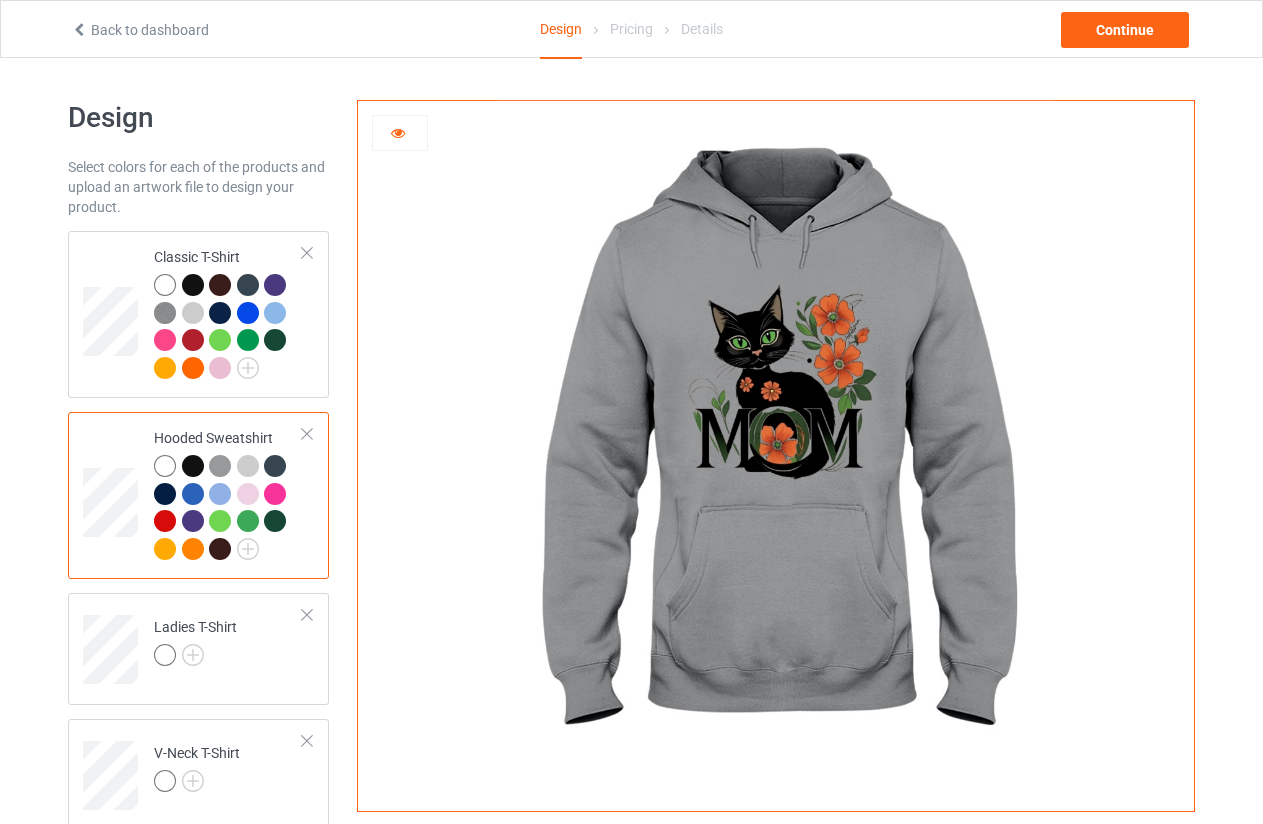 click at bounding box center (220, 521) 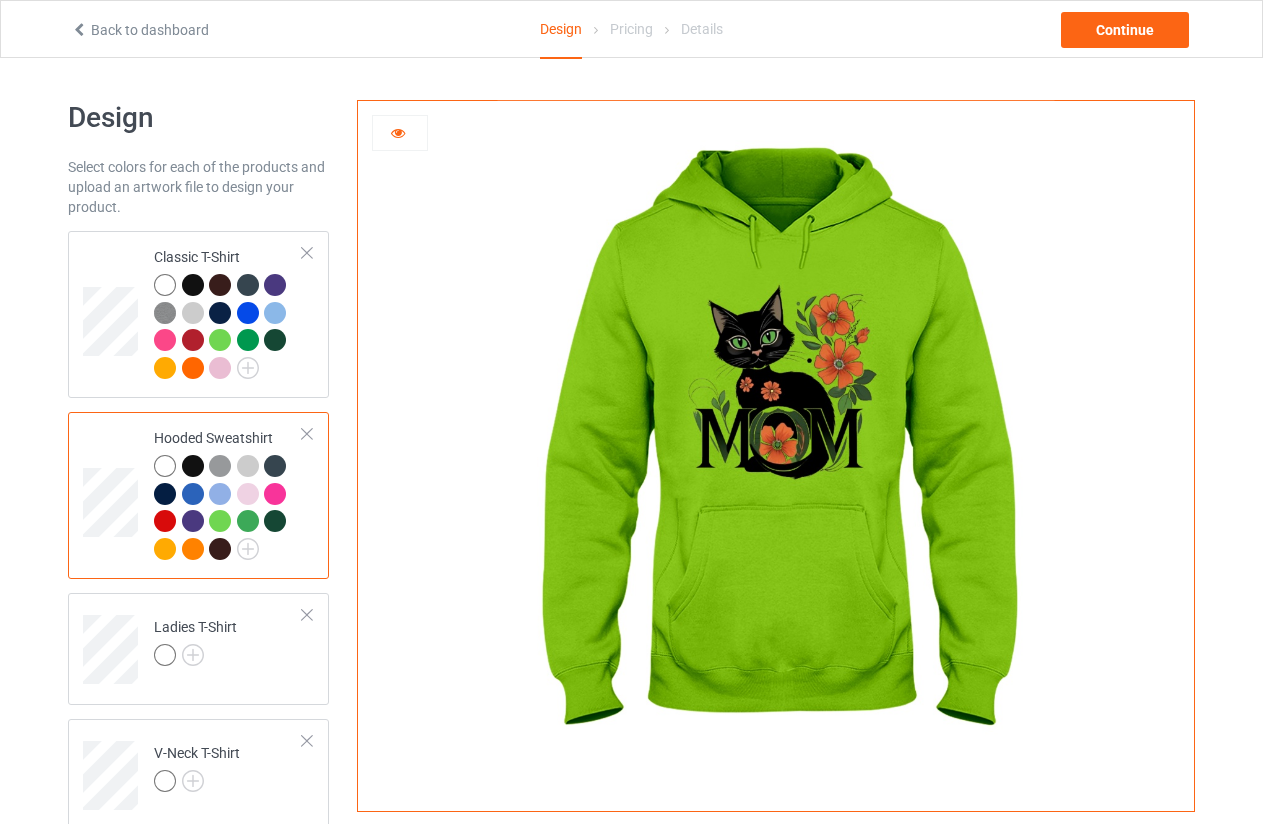click at bounding box center (248, 521) 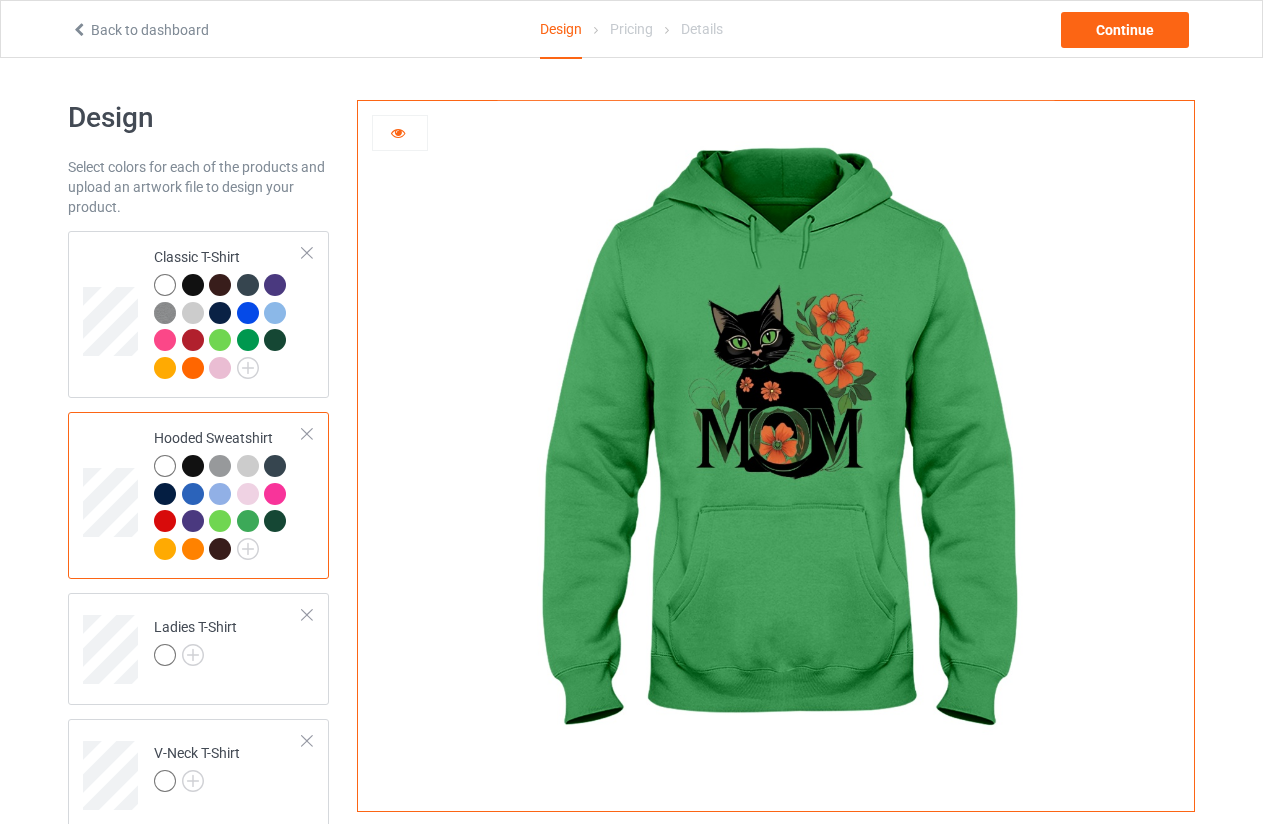 click at bounding box center [165, 466] 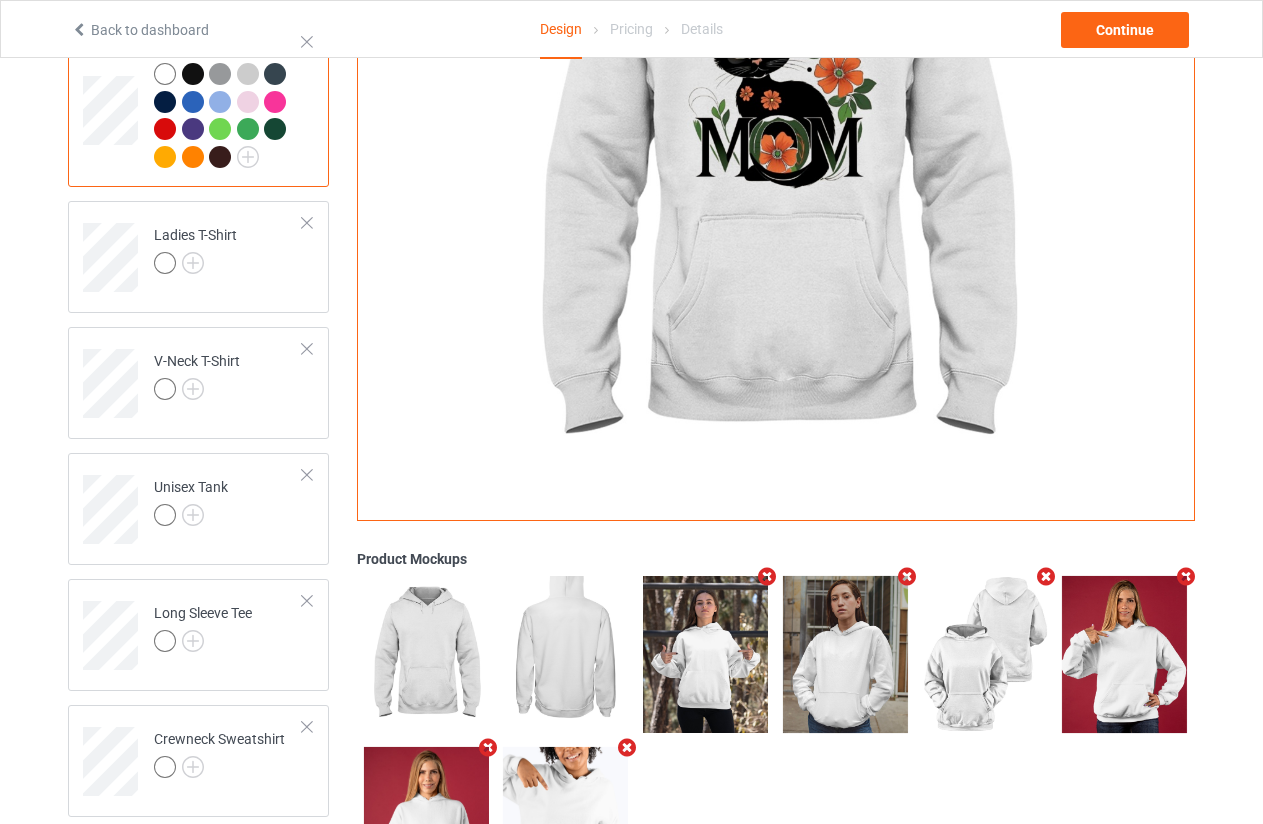 scroll, scrollTop: 400, scrollLeft: 0, axis: vertical 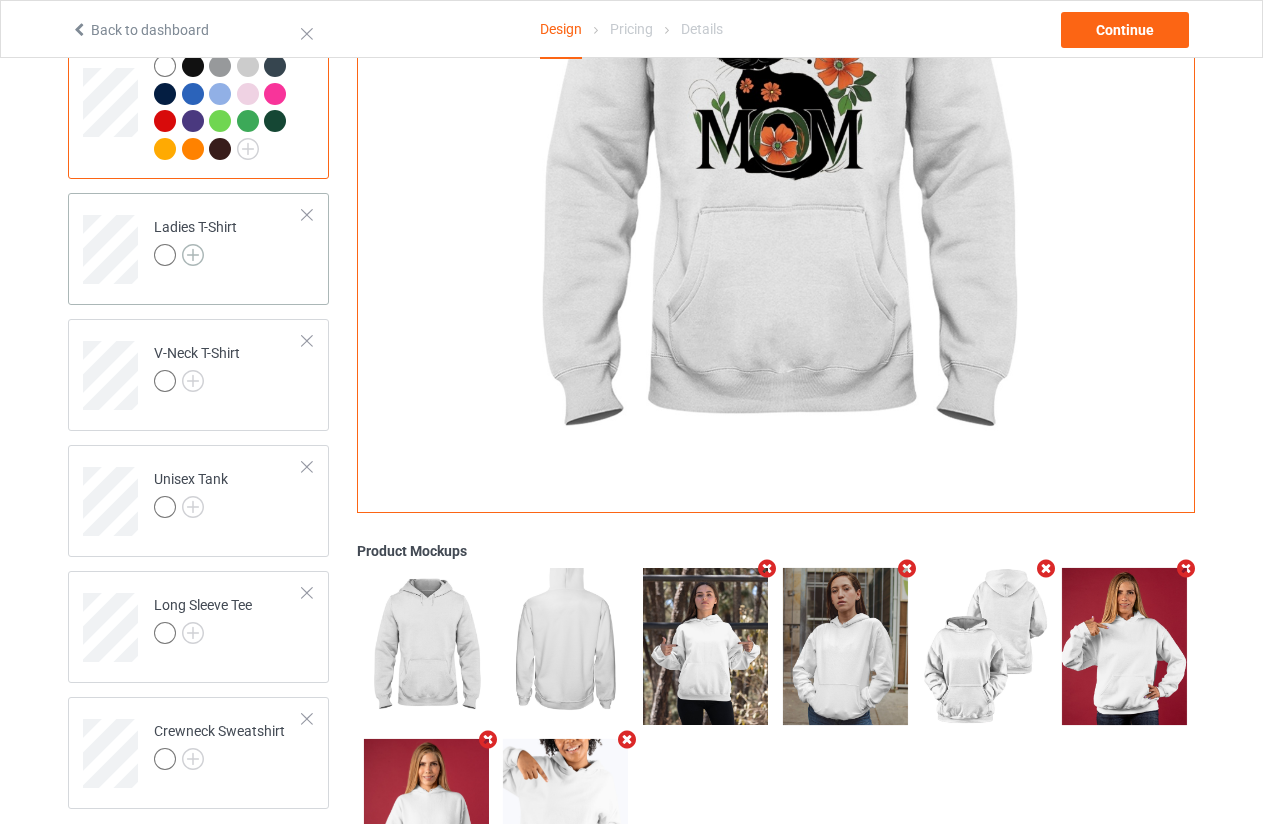 click at bounding box center [193, 255] 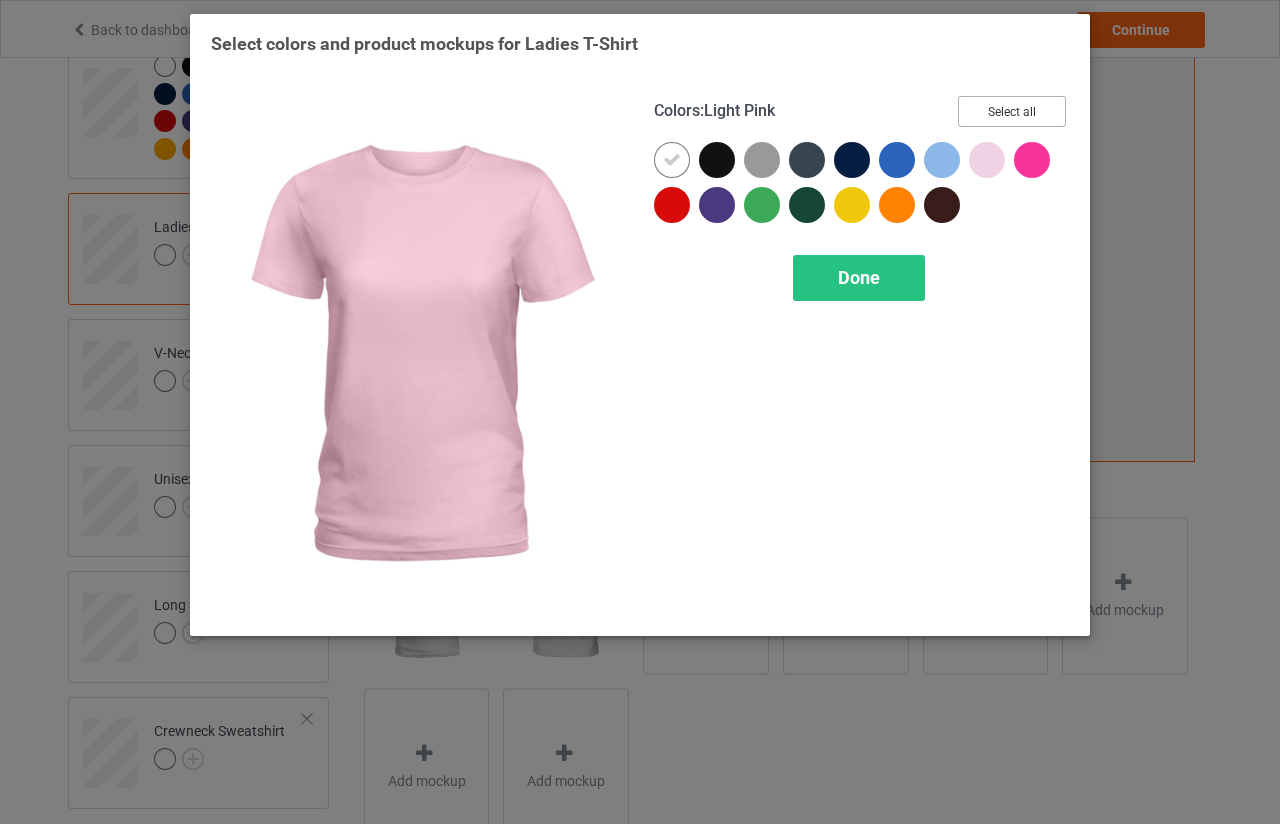 click on "Select all" at bounding box center [1012, 111] 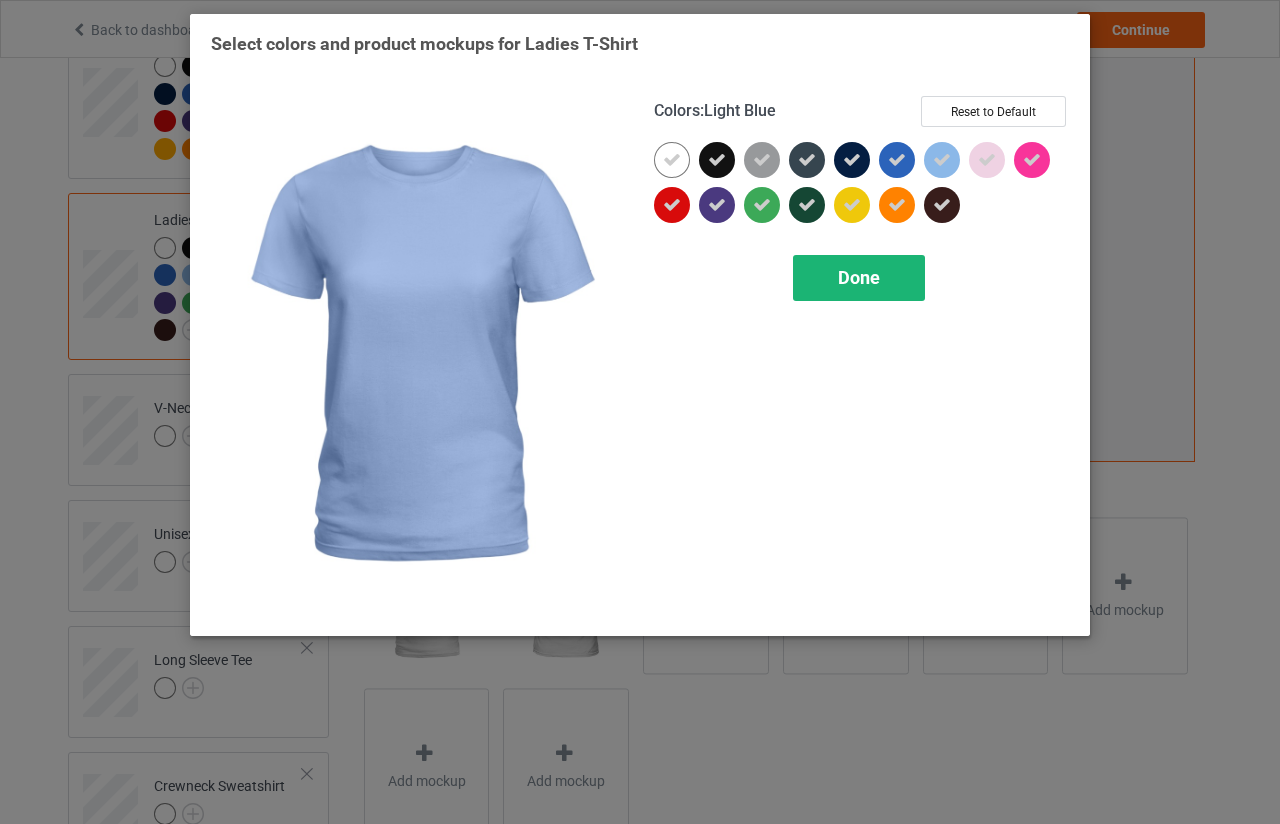 click on "Done" at bounding box center (859, 278) 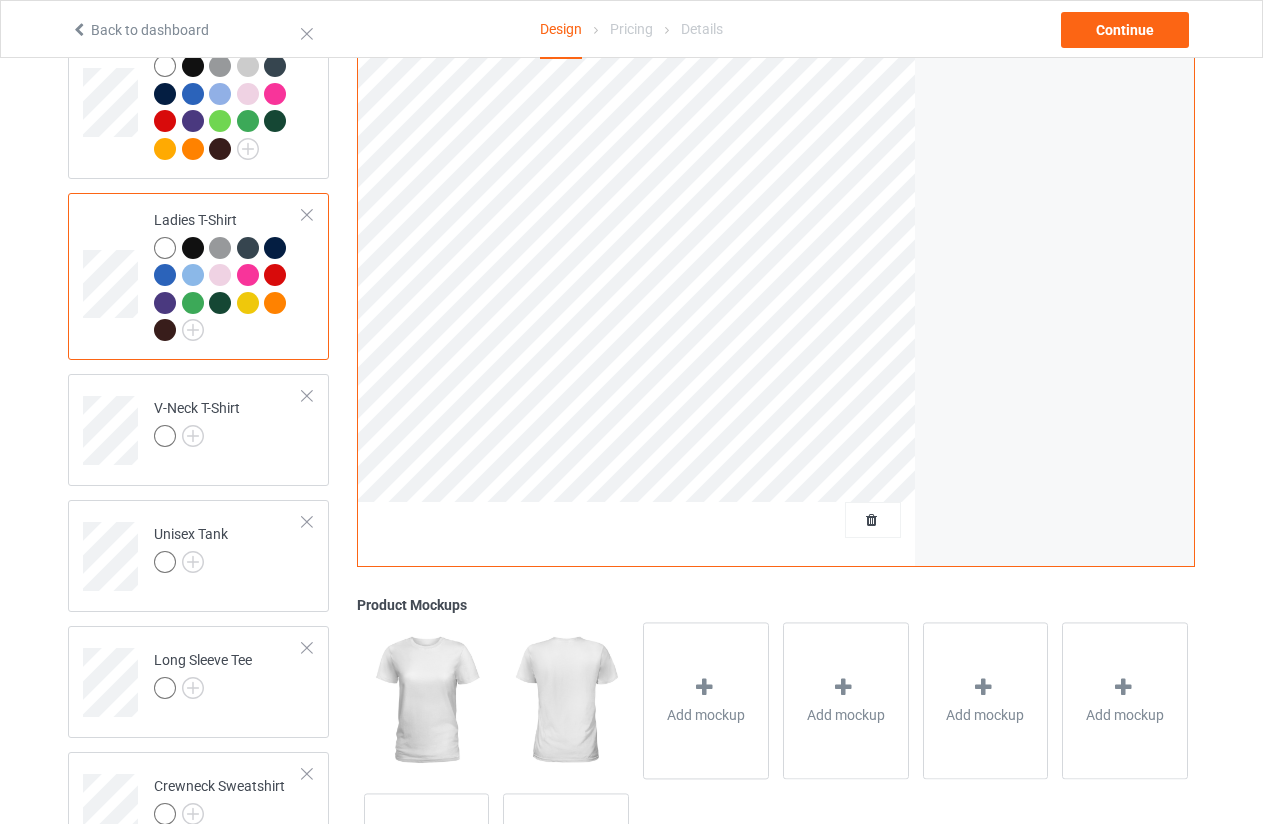 click at bounding box center (228, 292) 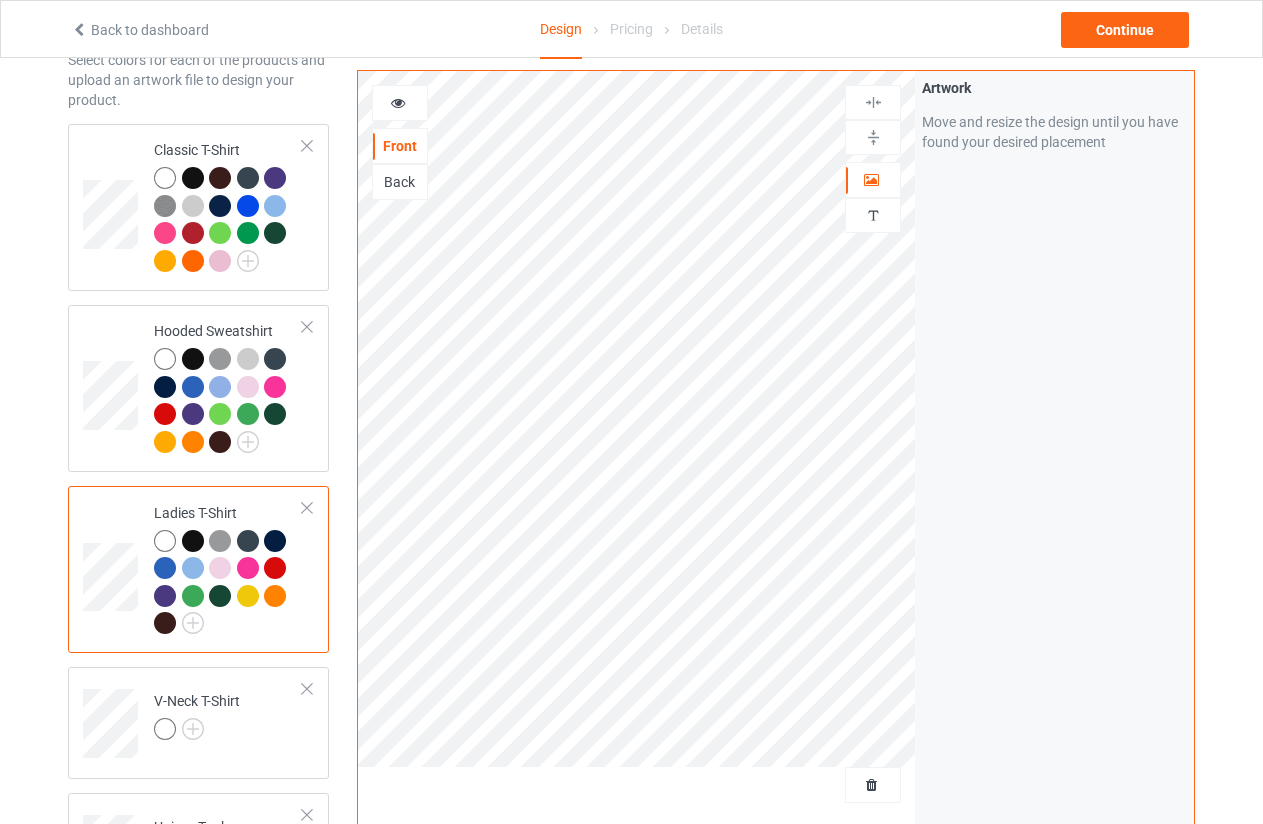 scroll, scrollTop: 100, scrollLeft: 0, axis: vertical 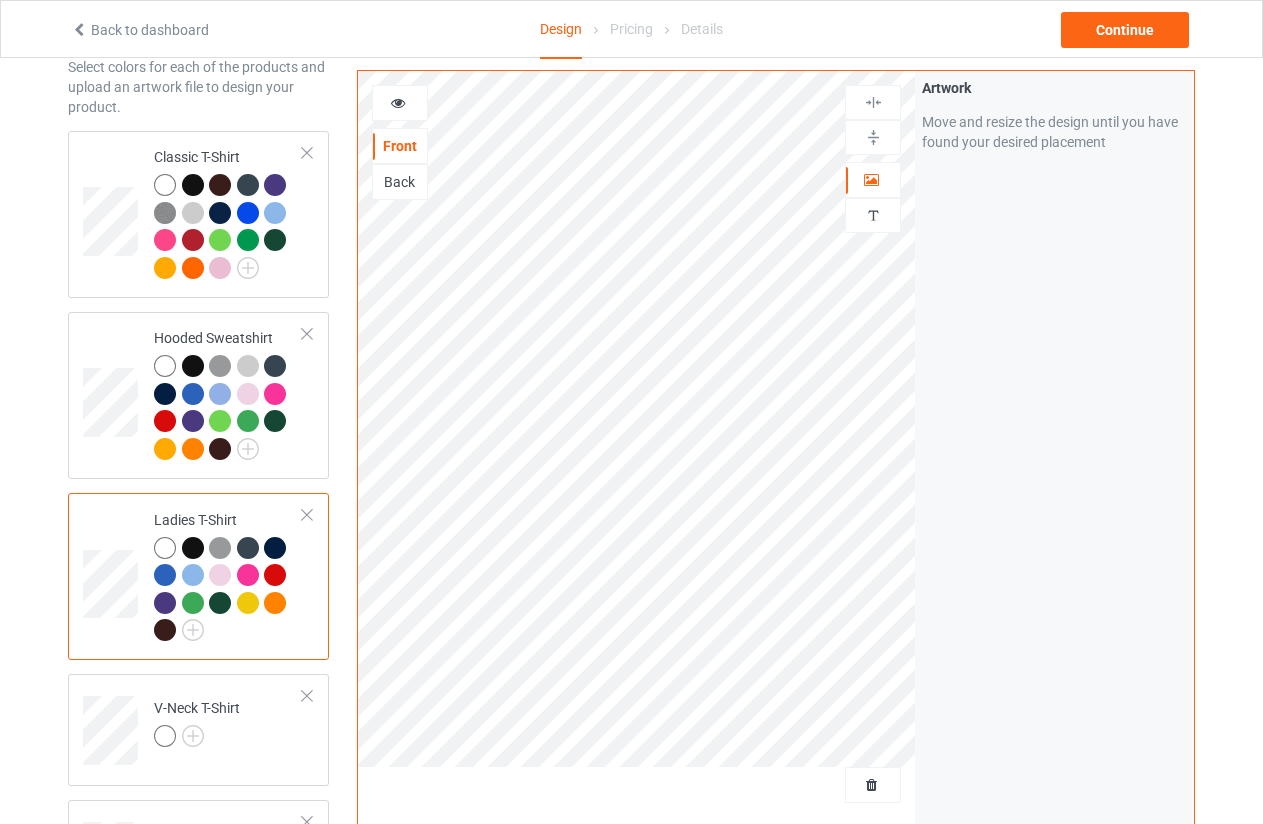 click at bounding box center (398, 100) 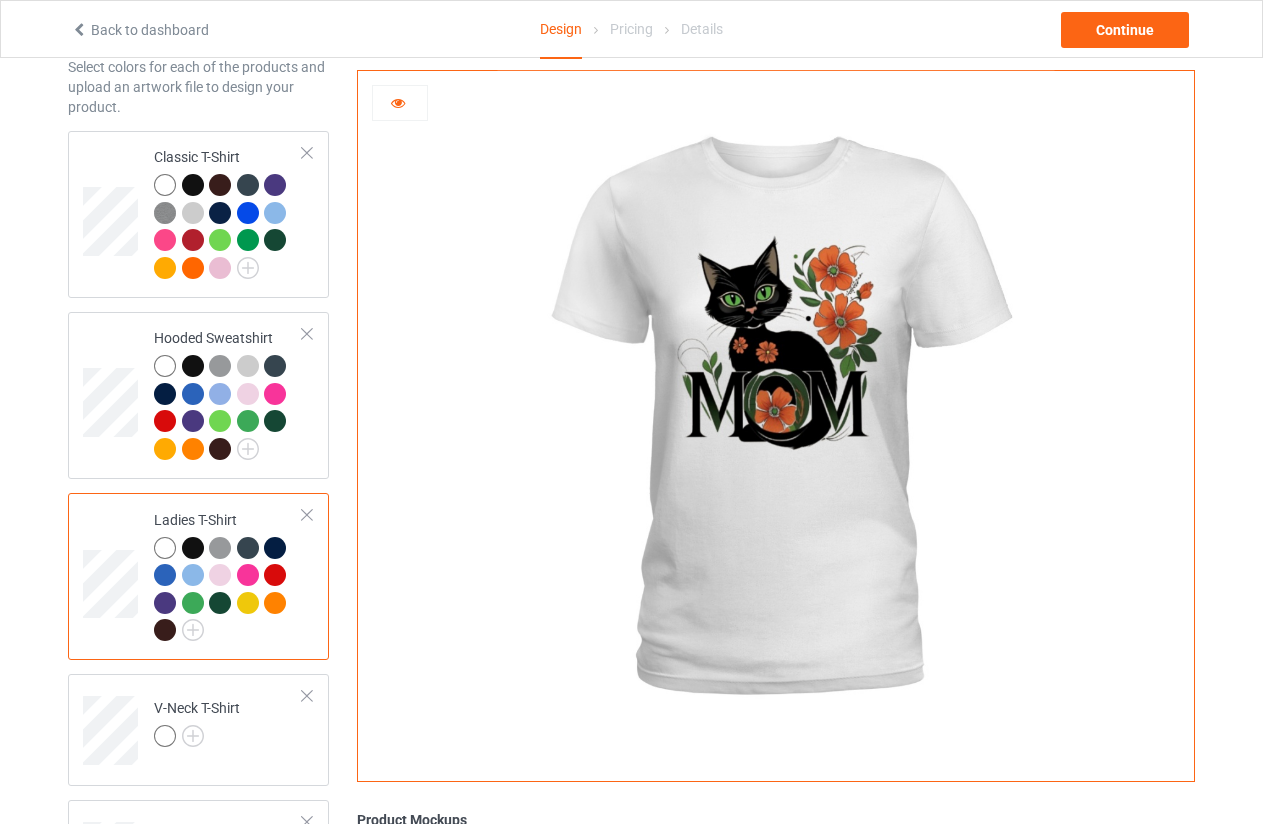 click at bounding box center [220, 548] 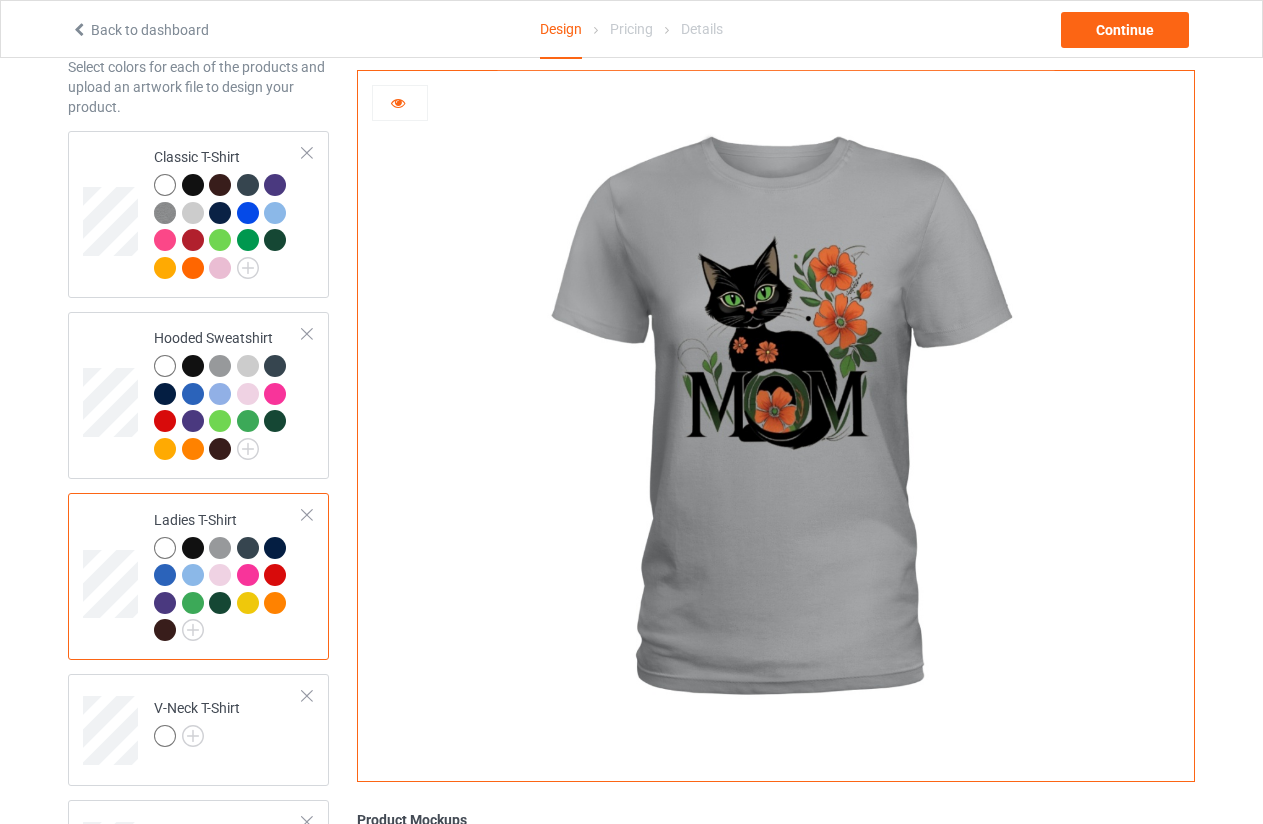 click at bounding box center [251, 551] 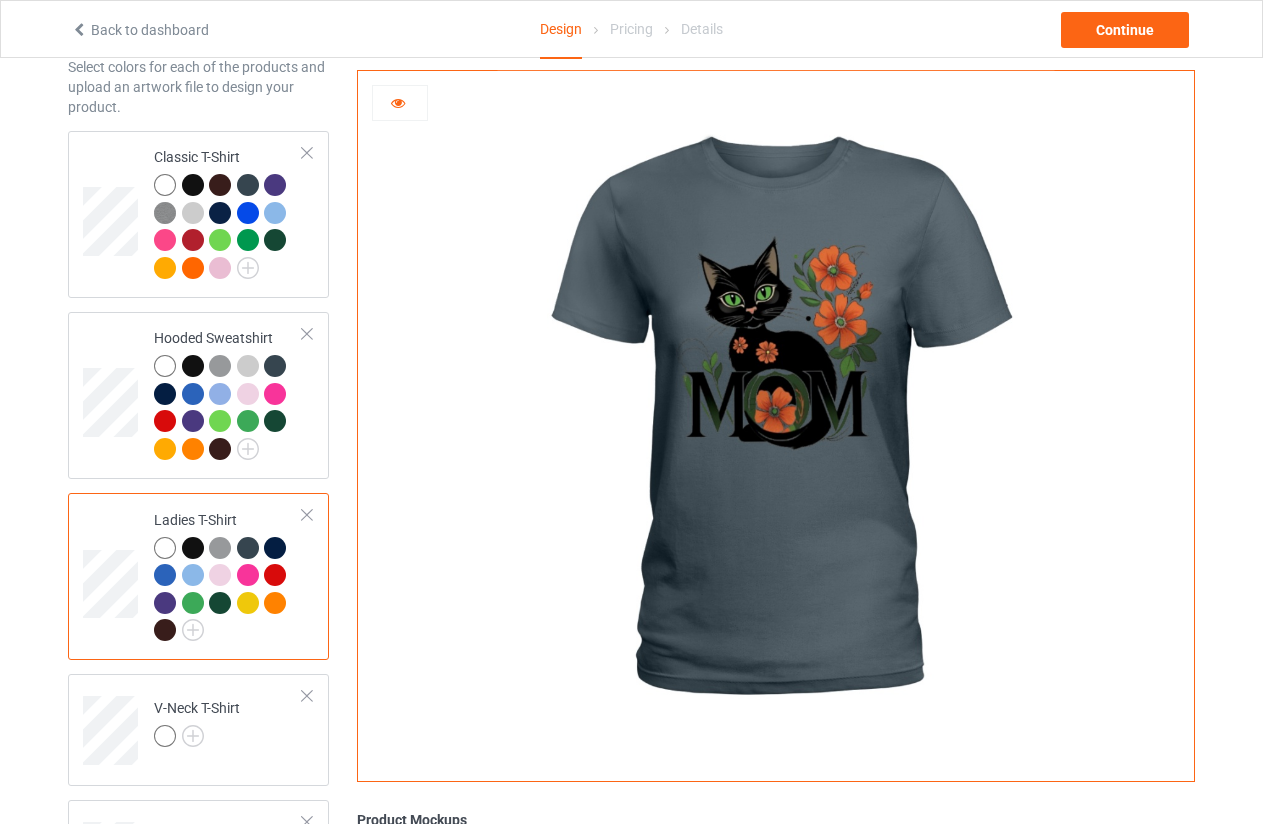 click at bounding box center (193, 603) 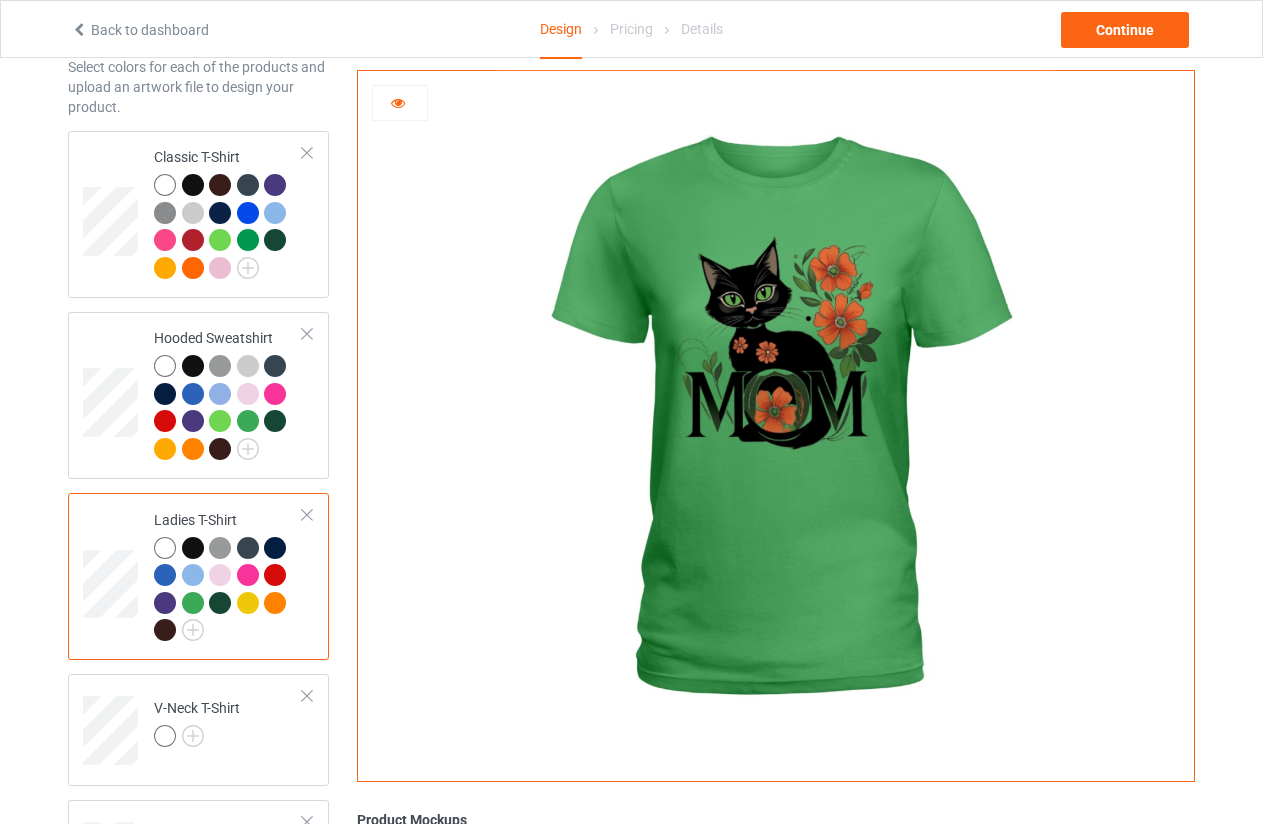 click at bounding box center (220, 603) 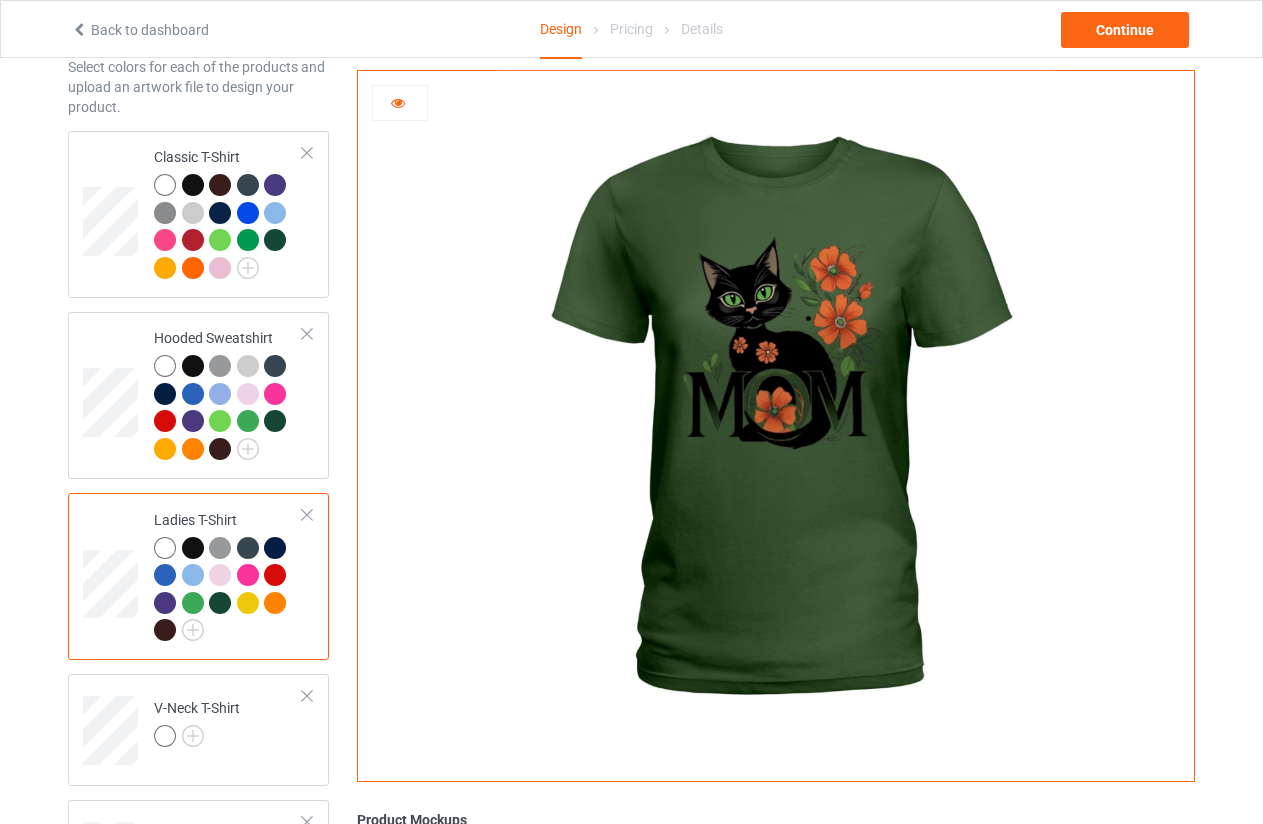 click at bounding box center [165, 548] 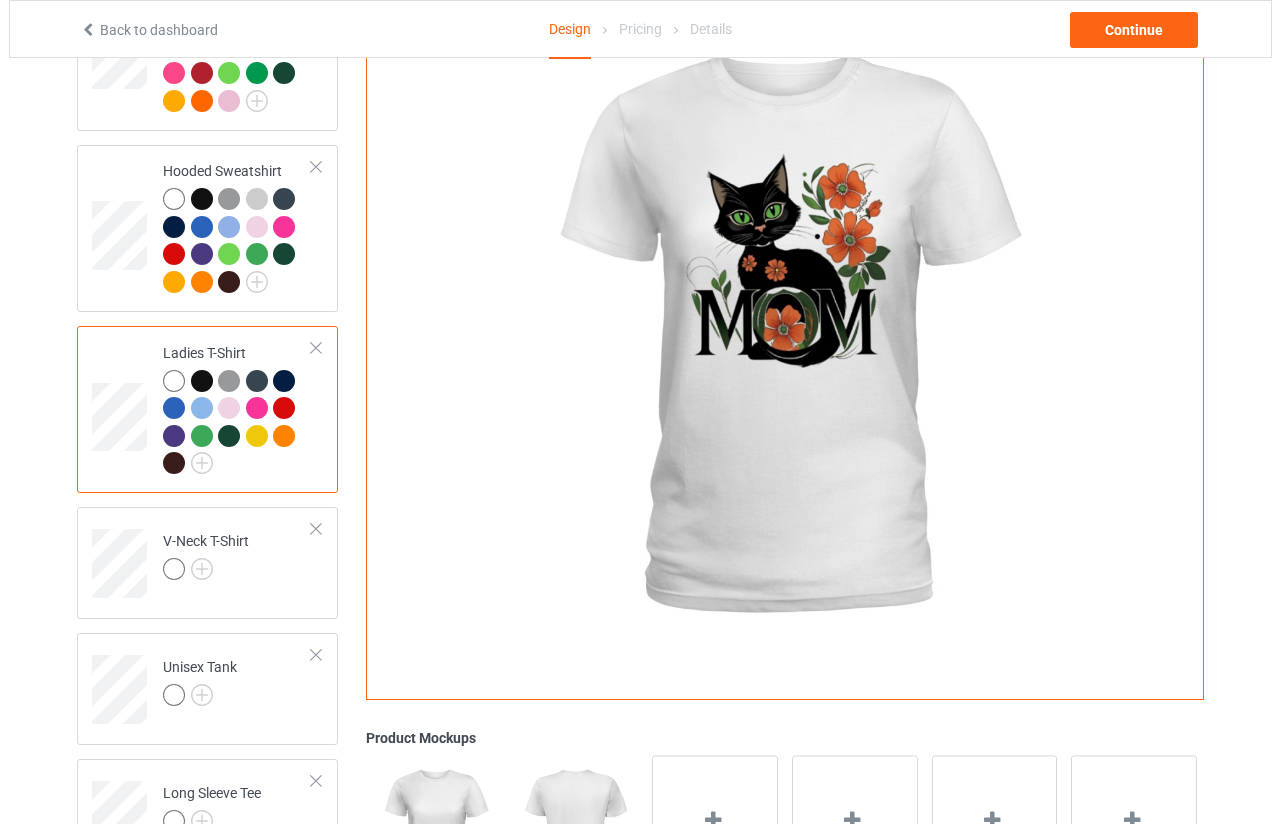 scroll, scrollTop: 500, scrollLeft: 0, axis: vertical 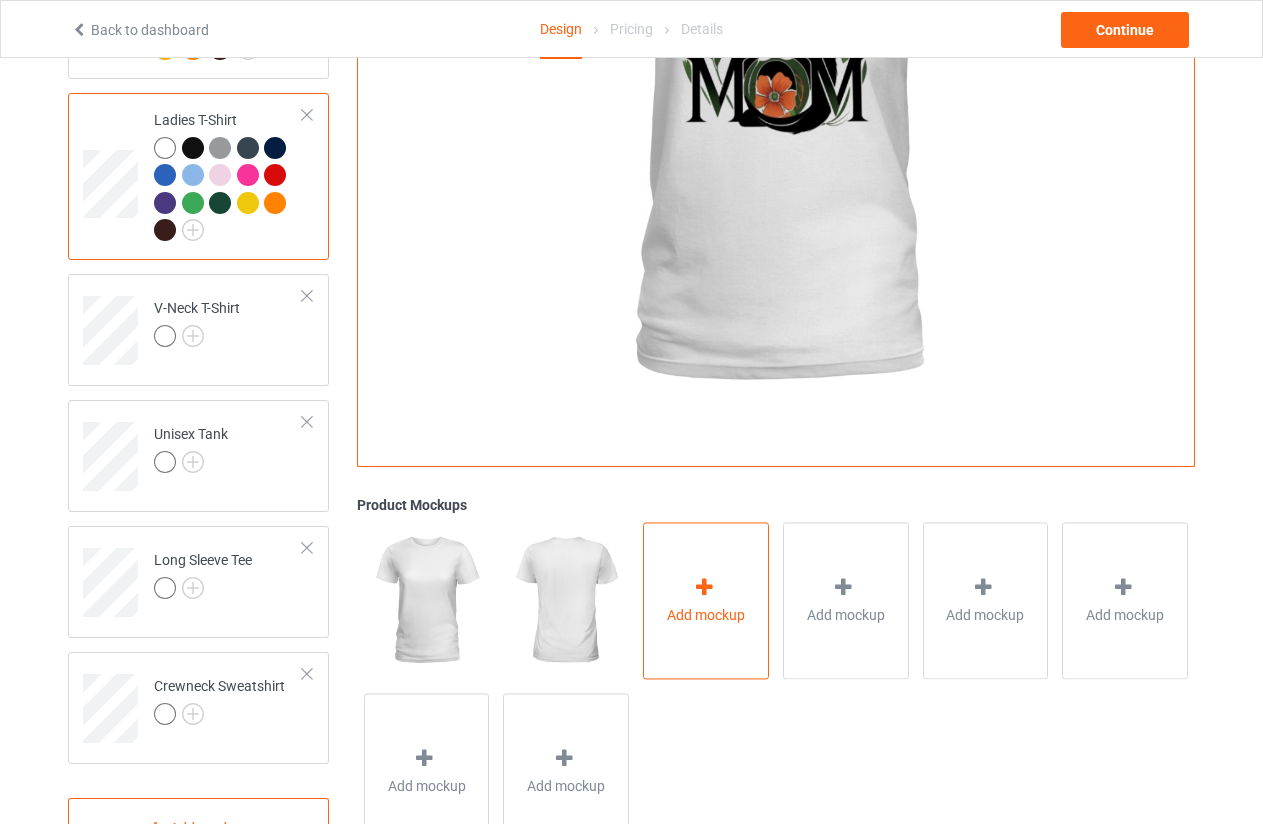 click at bounding box center [704, 587] 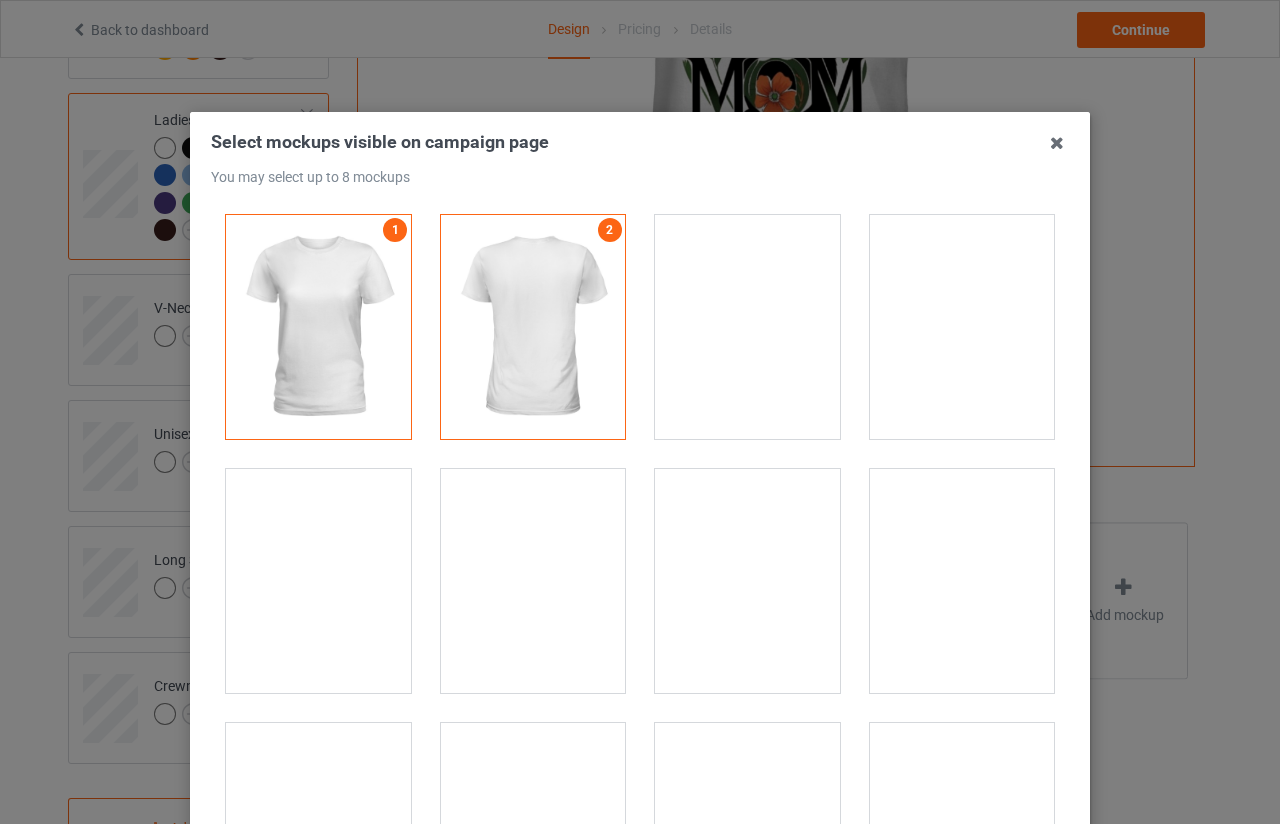 click at bounding box center [318, 581] 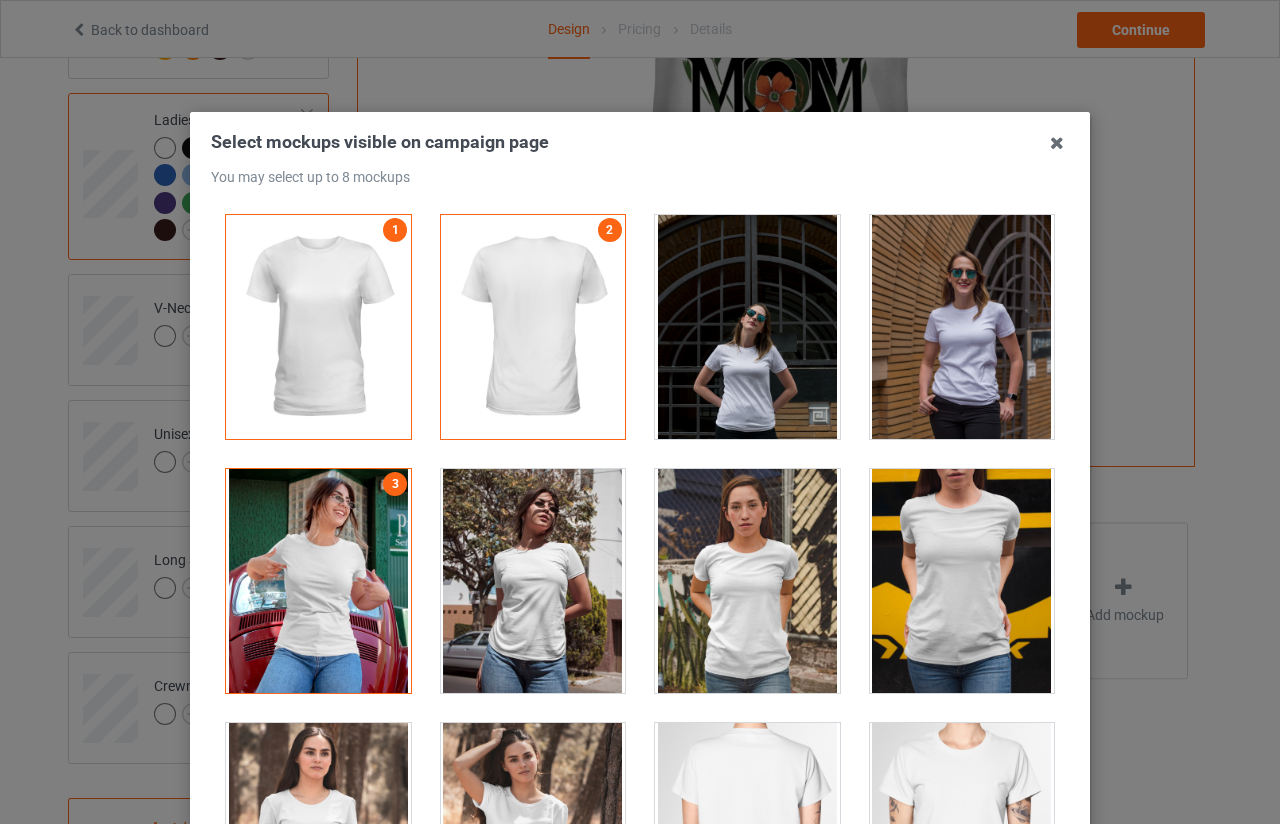 click at bounding box center [533, 581] 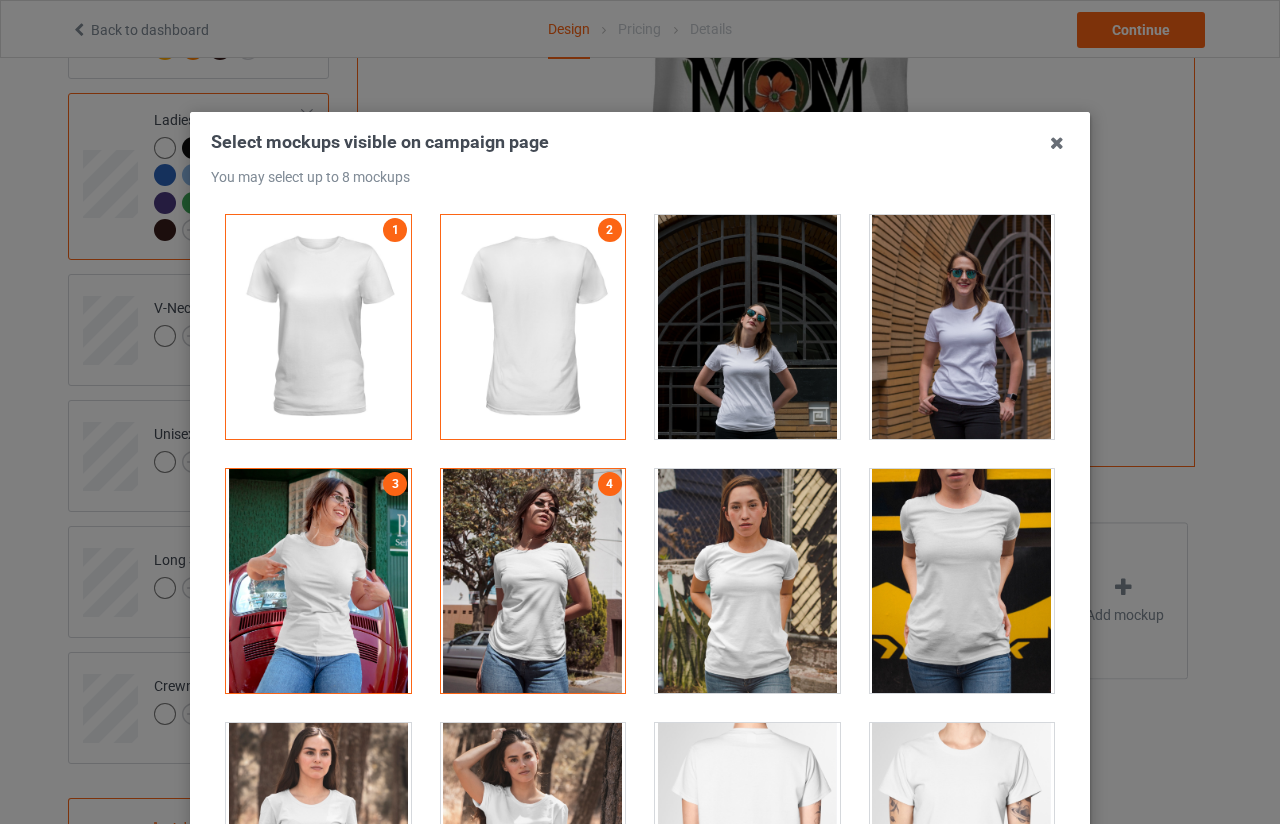click at bounding box center (962, 327) 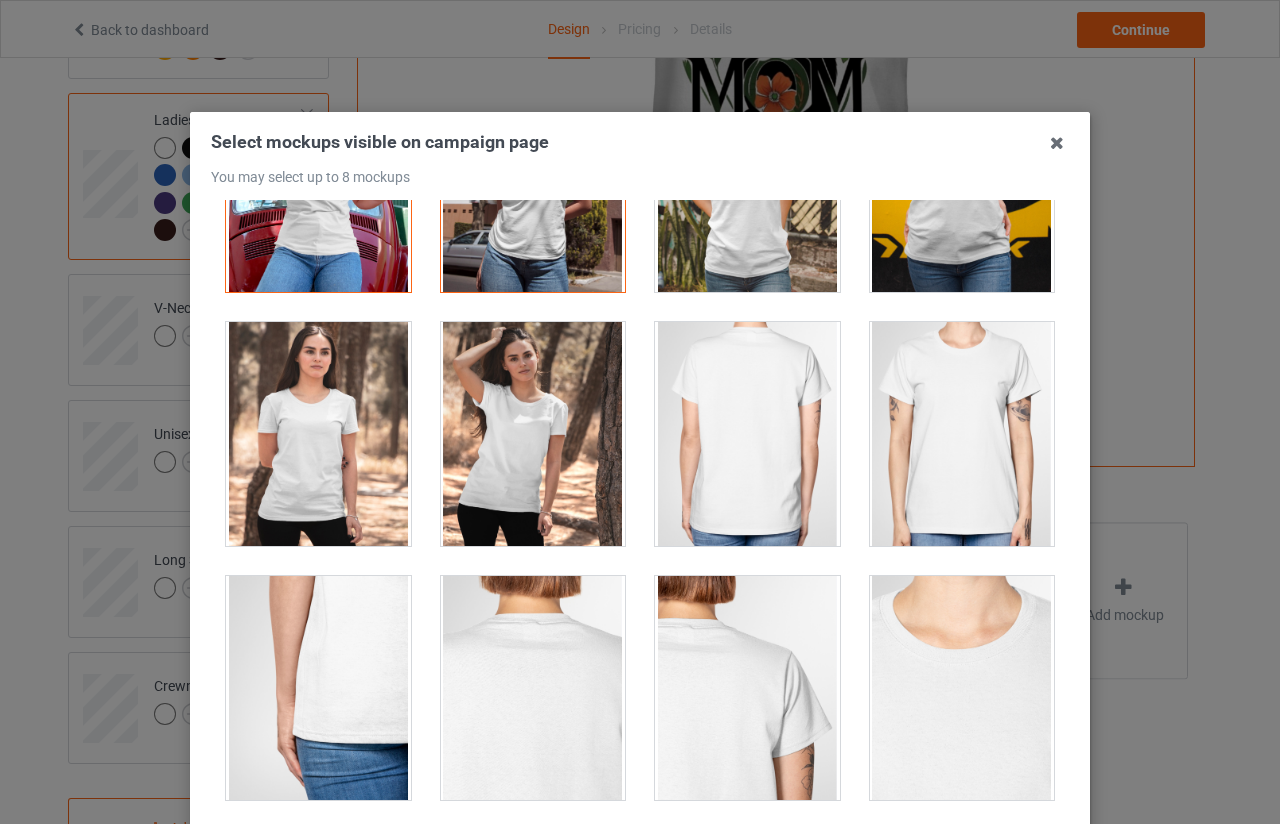 scroll, scrollTop: 600, scrollLeft: 0, axis: vertical 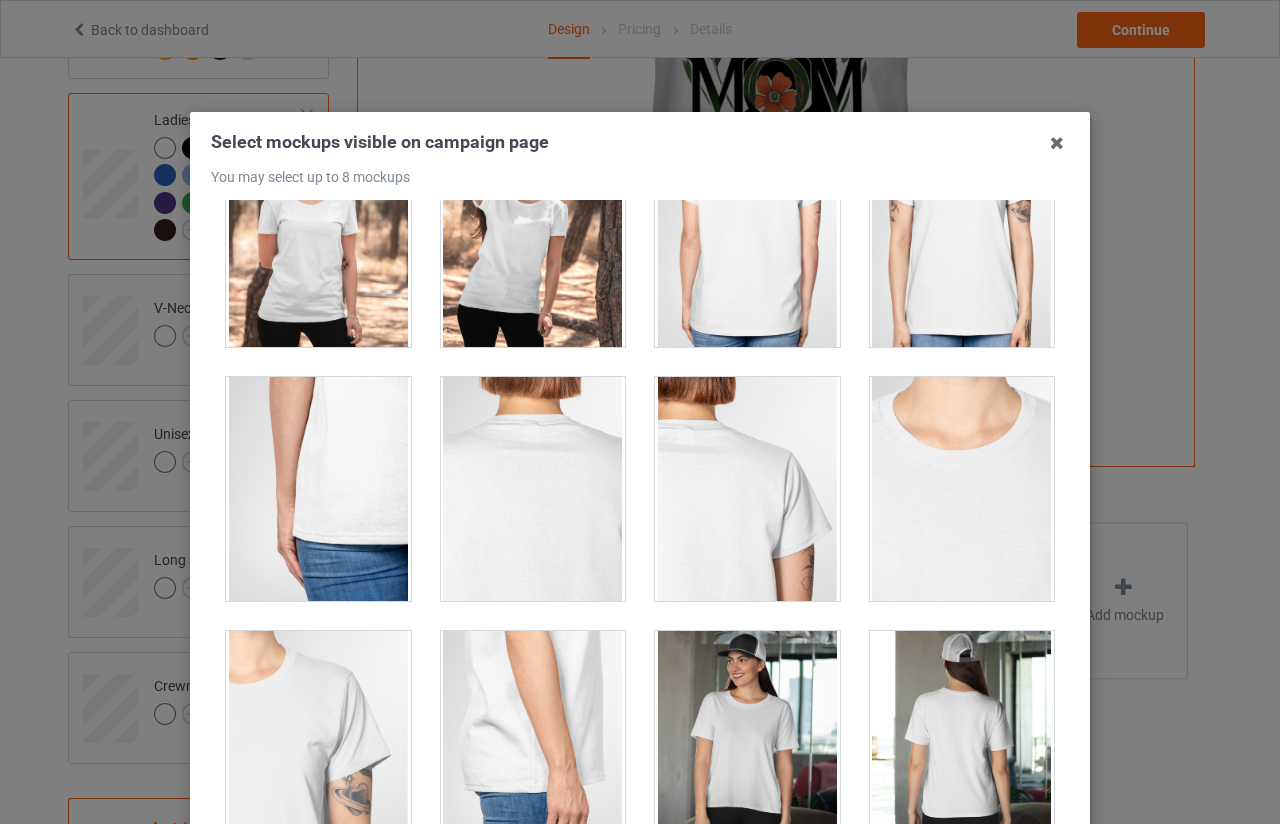 click at bounding box center (318, 235) 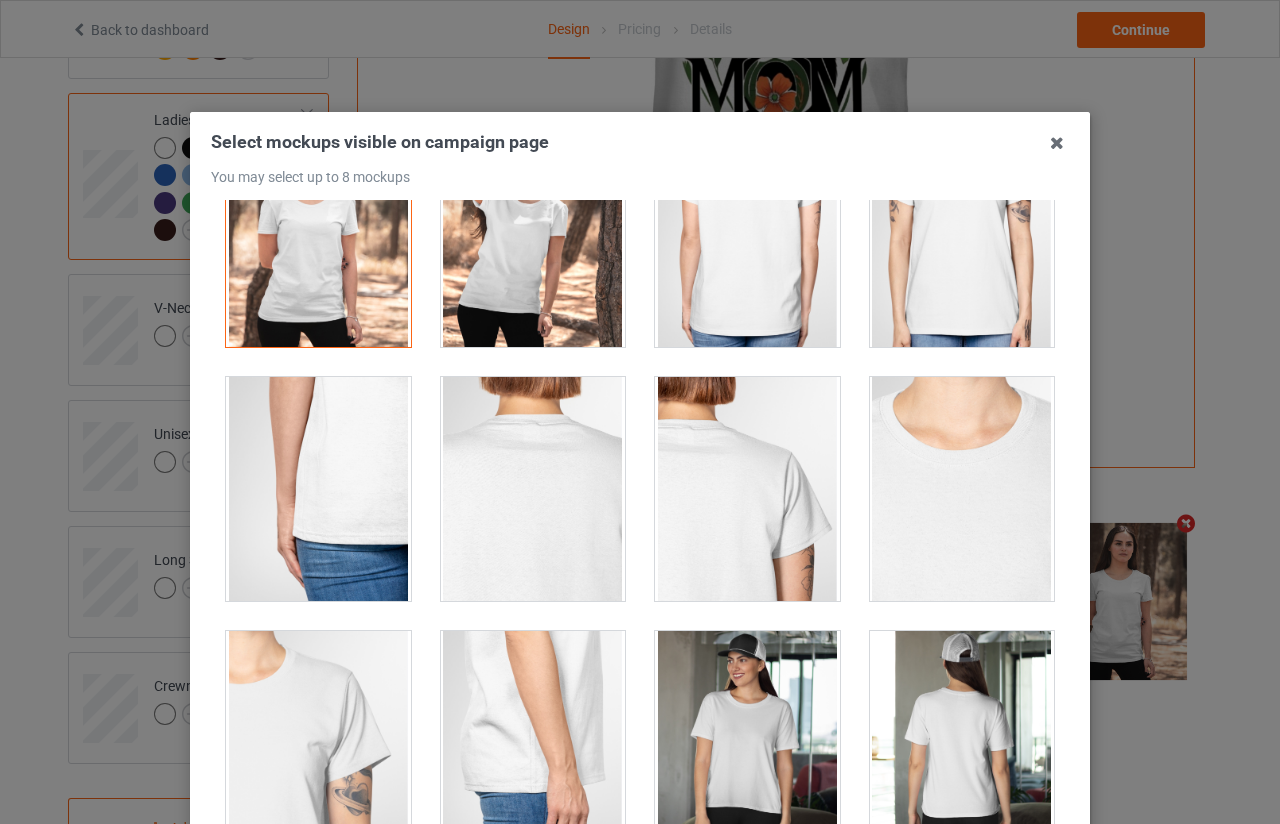 click at bounding box center [533, 235] 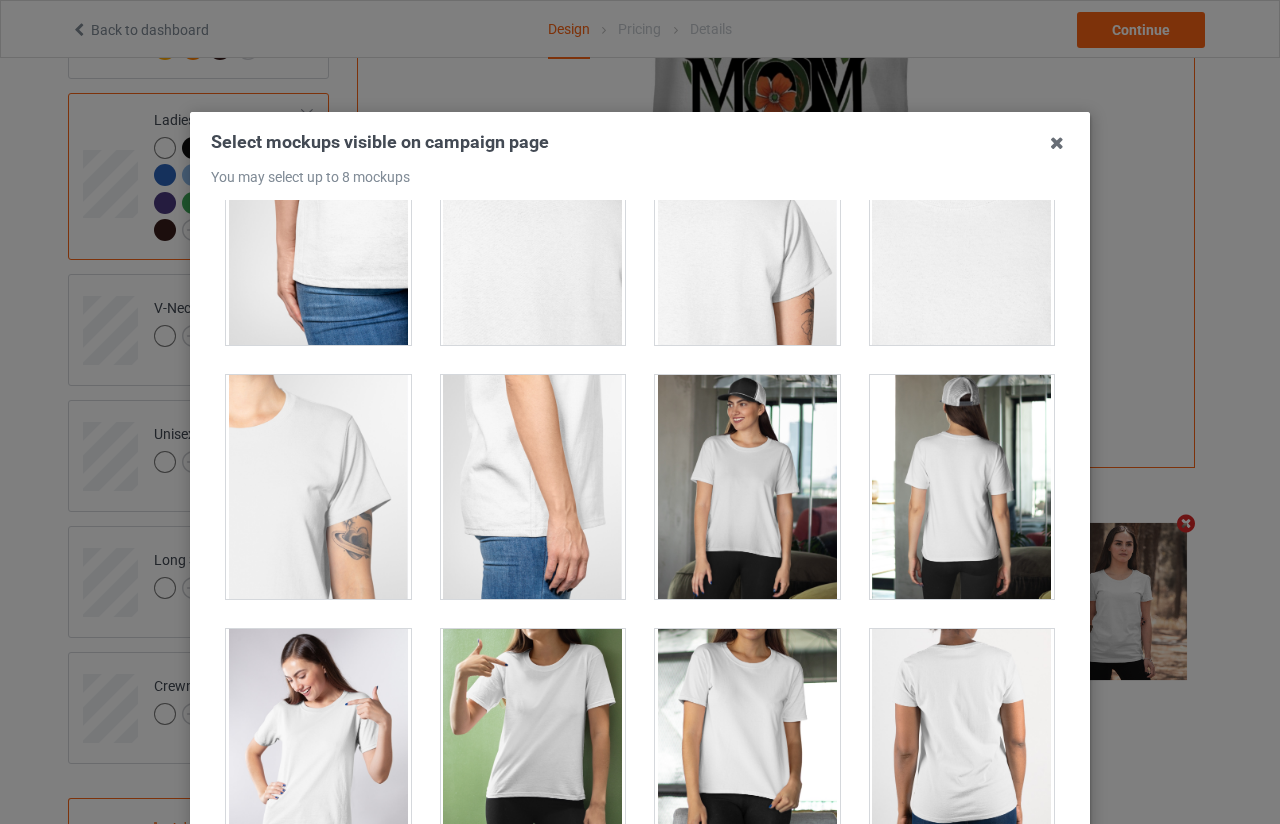 scroll, scrollTop: 900, scrollLeft: 0, axis: vertical 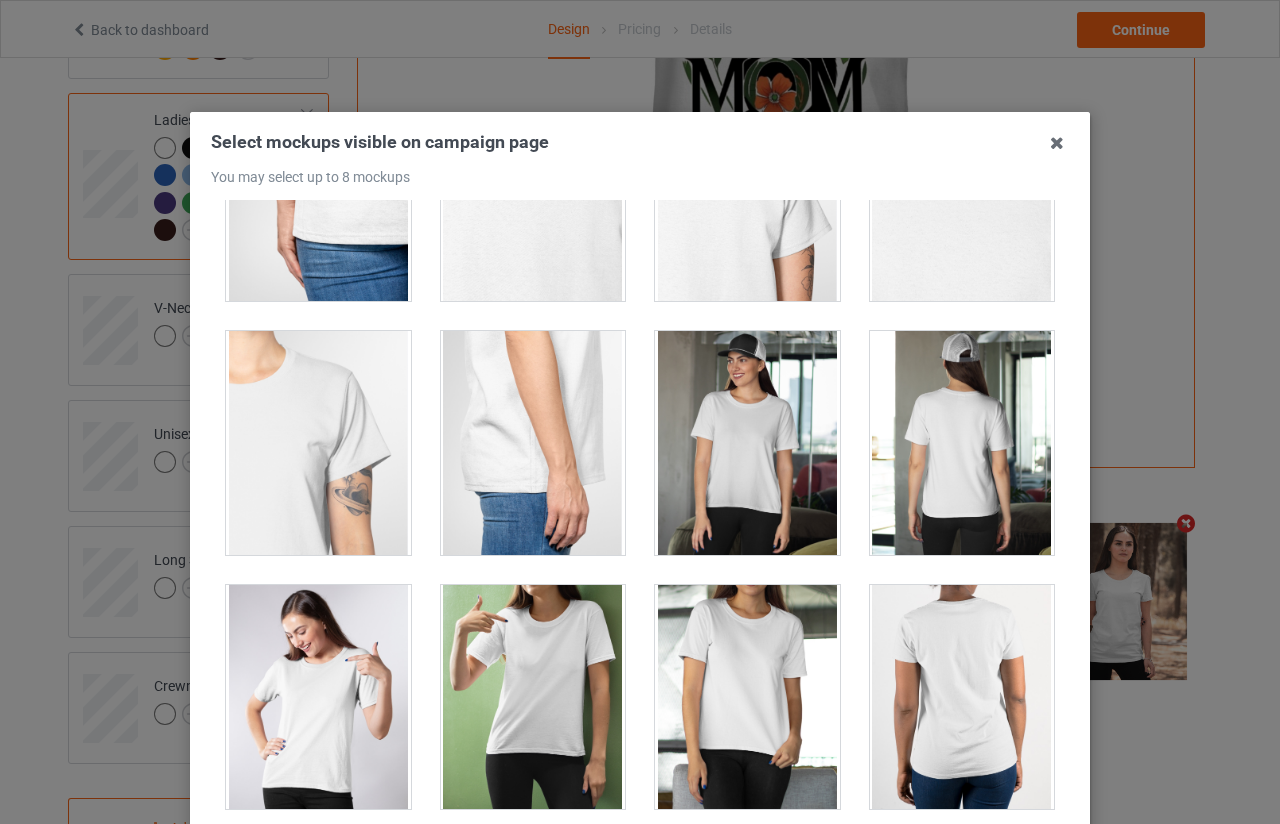 click at bounding box center [747, 443] 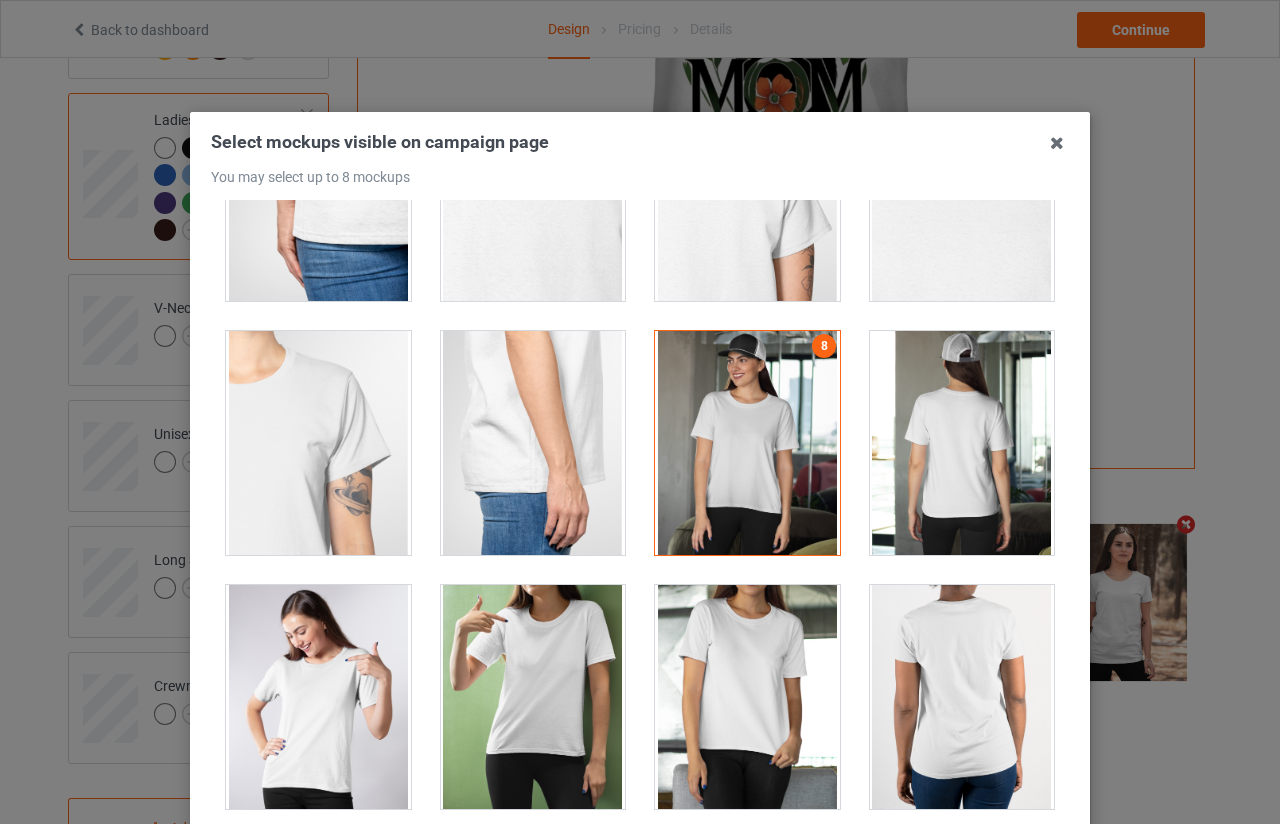 click at bounding box center [747, 443] 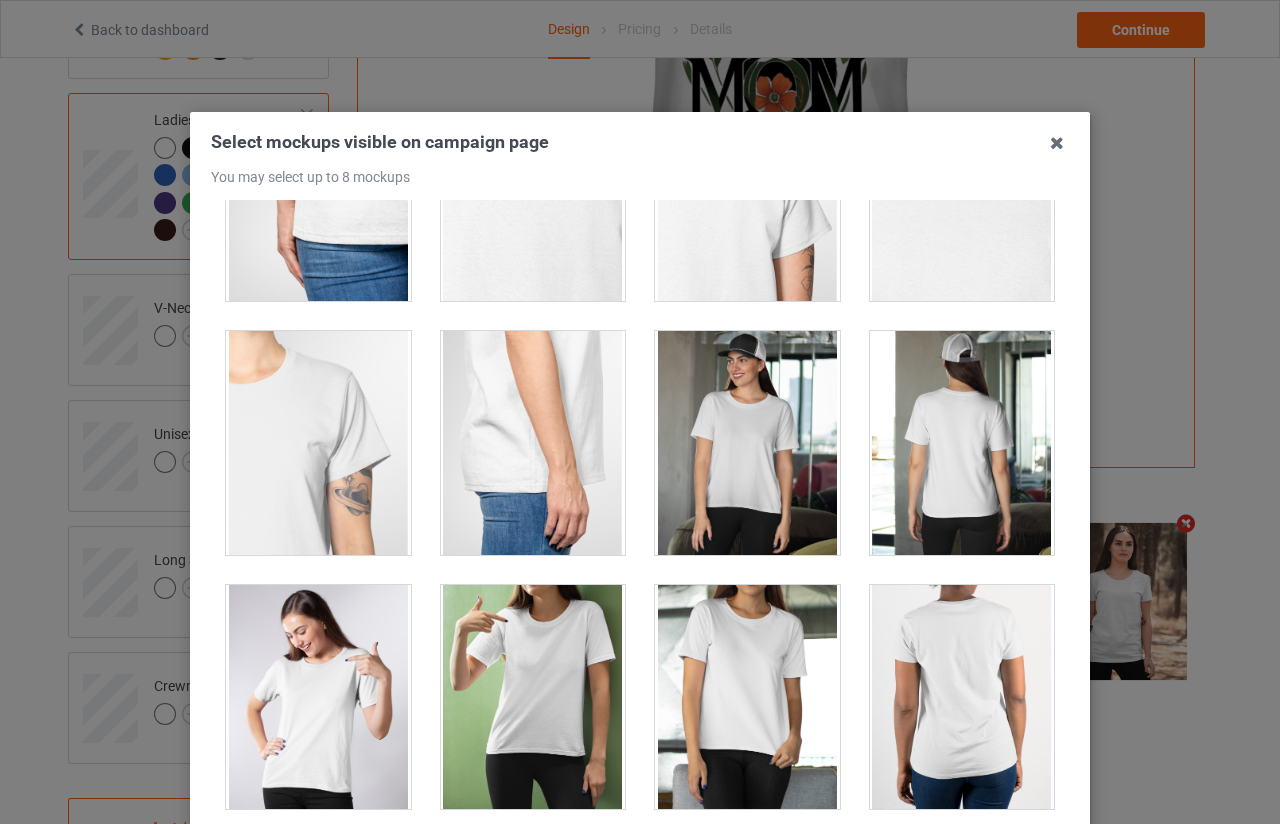 click at bounding box center (318, 697) 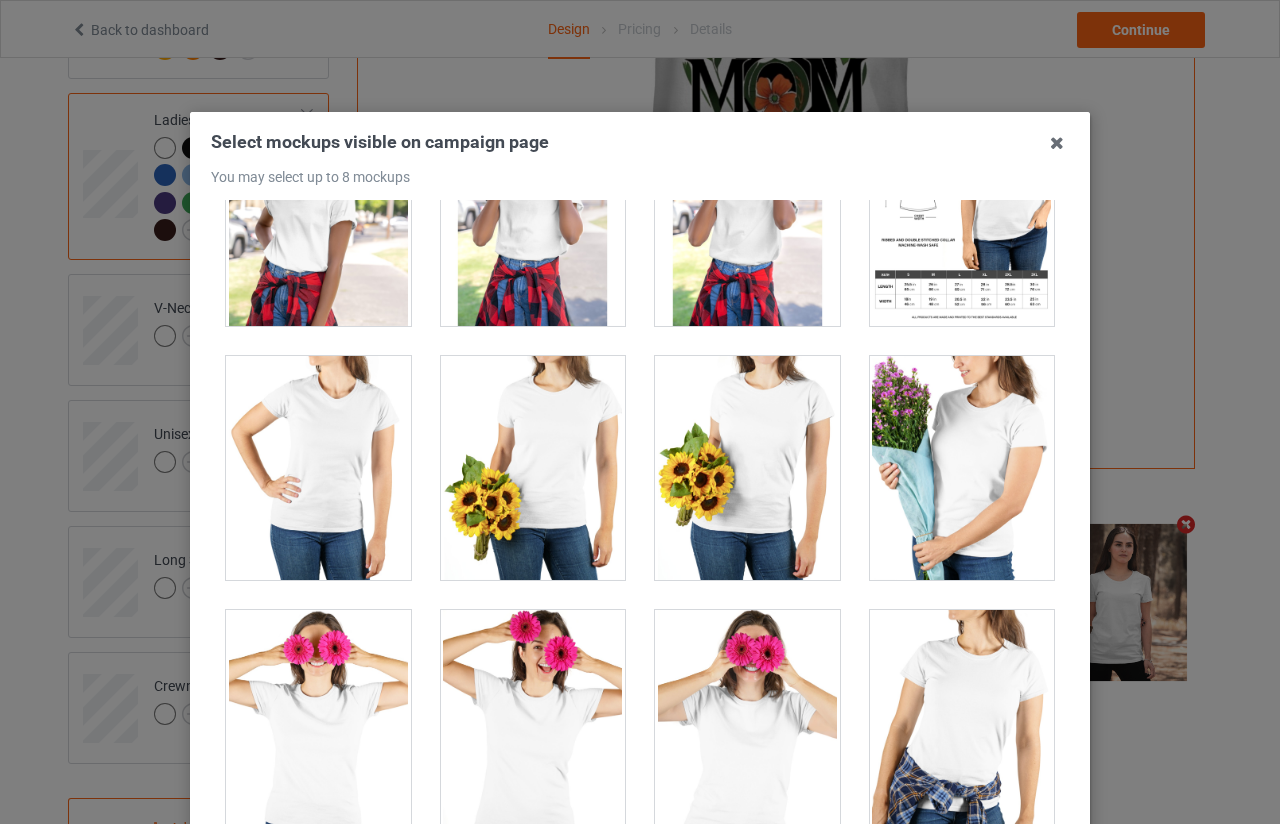 scroll, scrollTop: 5000, scrollLeft: 0, axis: vertical 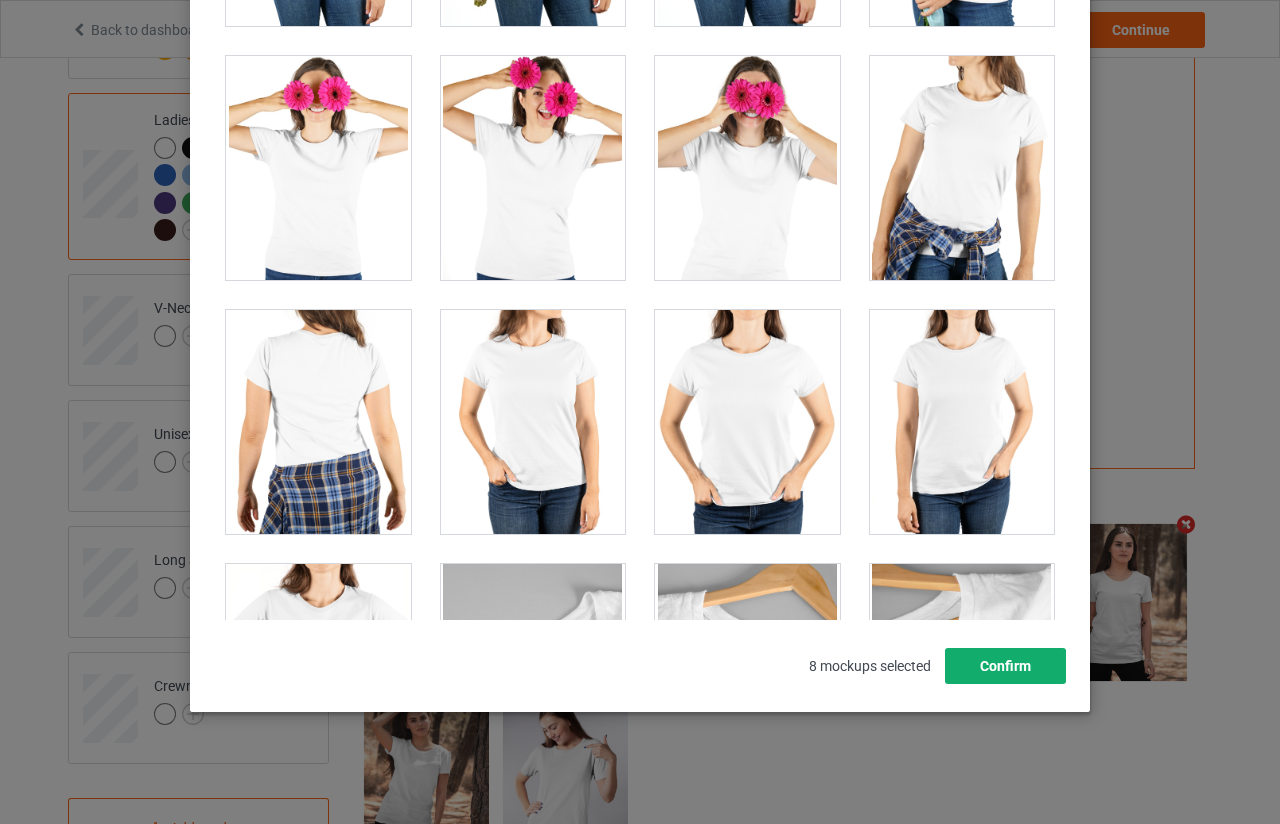 click on "Confirm" at bounding box center [1005, 666] 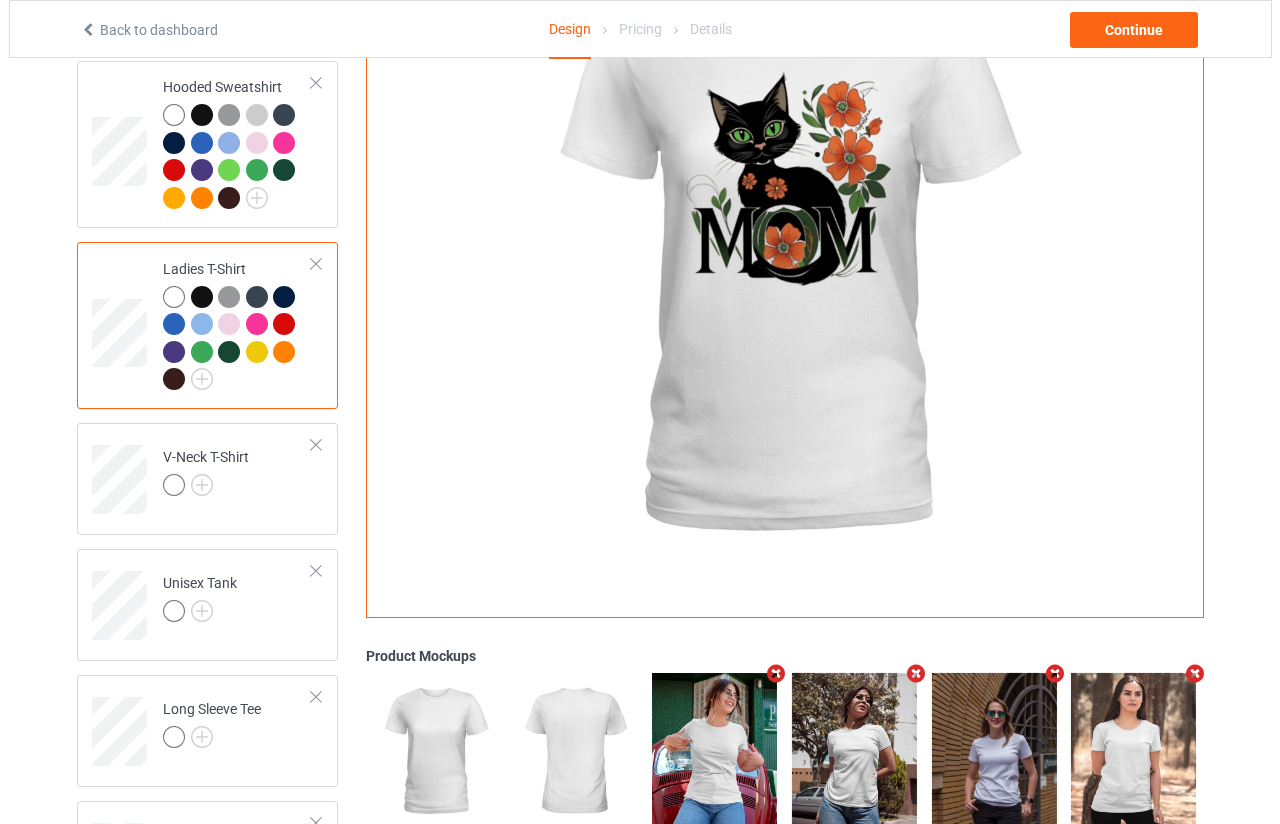 scroll, scrollTop: 578, scrollLeft: 0, axis: vertical 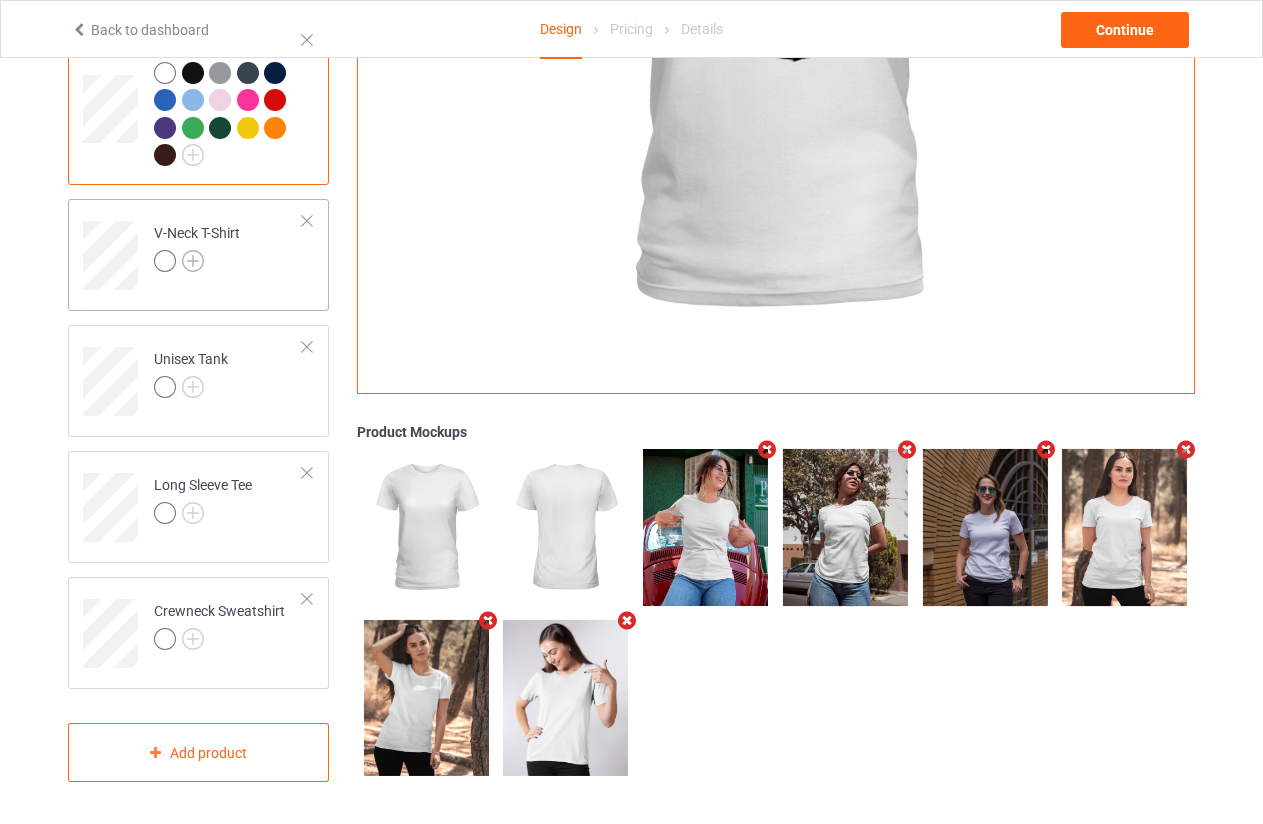 click at bounding box center [193, 261] 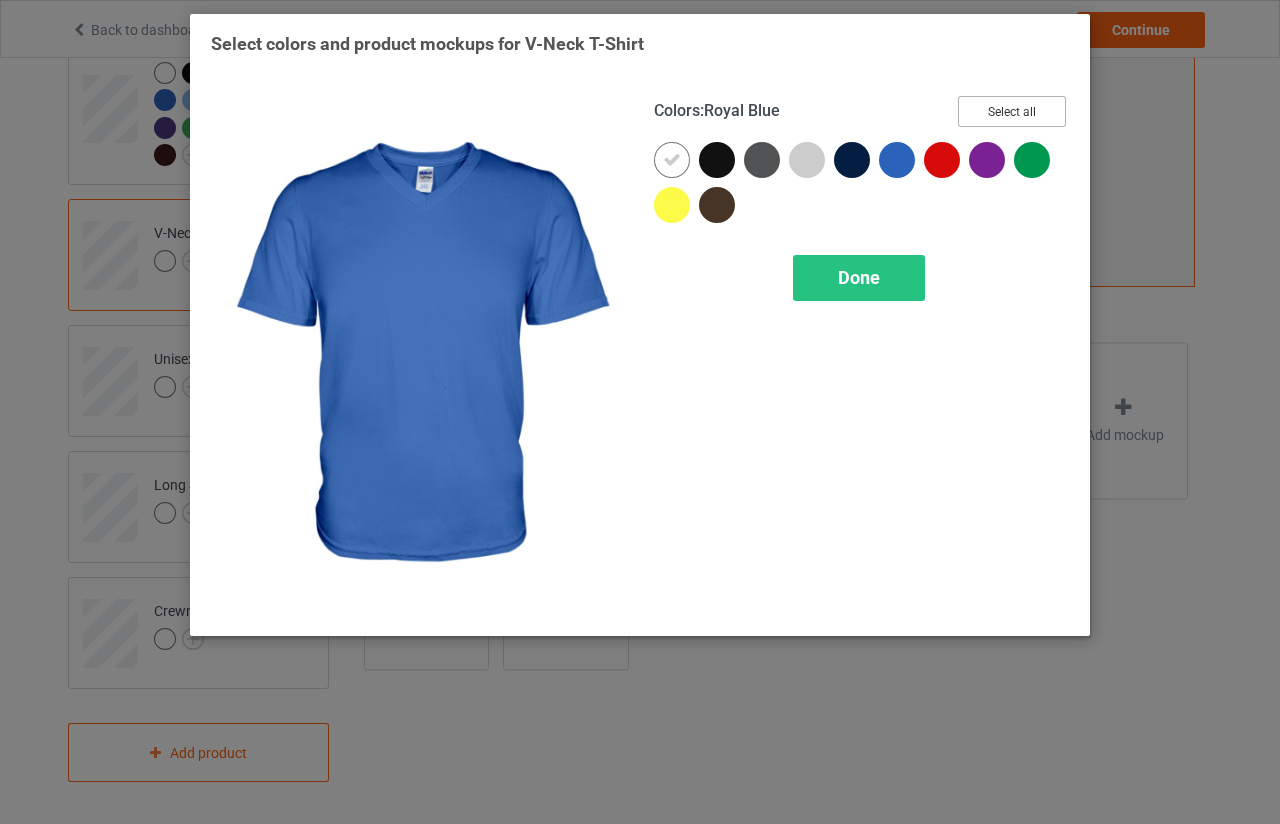 click on "Select all" at bounding box center [1012, 111] 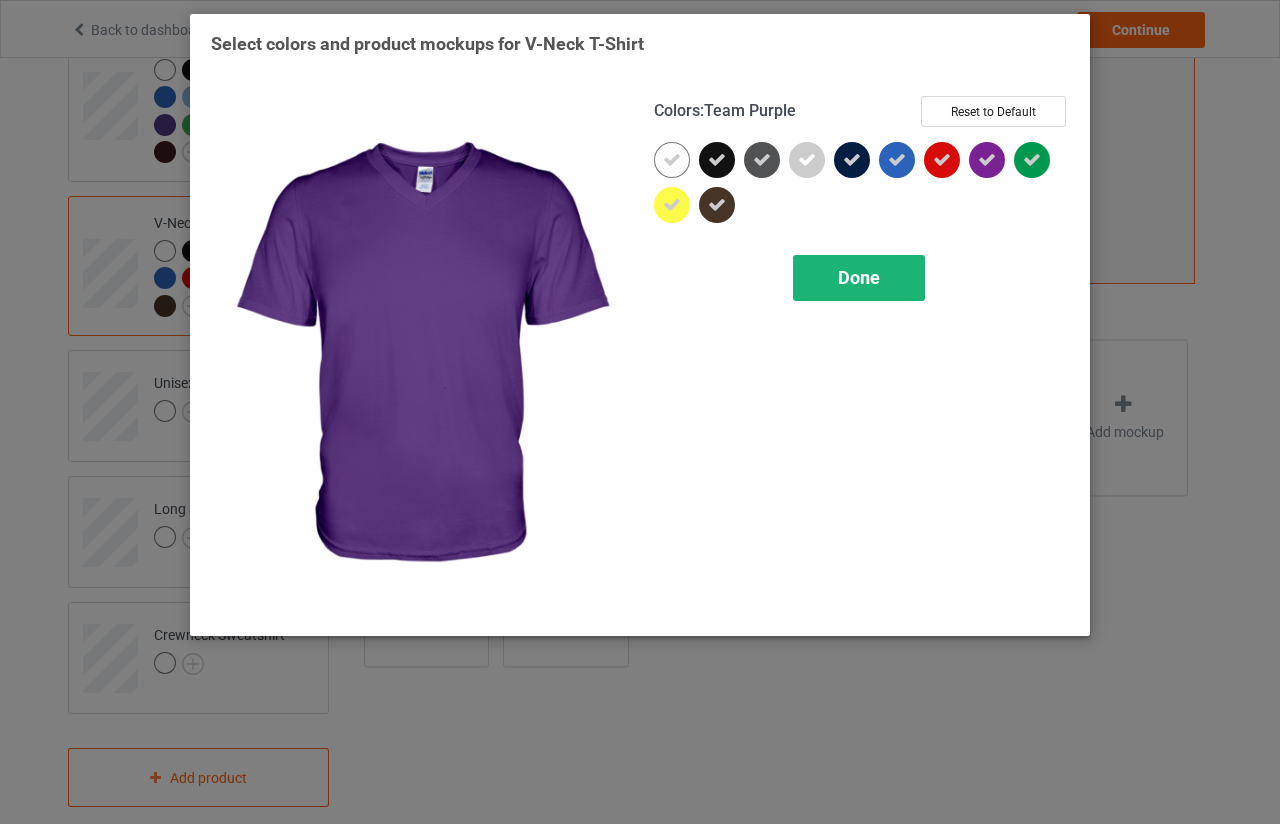 click on "Done" at bounding box center (859, 277) 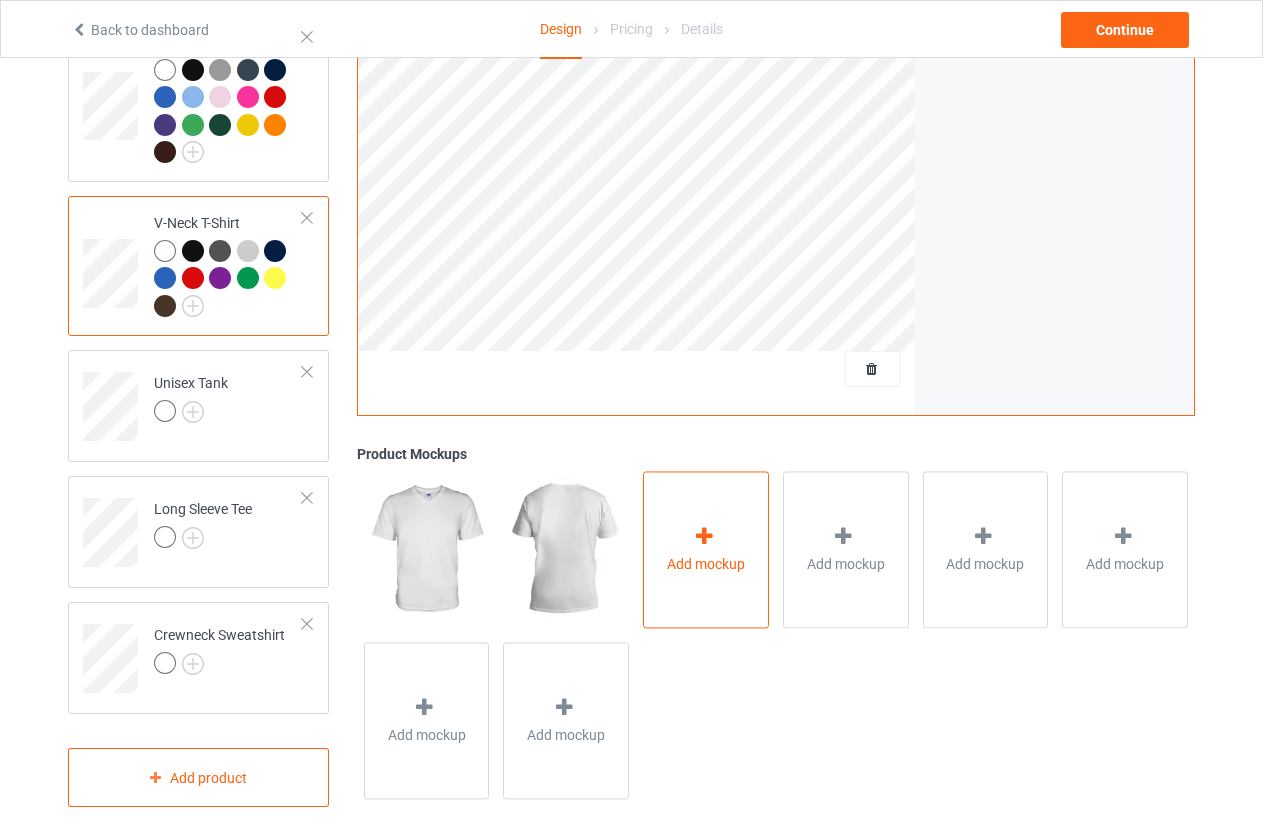 click at bounding box center (704, 537) 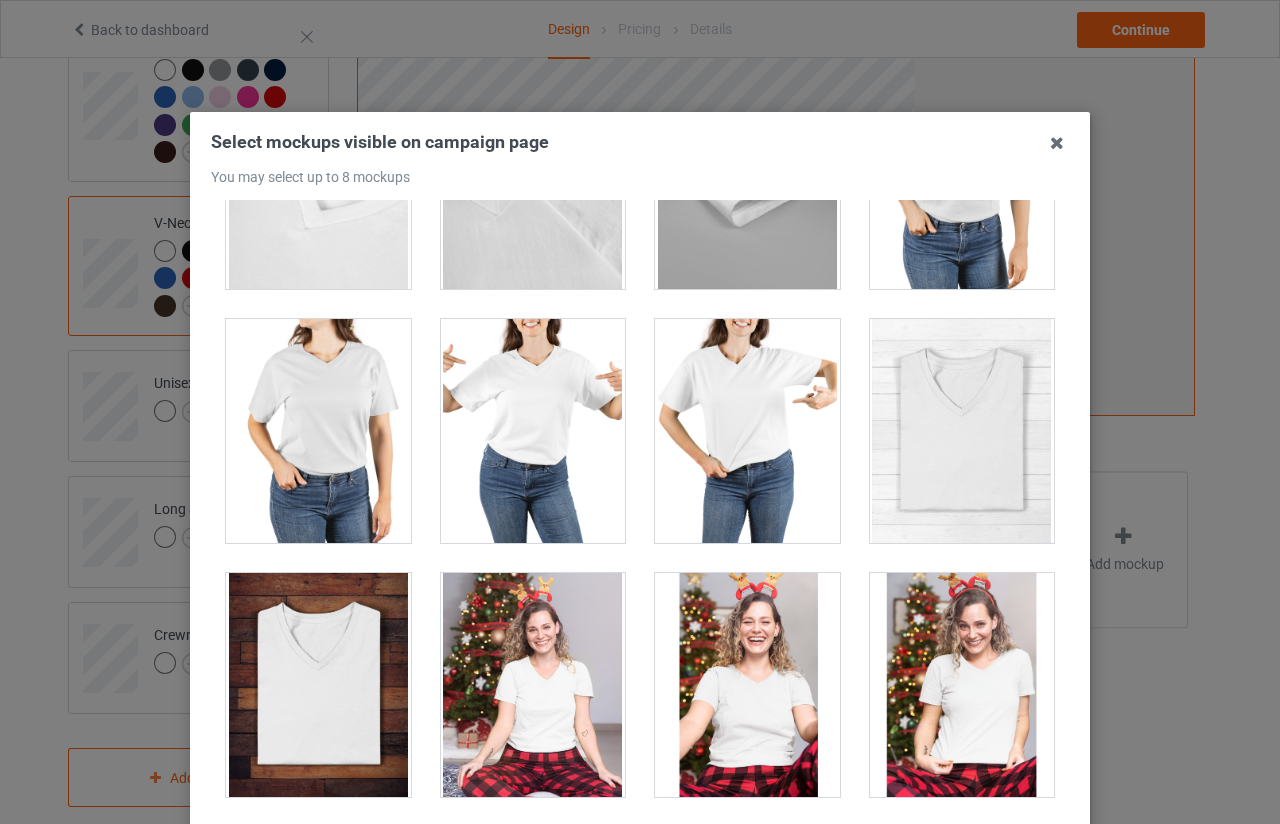 scroll, scrollTop: 2400, scrollLeft: 0, axis: vertical 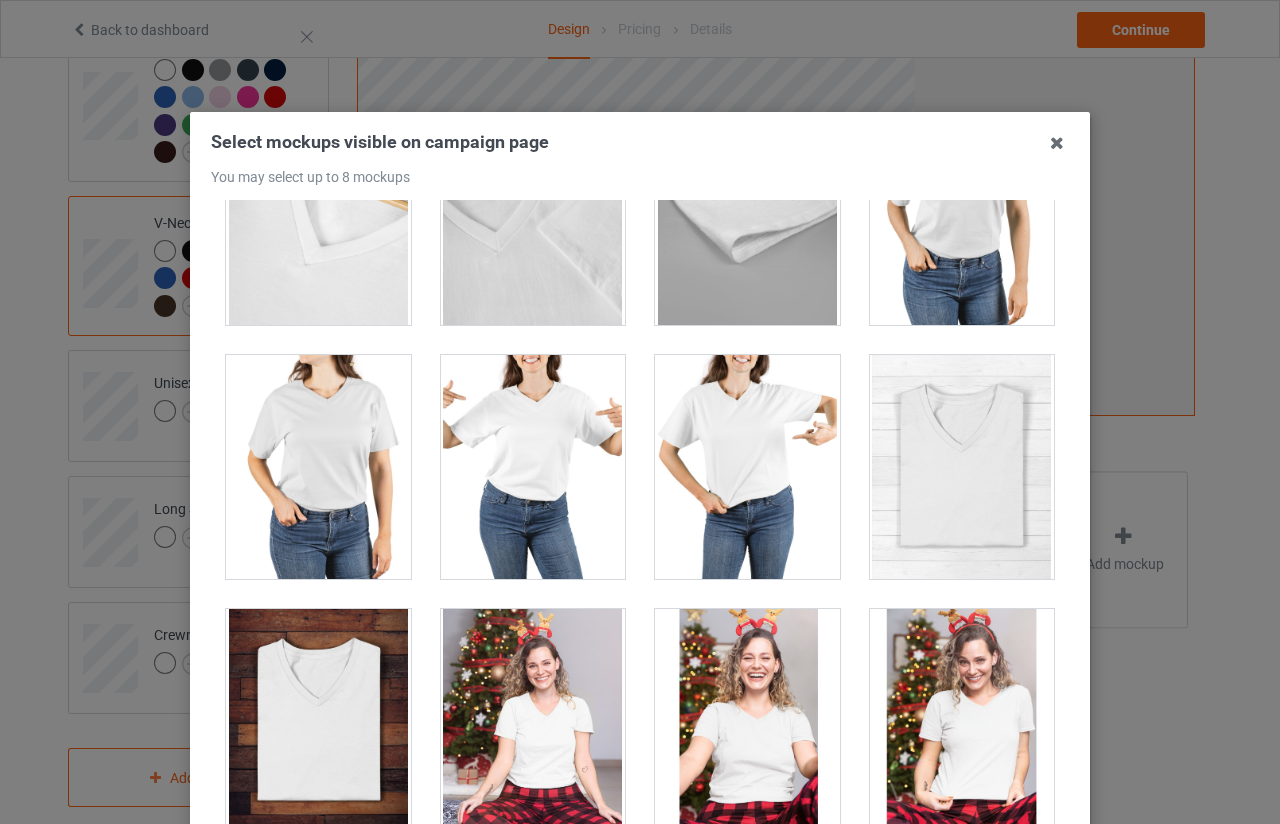 click at bounding box center (318, 467) 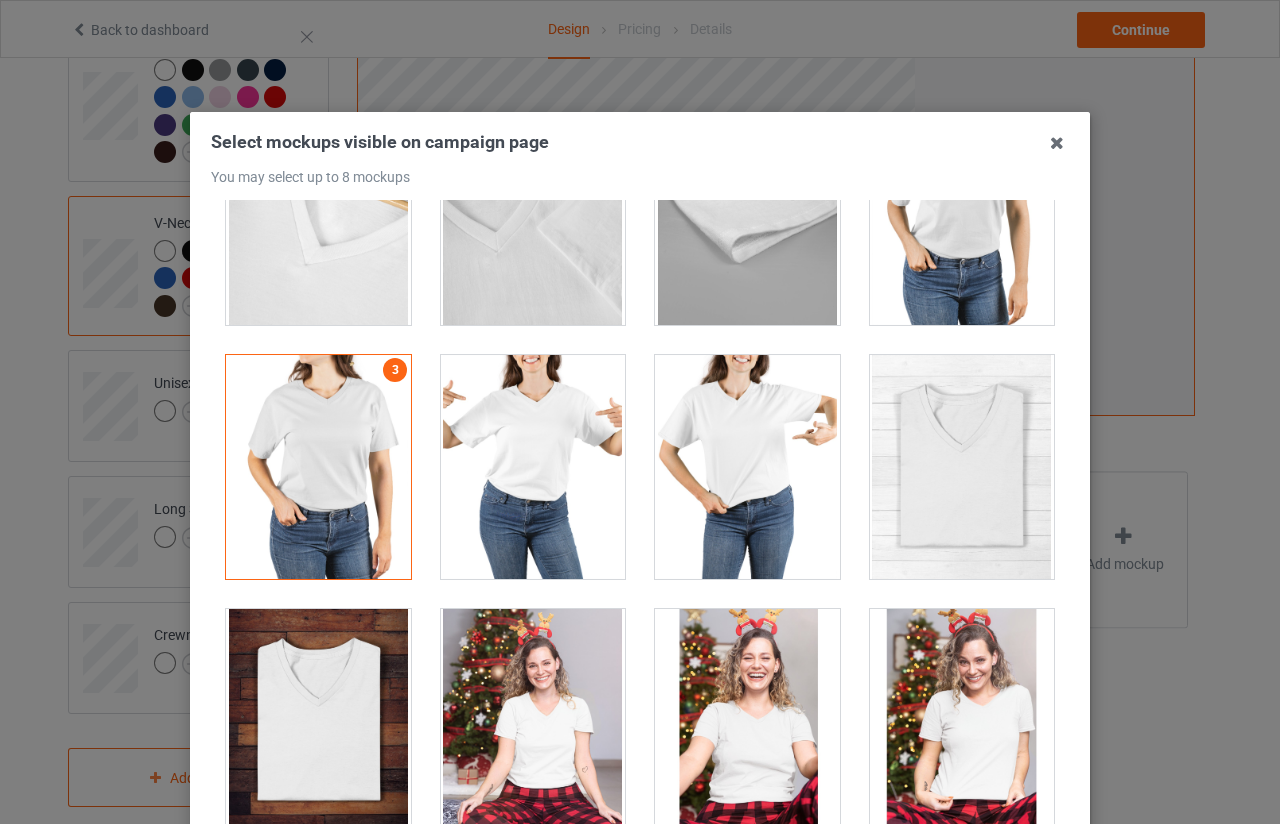 click at bounding box center [533, 467] 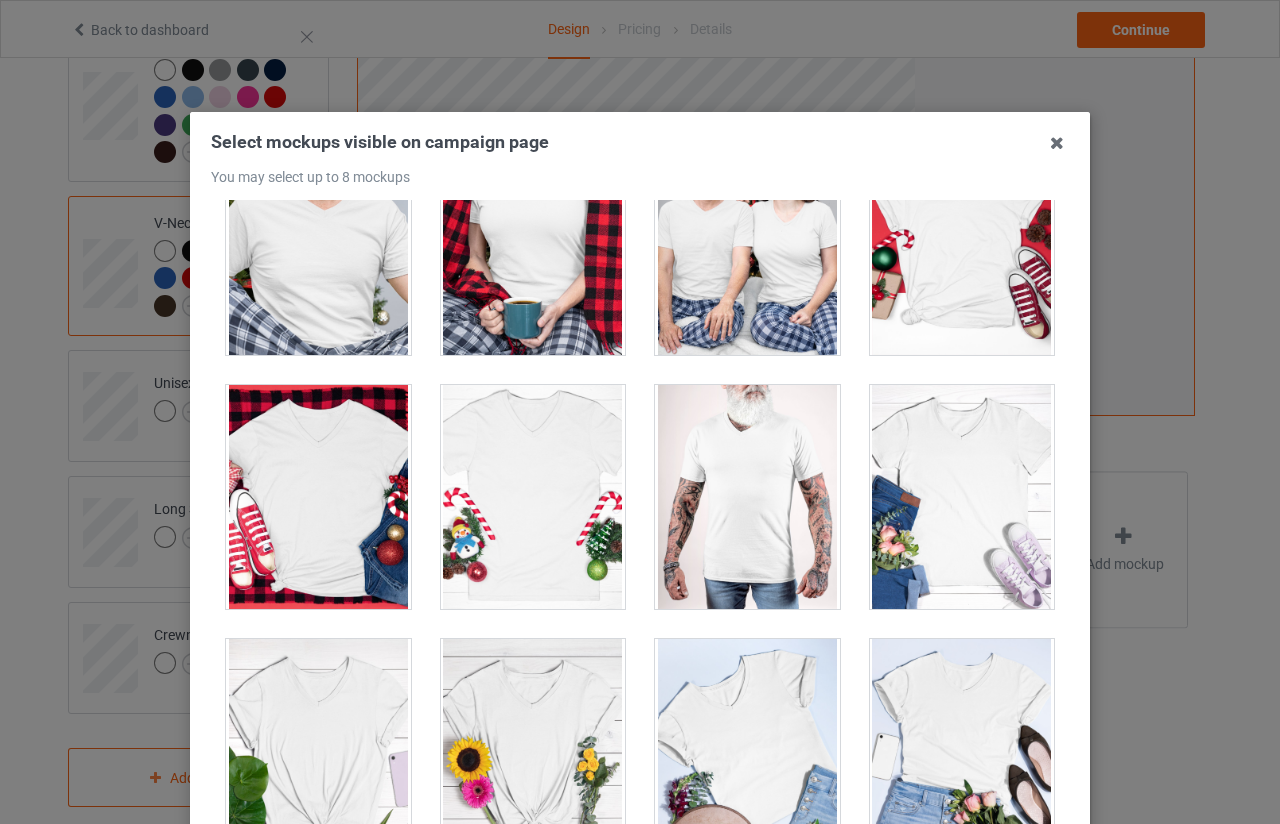scroll, scrollTop: 3658, scrollLeft: 0, axis: vertical 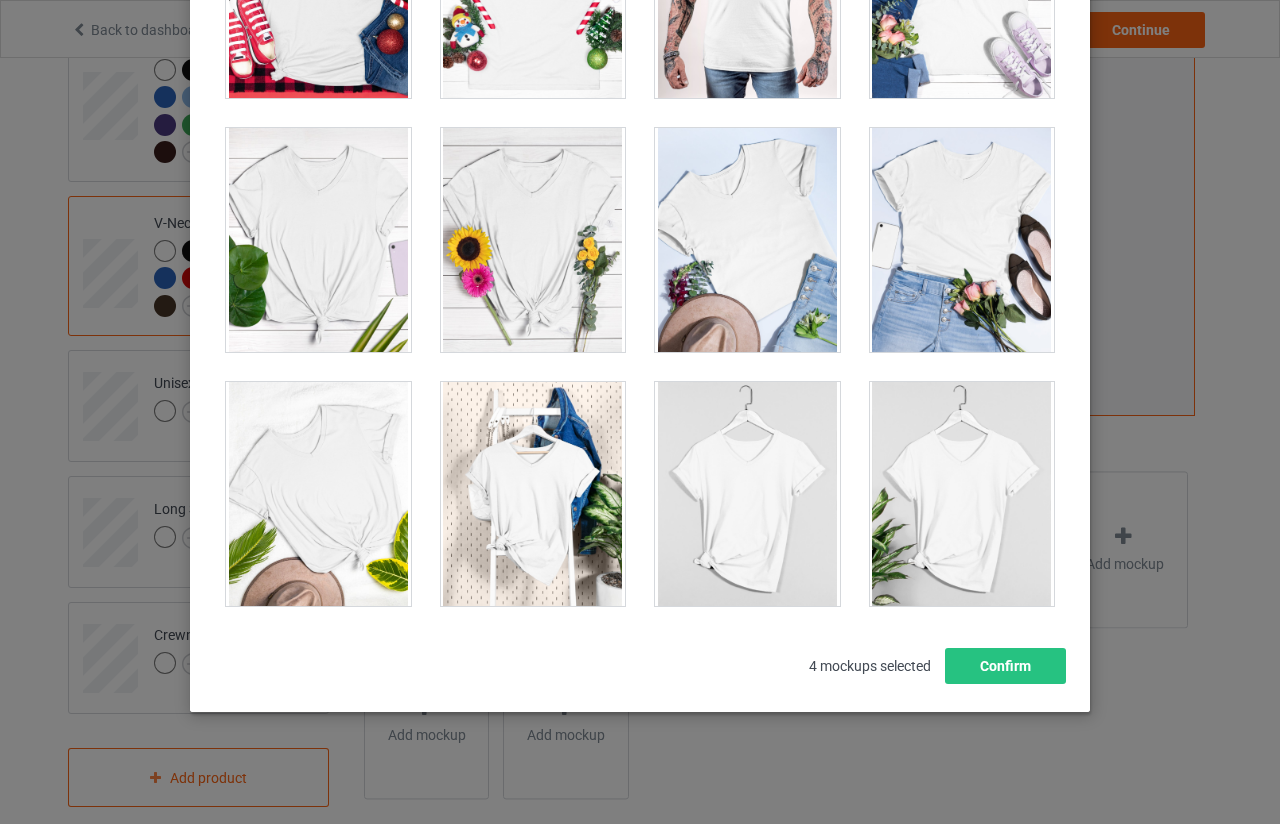 click at bounding box center (747, 240) 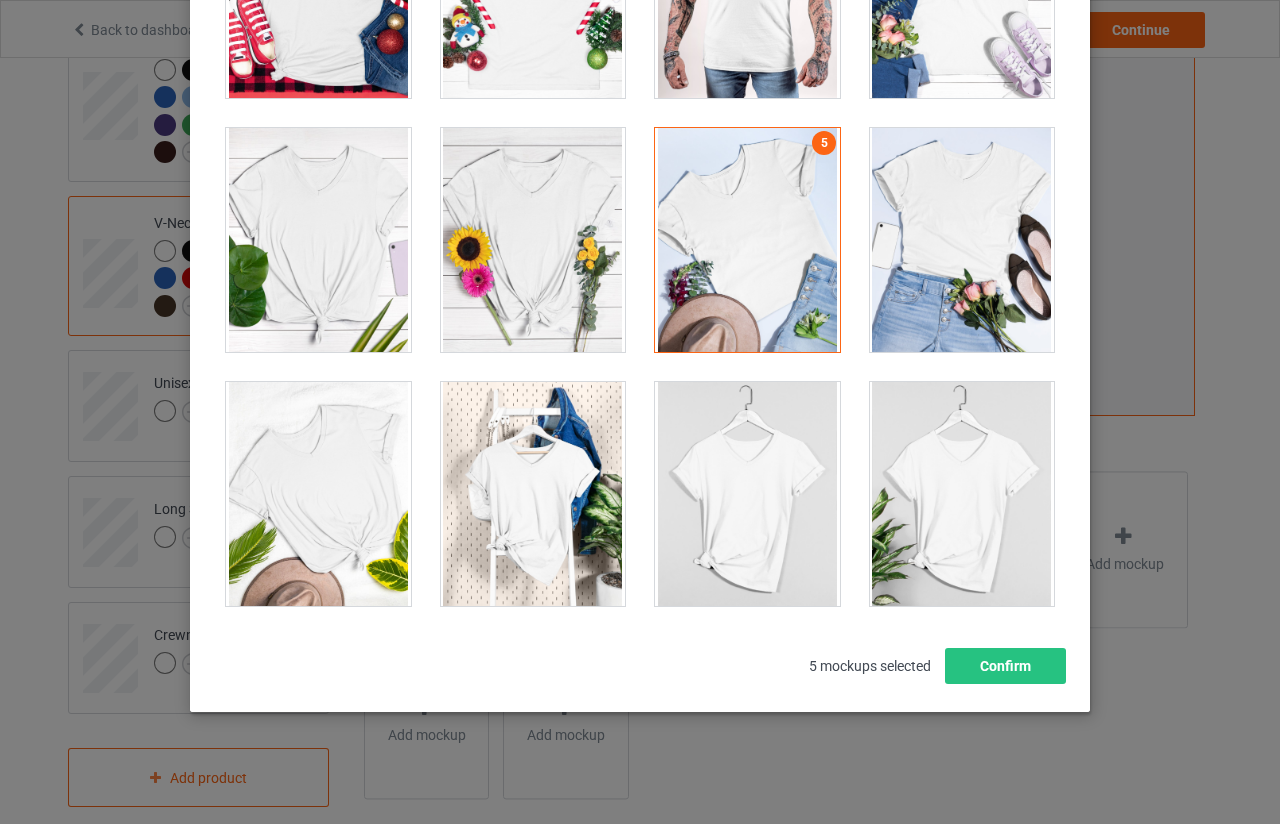 click at bounding box center [747, 494] 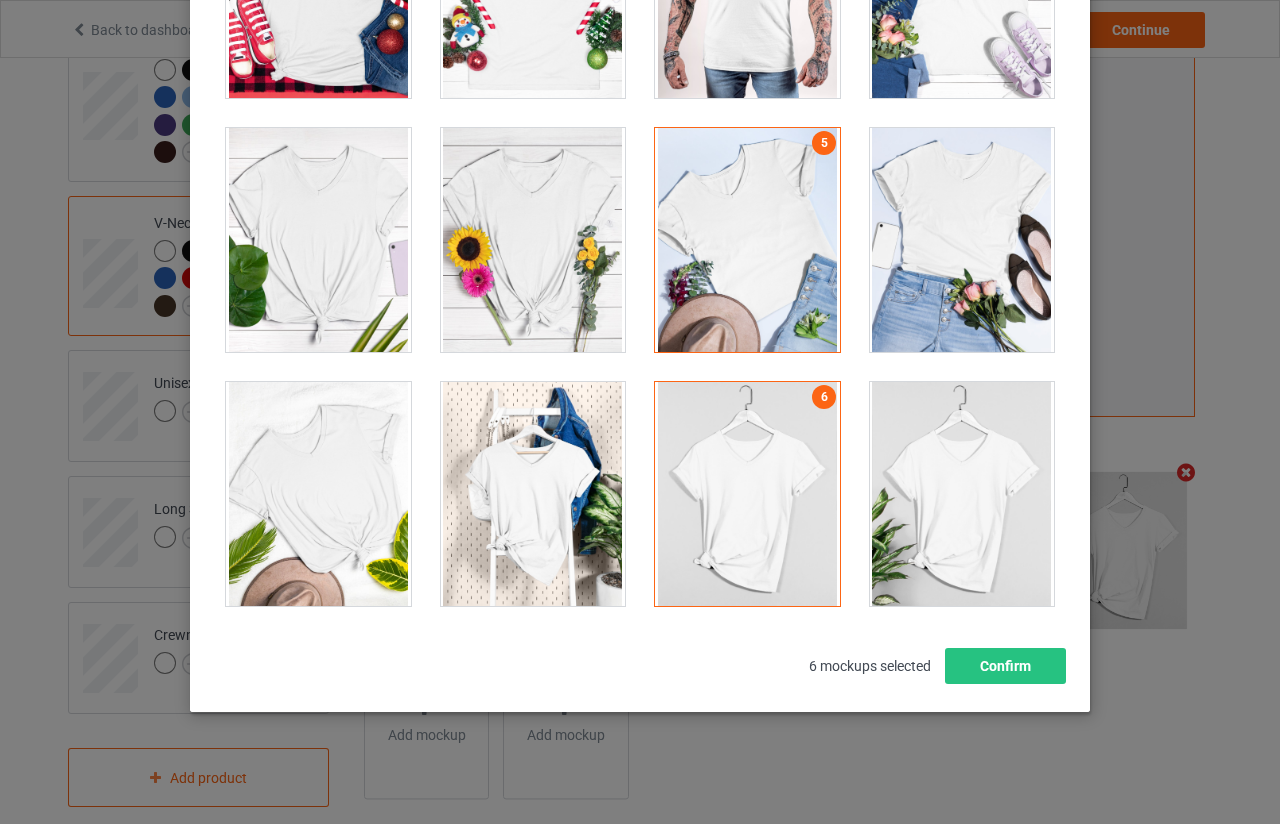 click at bounding box center [533, 494] 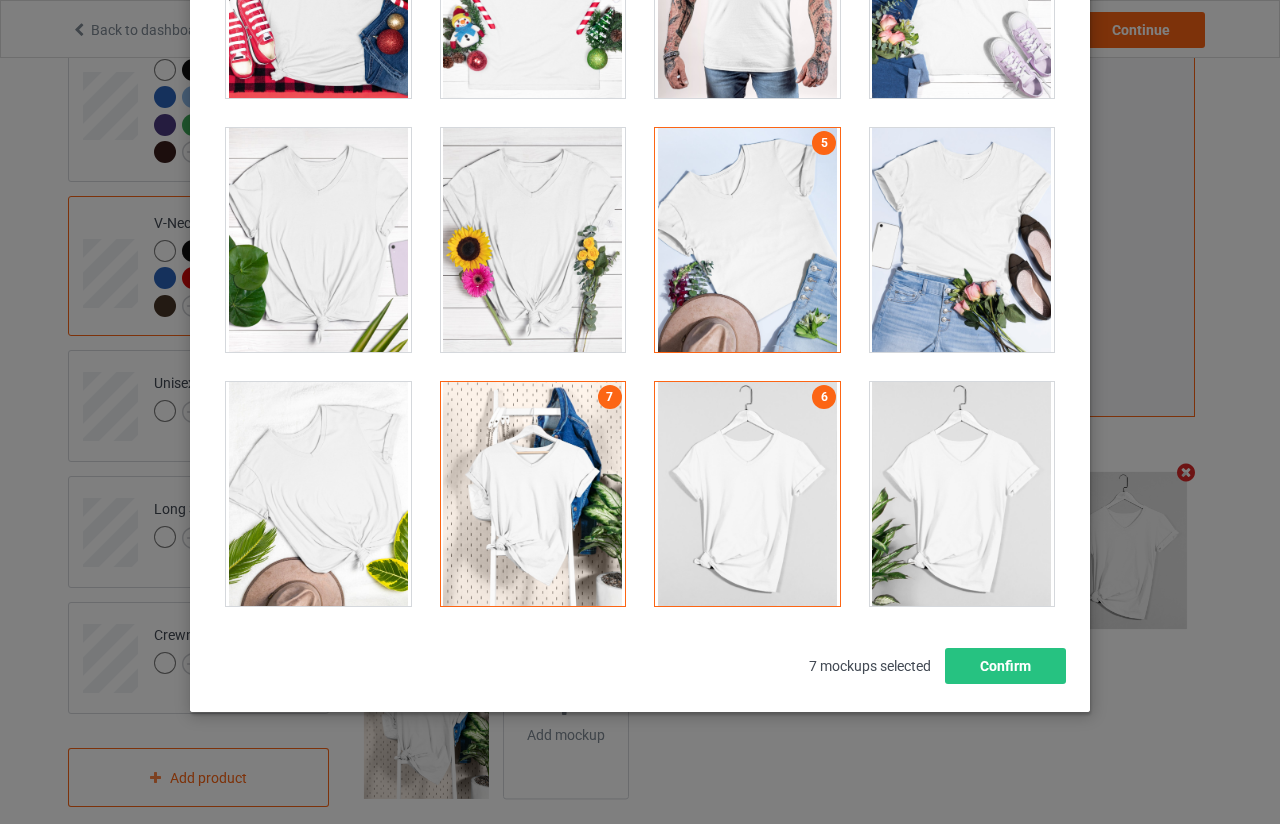 click at bounding box center (318, 240) 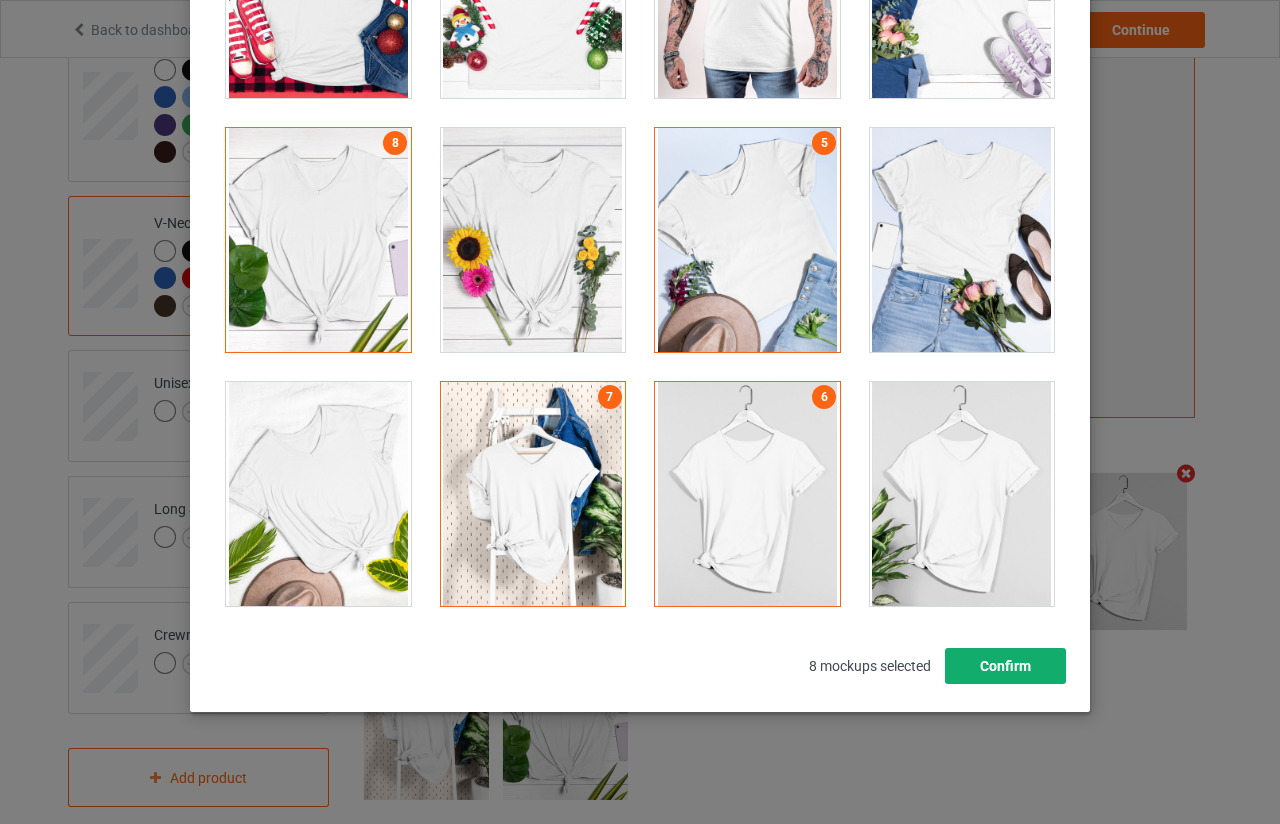 click on "Confirm" at bounding box center (1005, 666) 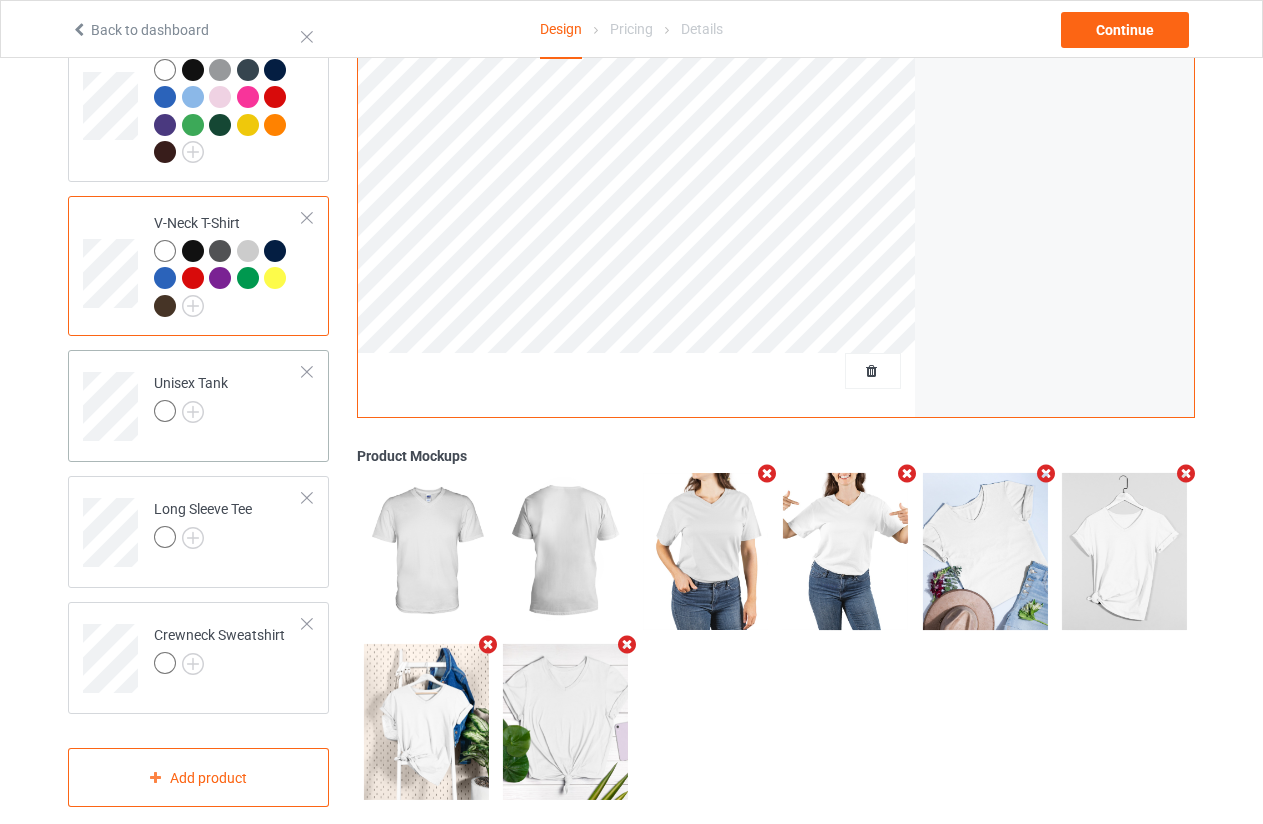 click at bounding box center (191, 414) 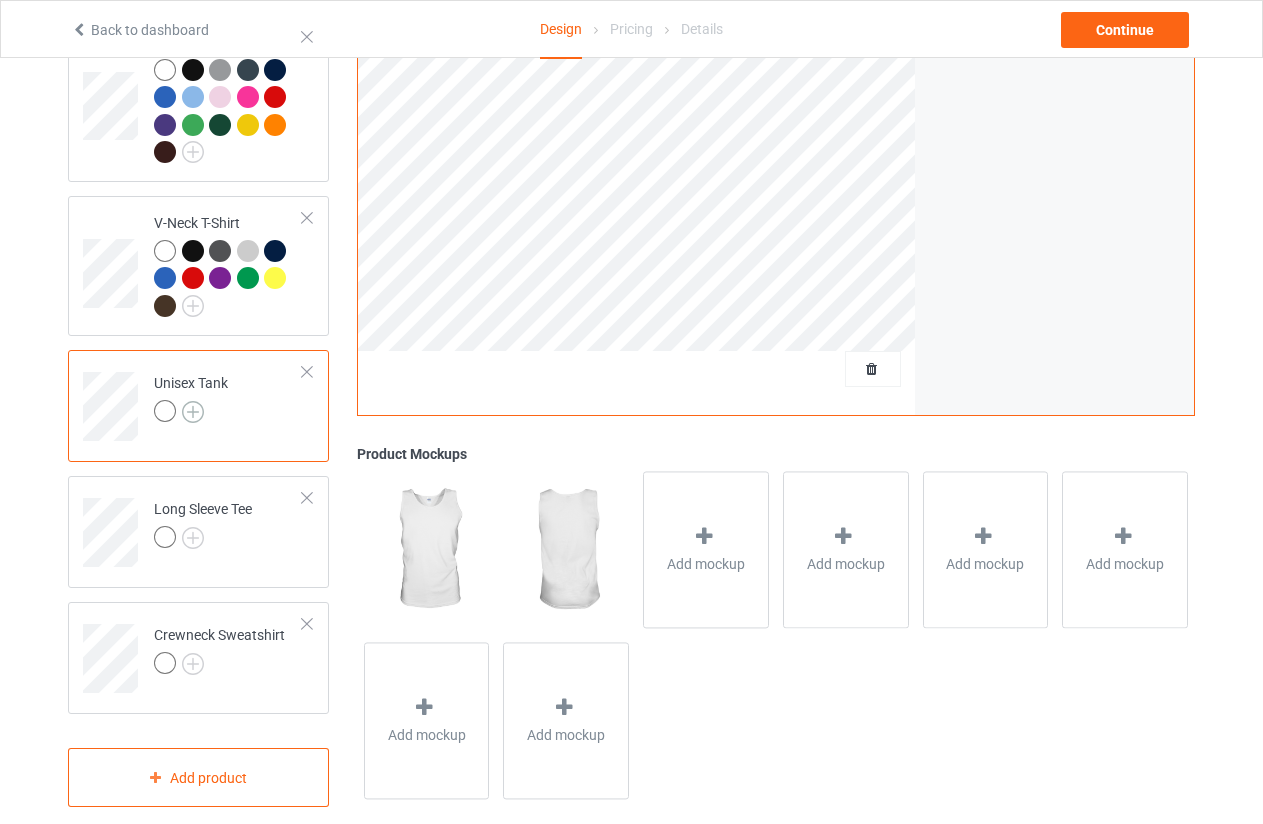 click at bounding box center (193, 412) 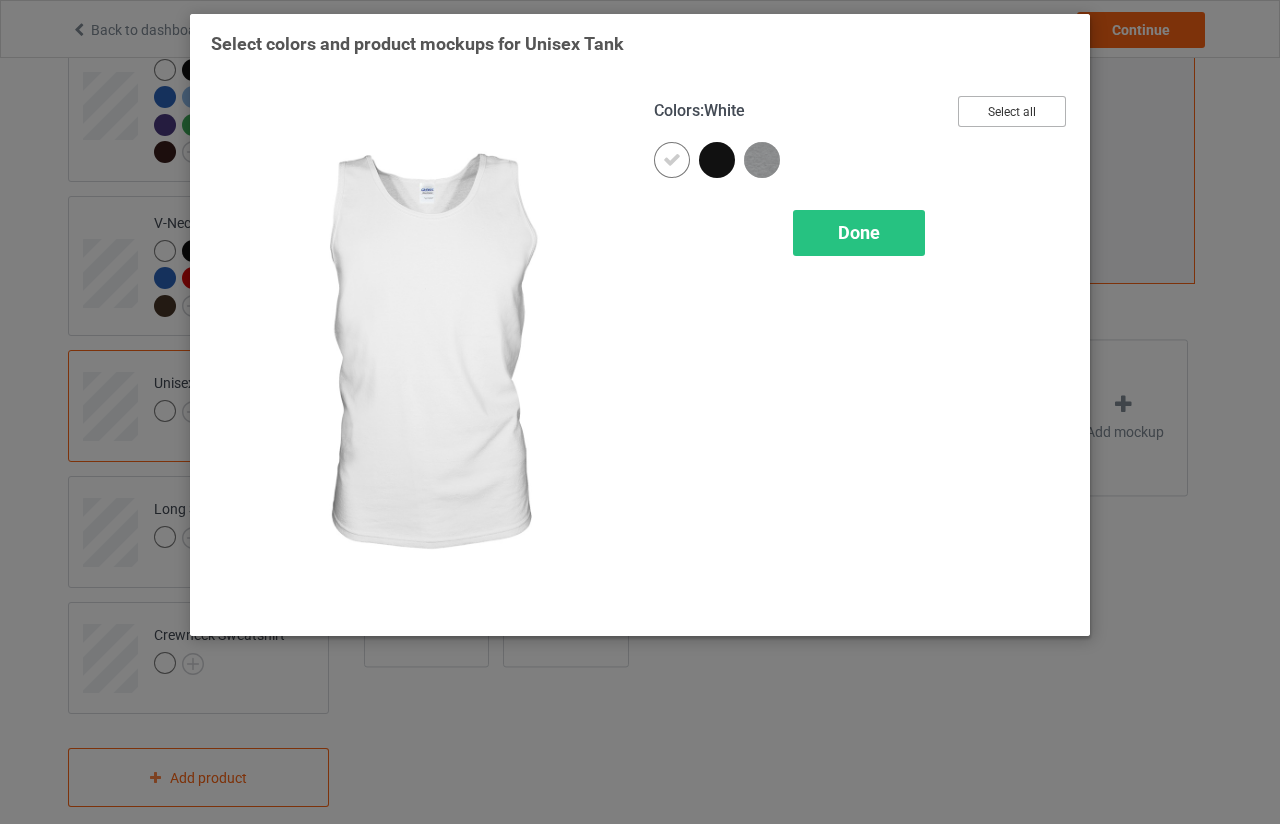 click on "Select all" at bounding box center [1012, 111] 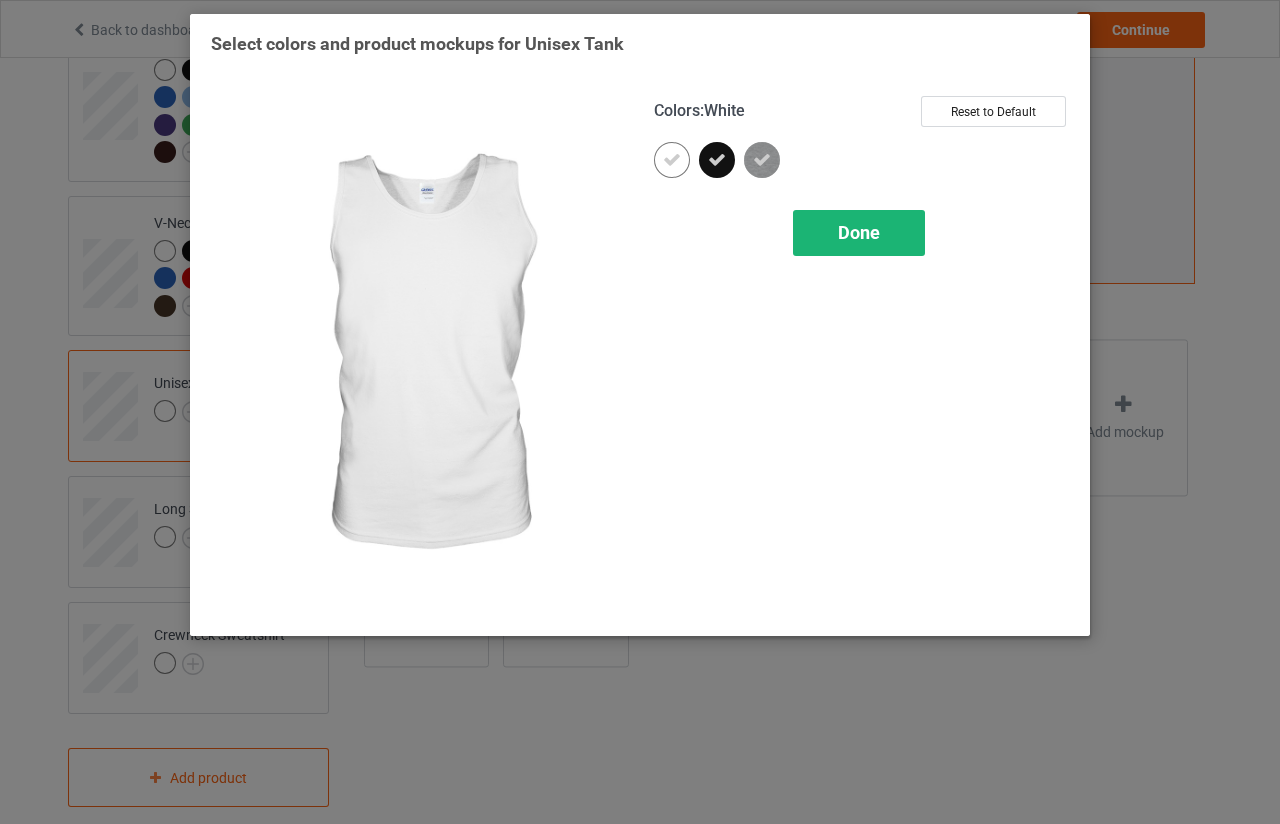 click on "Done" at bounding box center (859, 233) 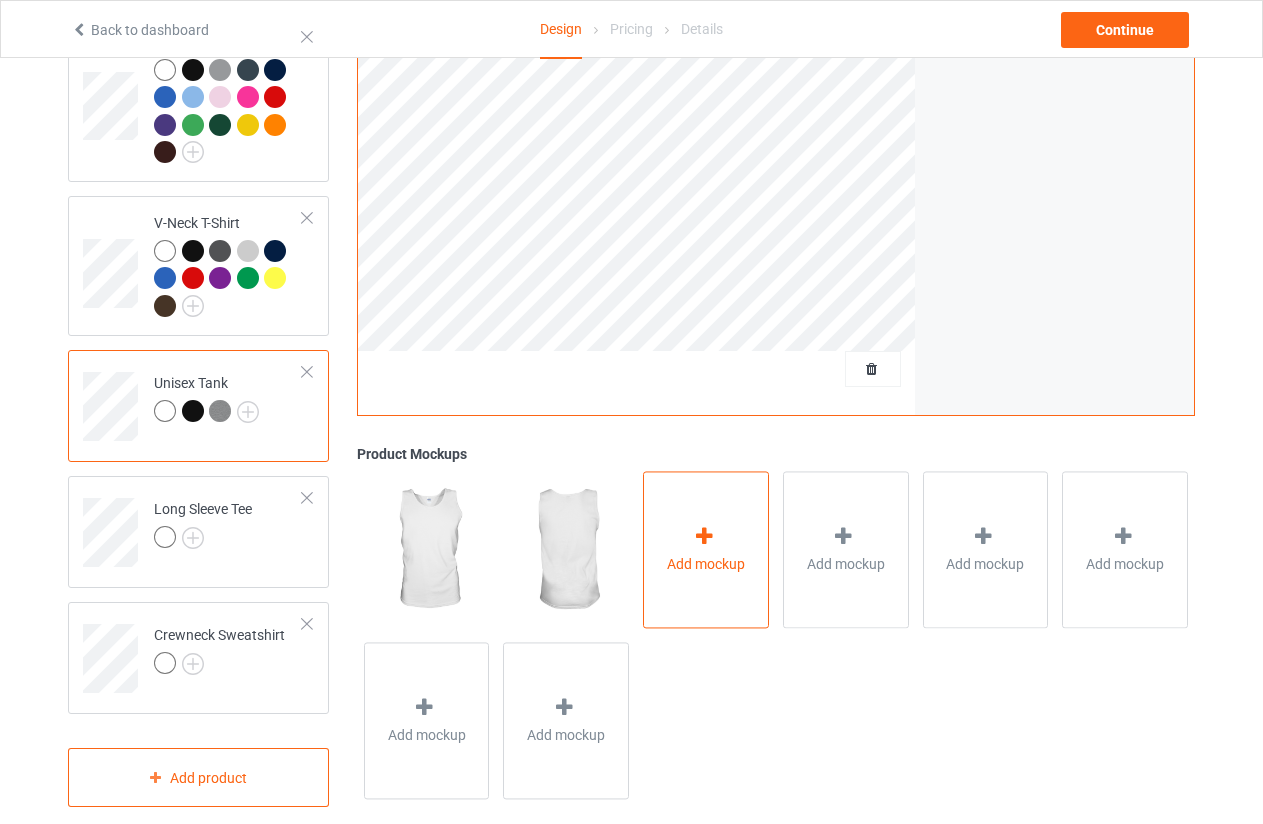 click at bounding box center (704, 537) 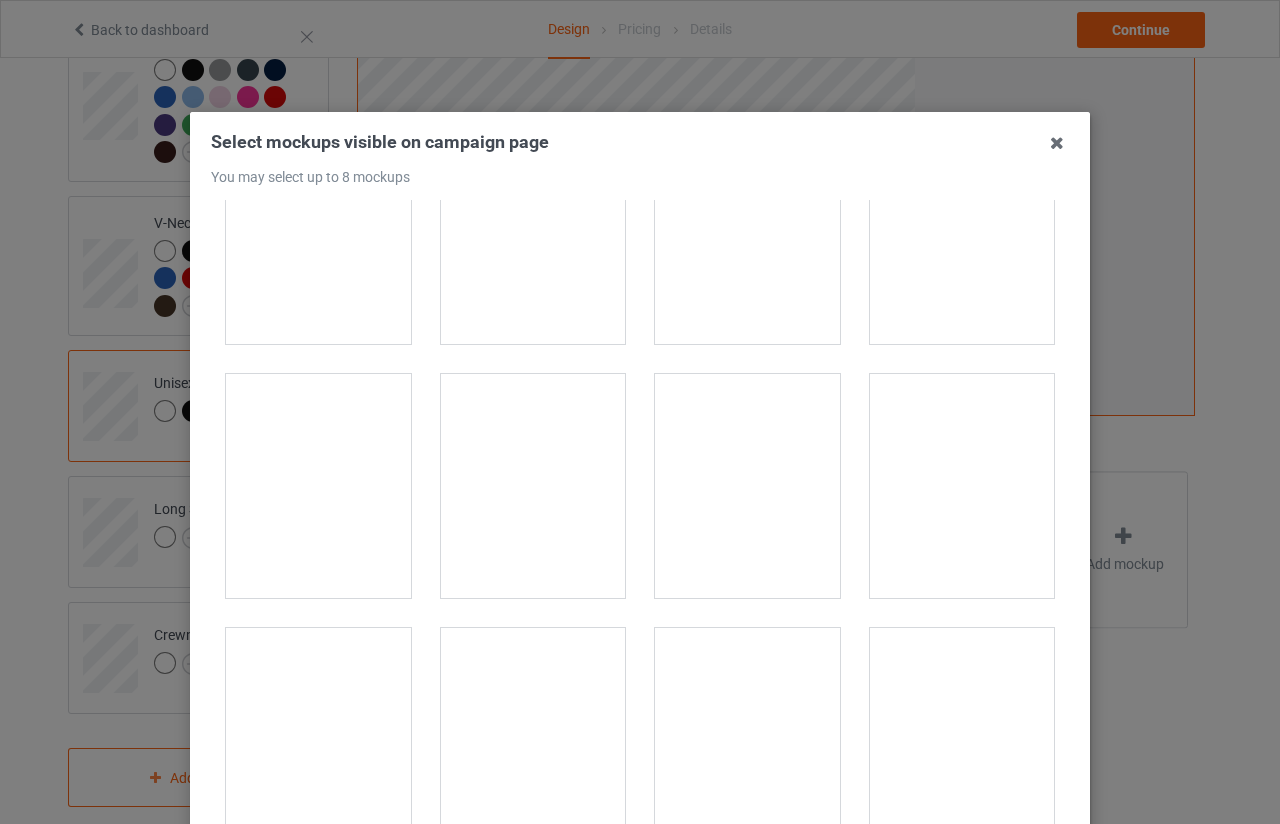 scroll, scrollTop: 4928, scrollLeft: 0, axis: vertical 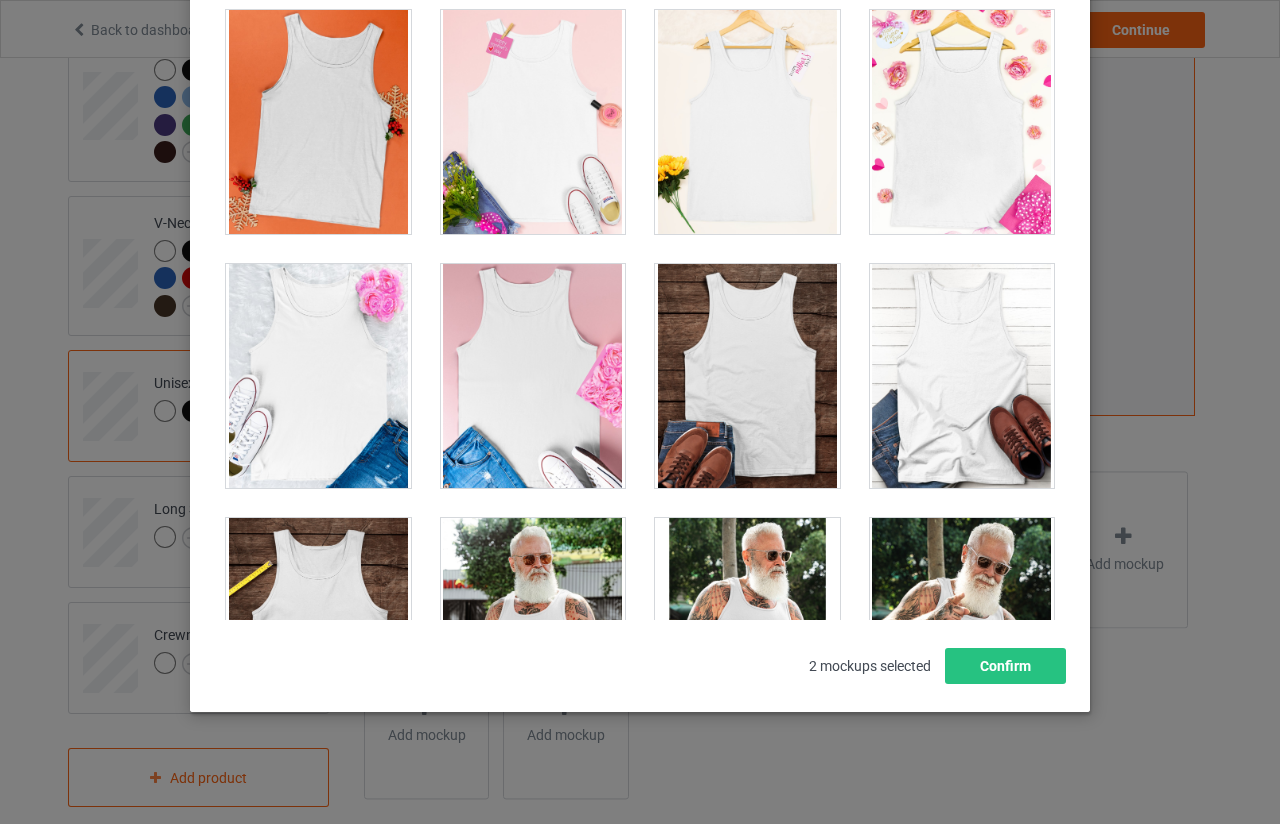 click at bounding box center [533, 376] 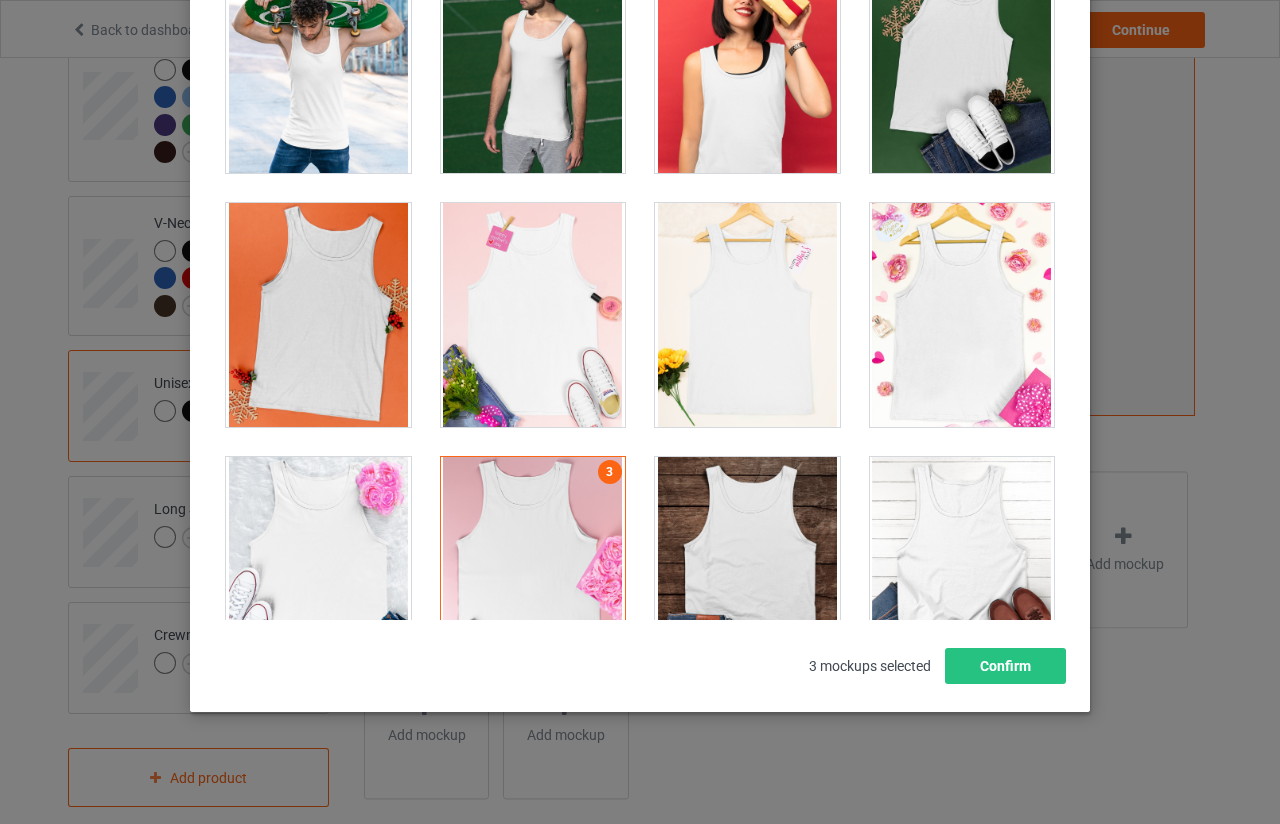 scroll, scrollTop: 528, scrollLeft: 0, axis: vertical 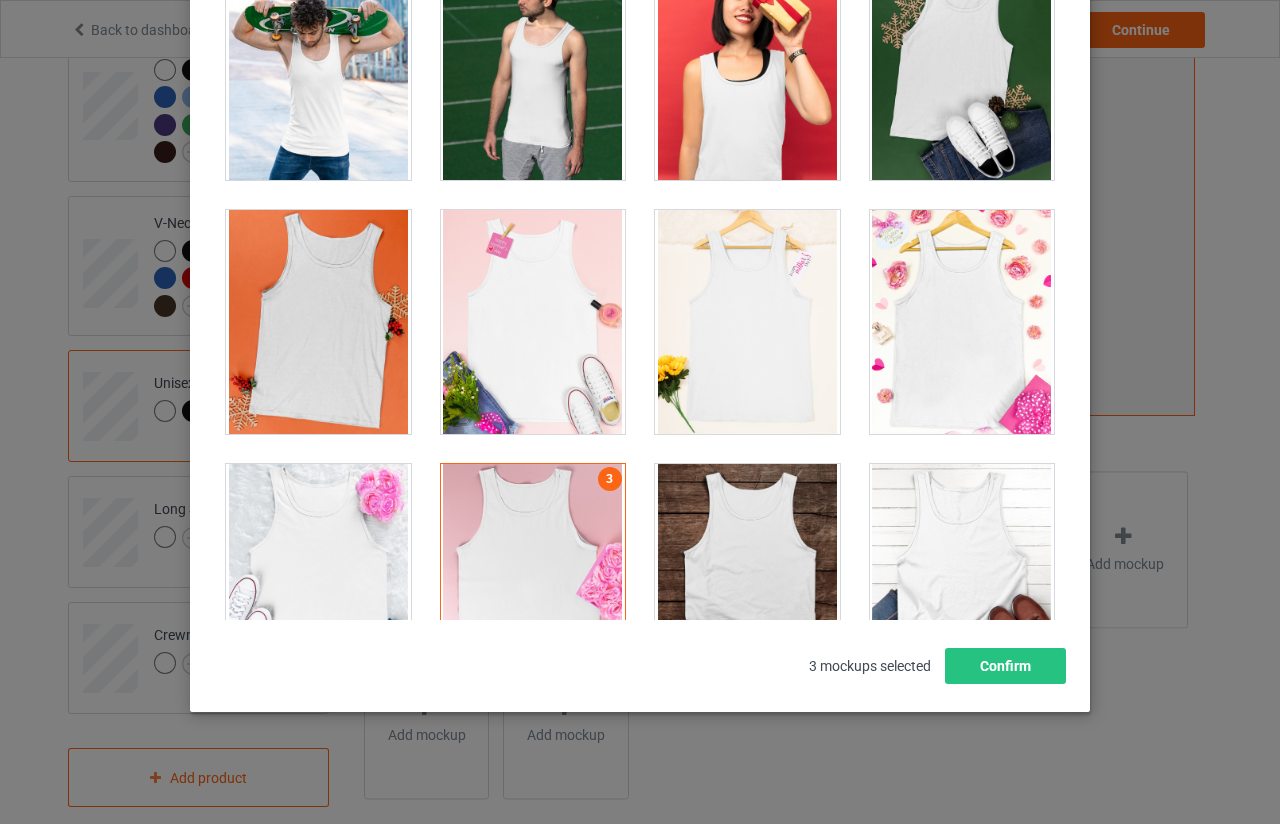 click at bounding box center [533, 322] 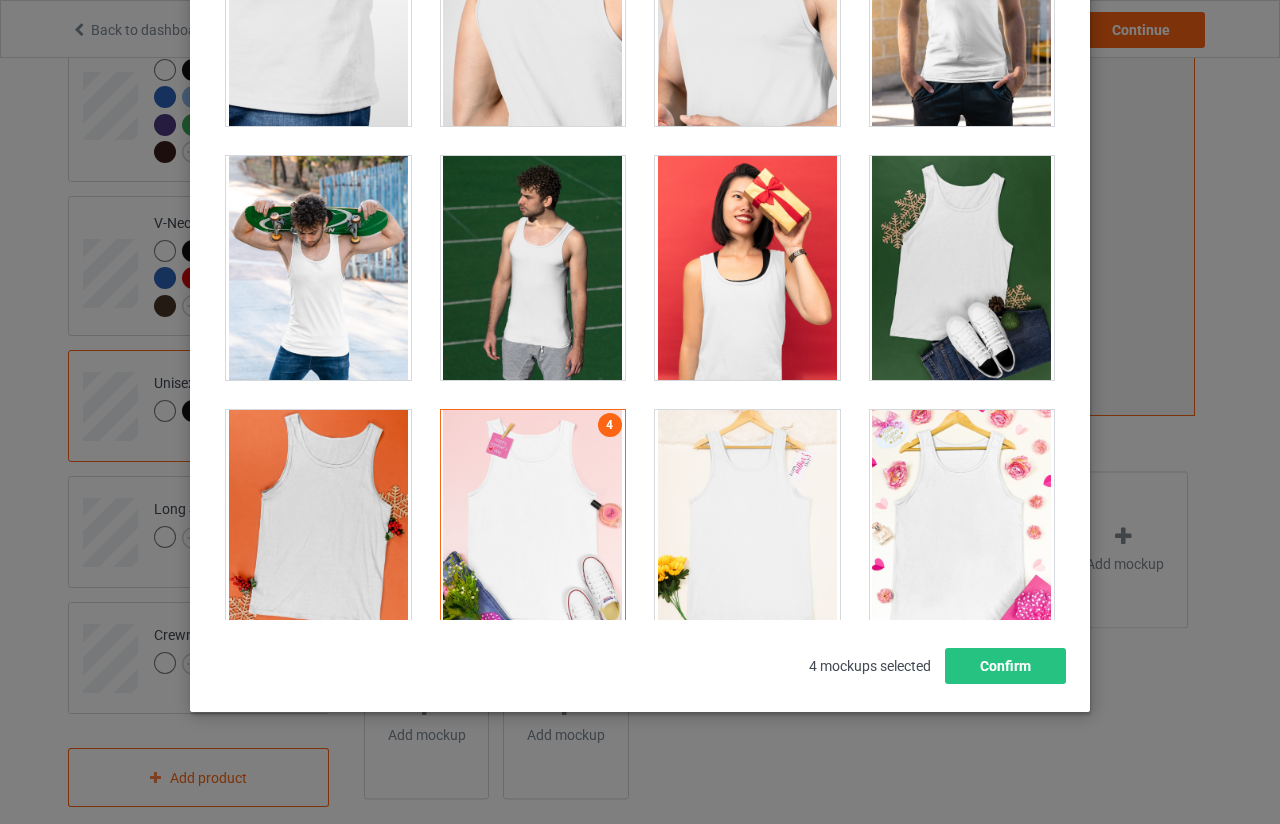 scroll, scrollTop: 0, scrollLeft: 0, axis: both 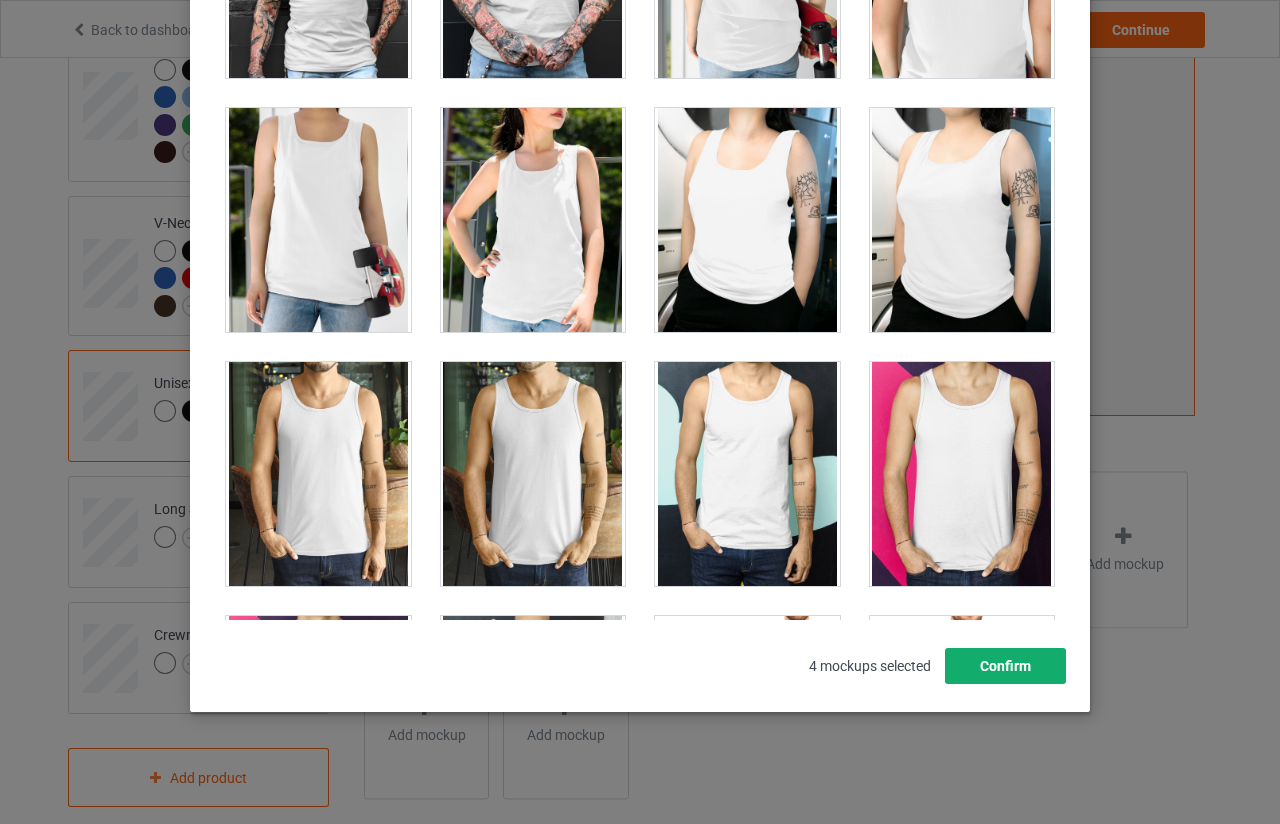click on "Confirm" at bounding box center [1005, 666] 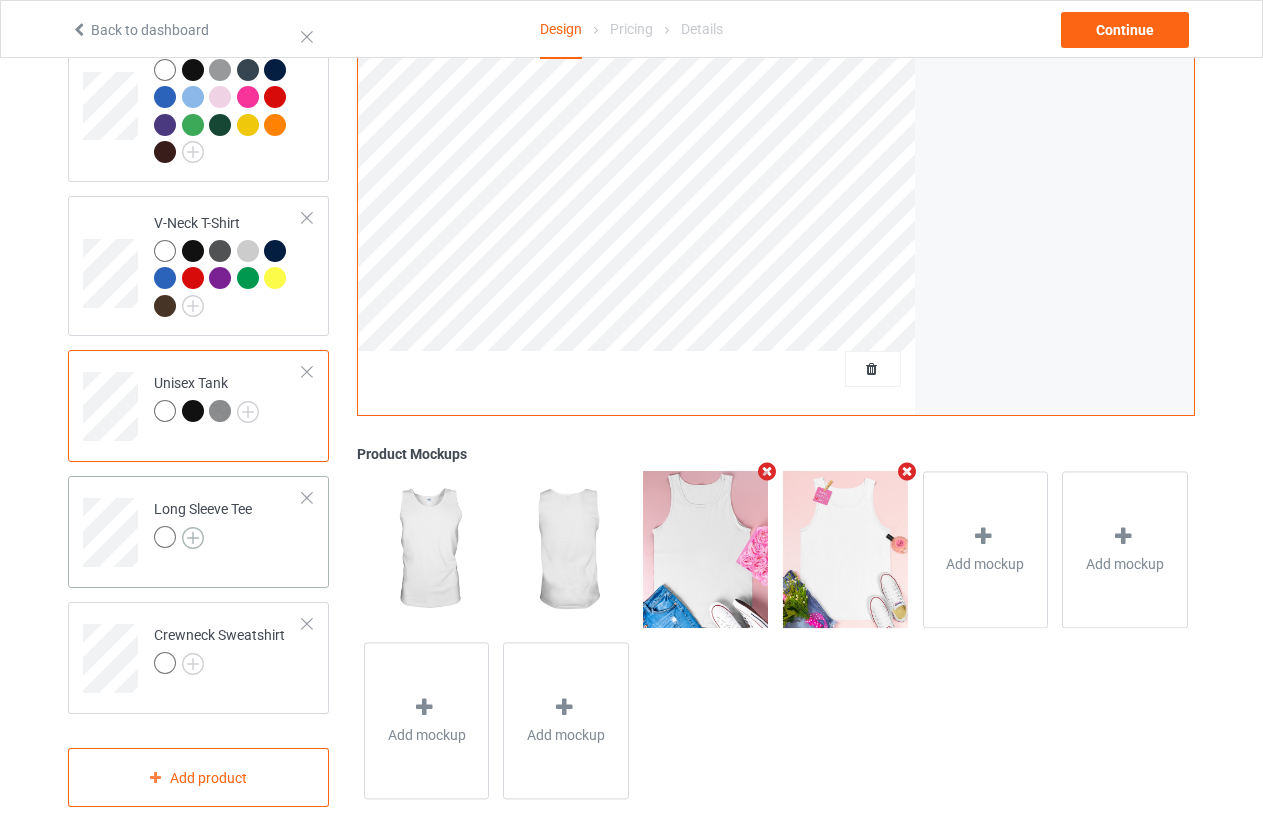 click at bounding box center [193, 538] 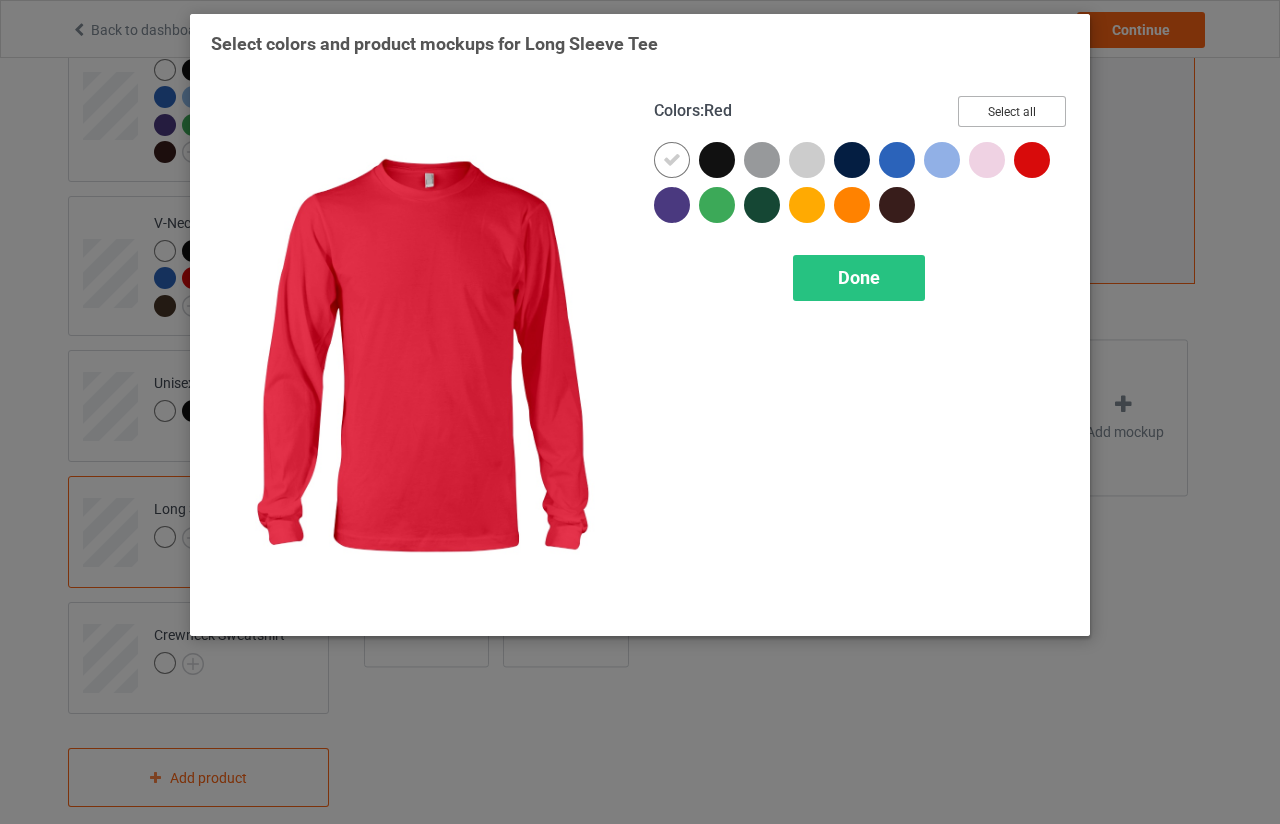 click on "Select all" at bounding box center (1012, 111) 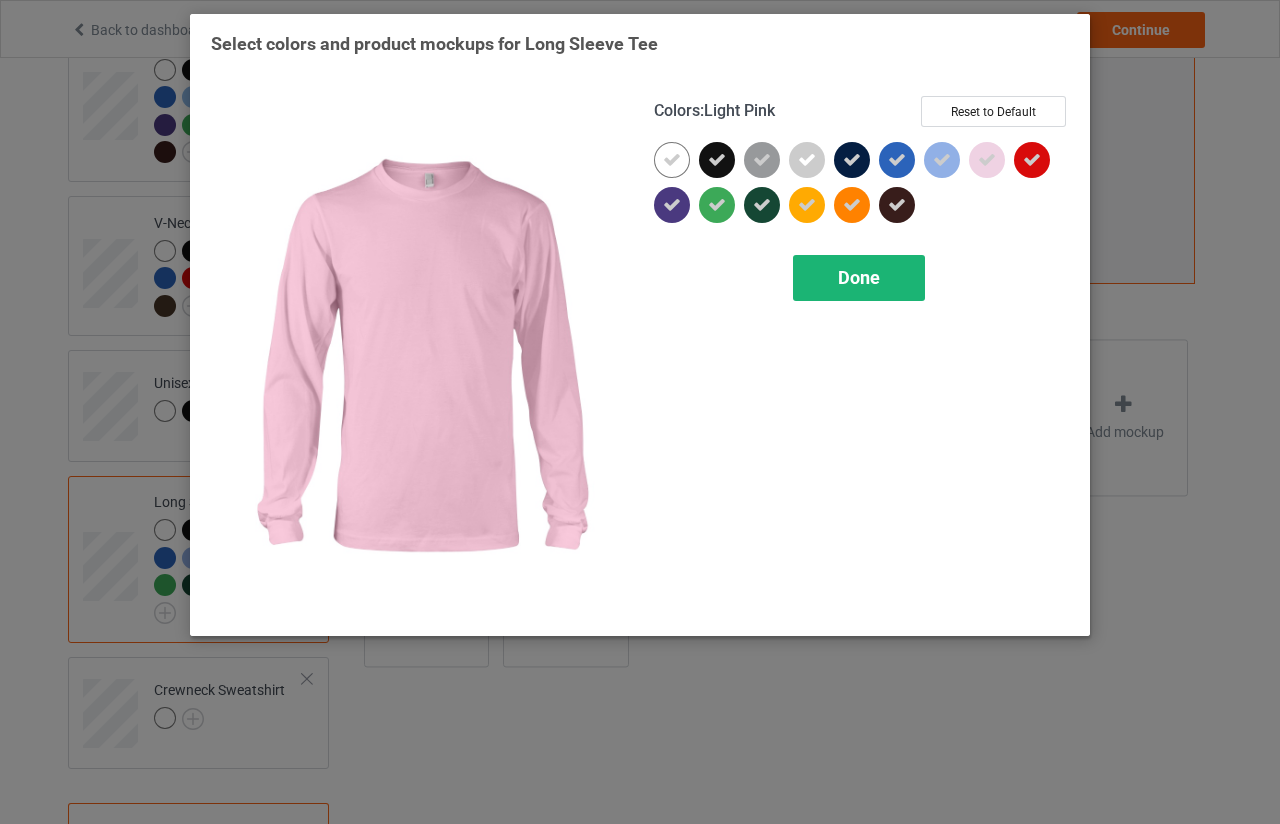click on "Done" at bounding box center [859, 278] 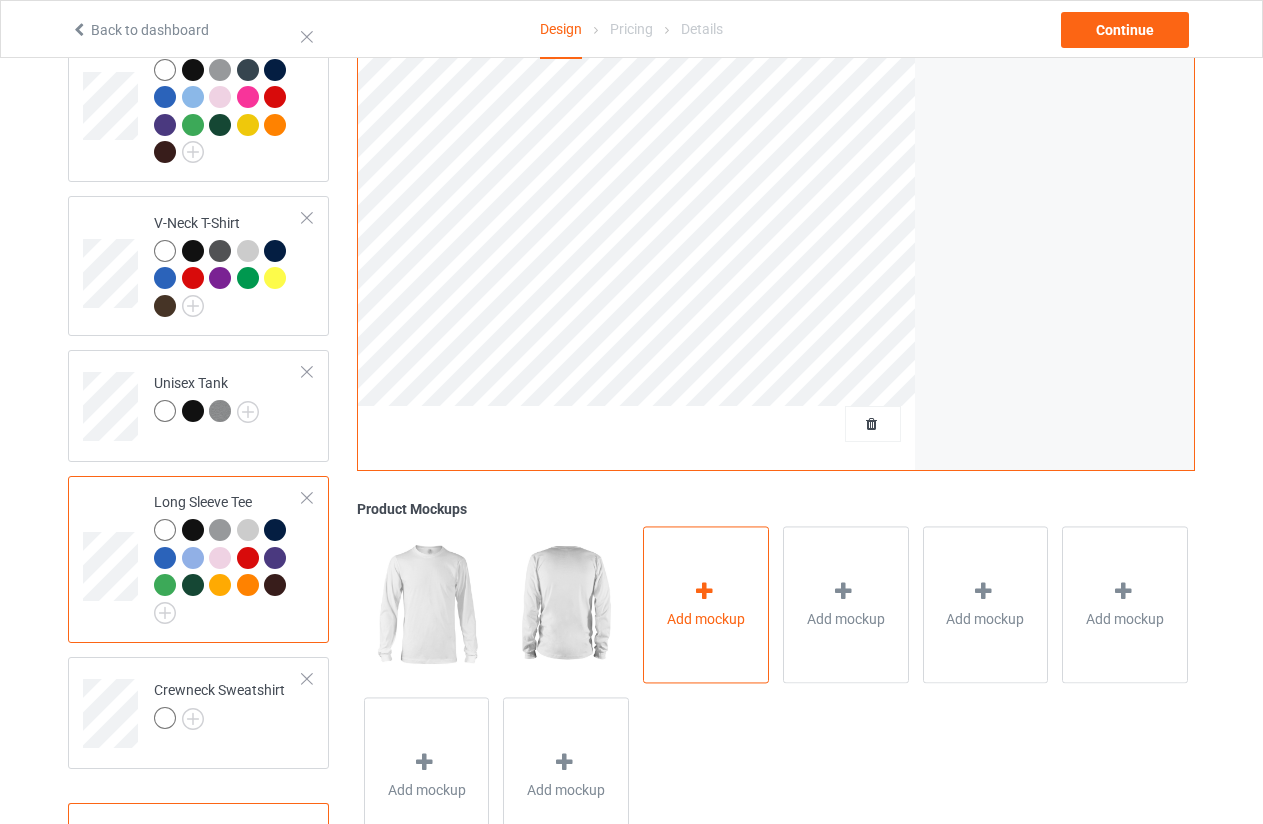 click on "Add mockup" at bounding box center [706, 619] 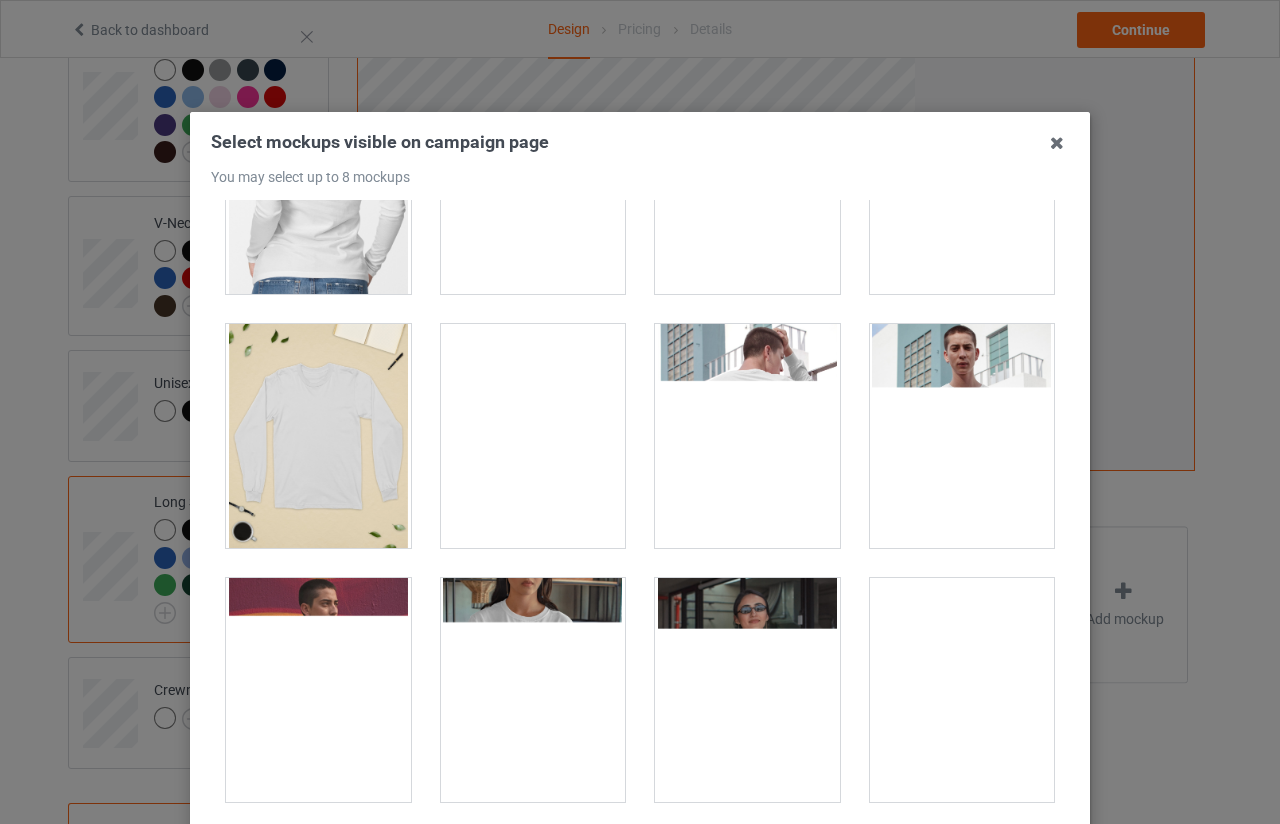 scroll, scrollTop: 700, scrollLeft: 0, axis: vertical 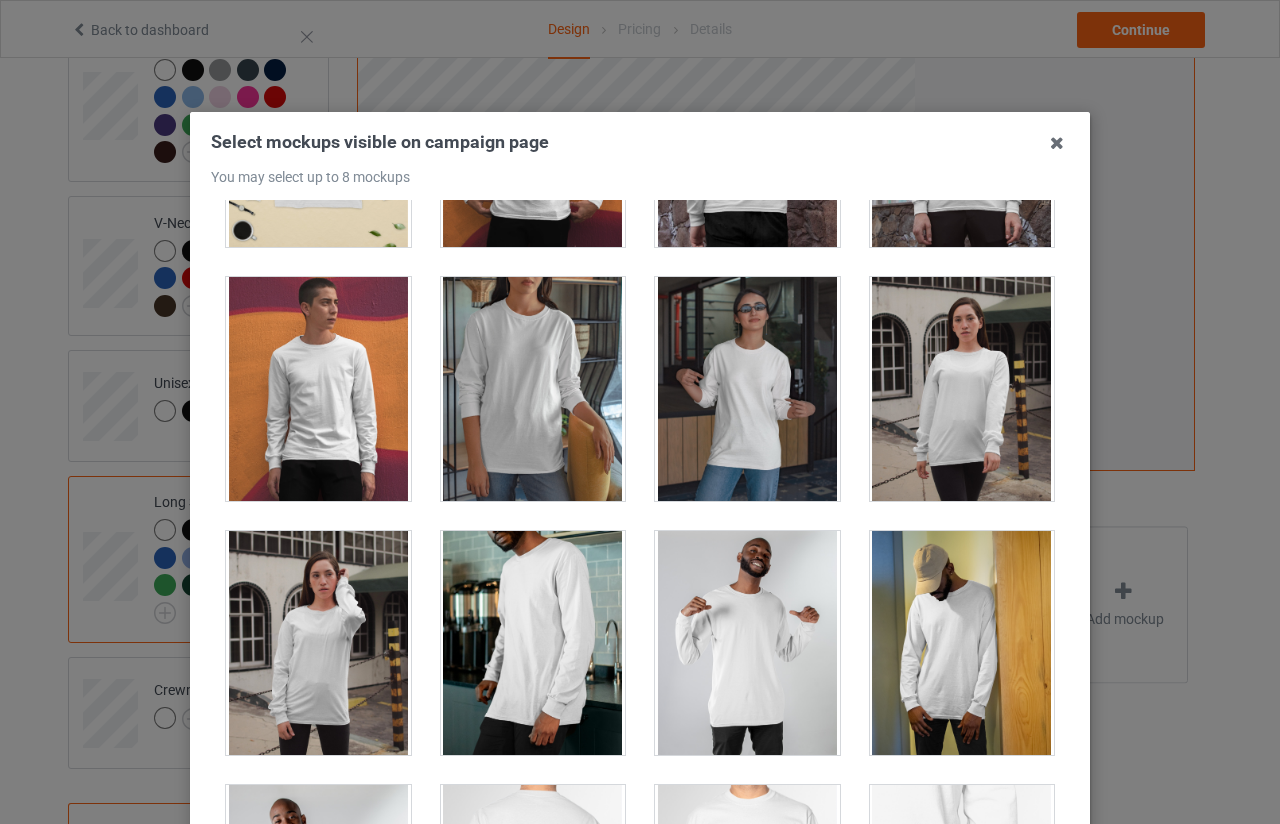 click at bounding box center [318, 643] 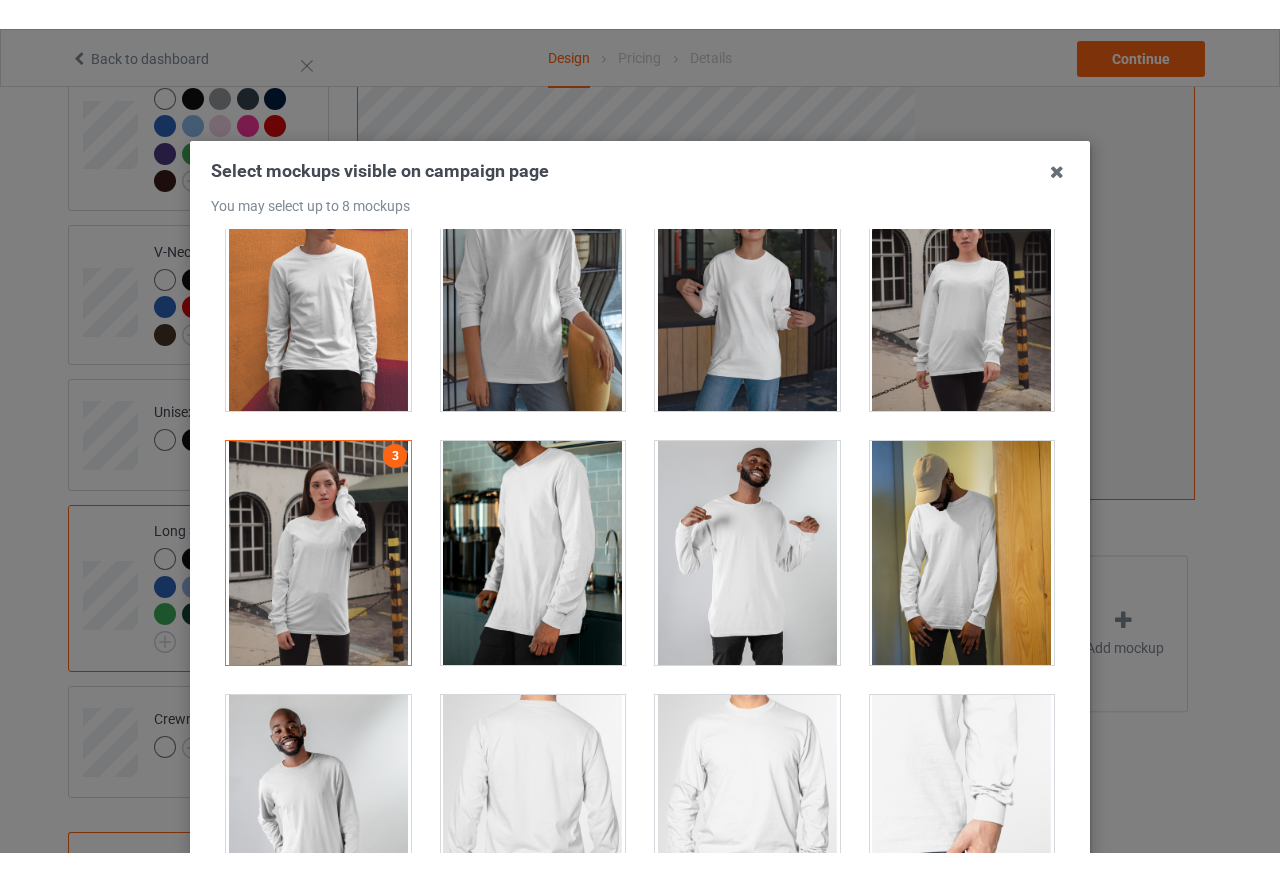 scroll, scrollTop: 1300, scrollLeft: 0, axis: vertical 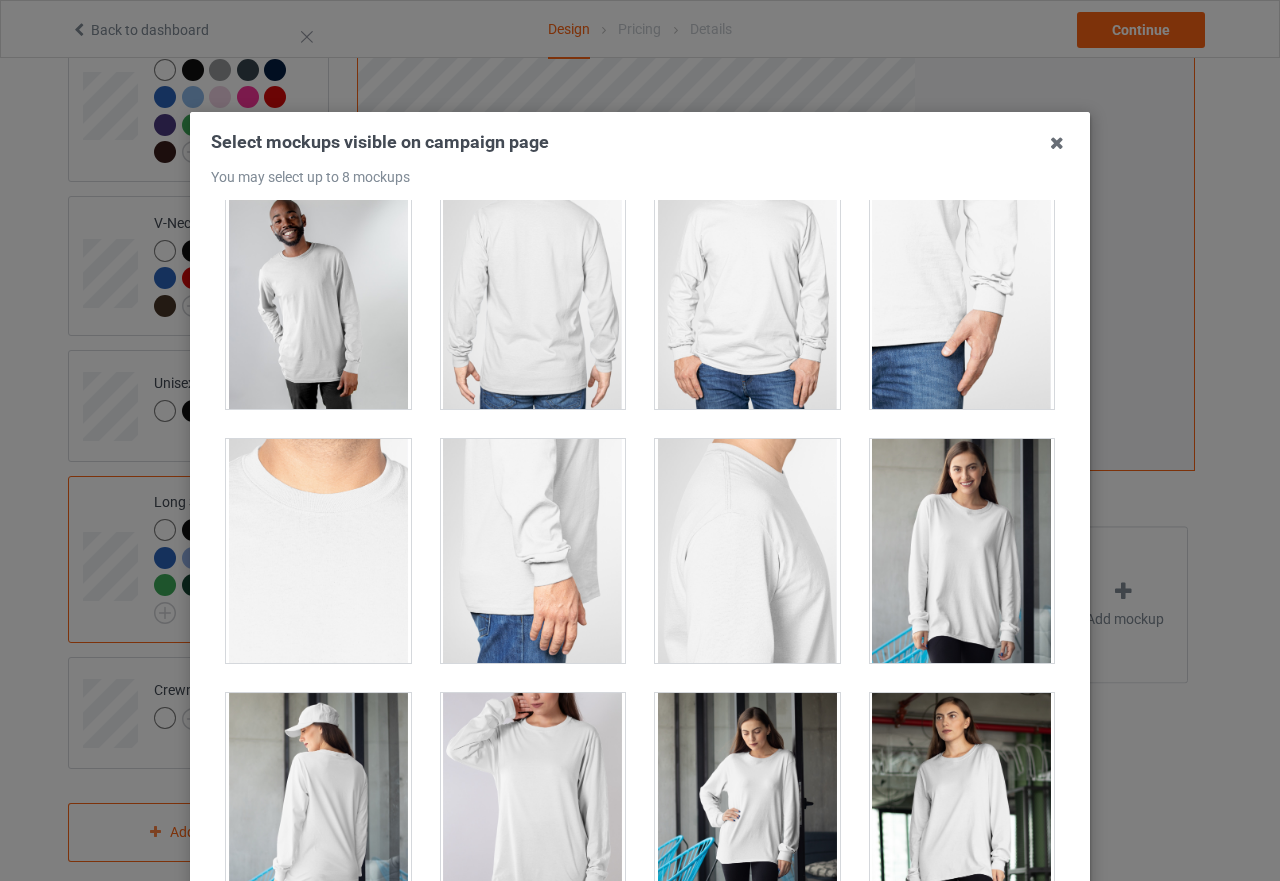click at bounding box center [962, 551] 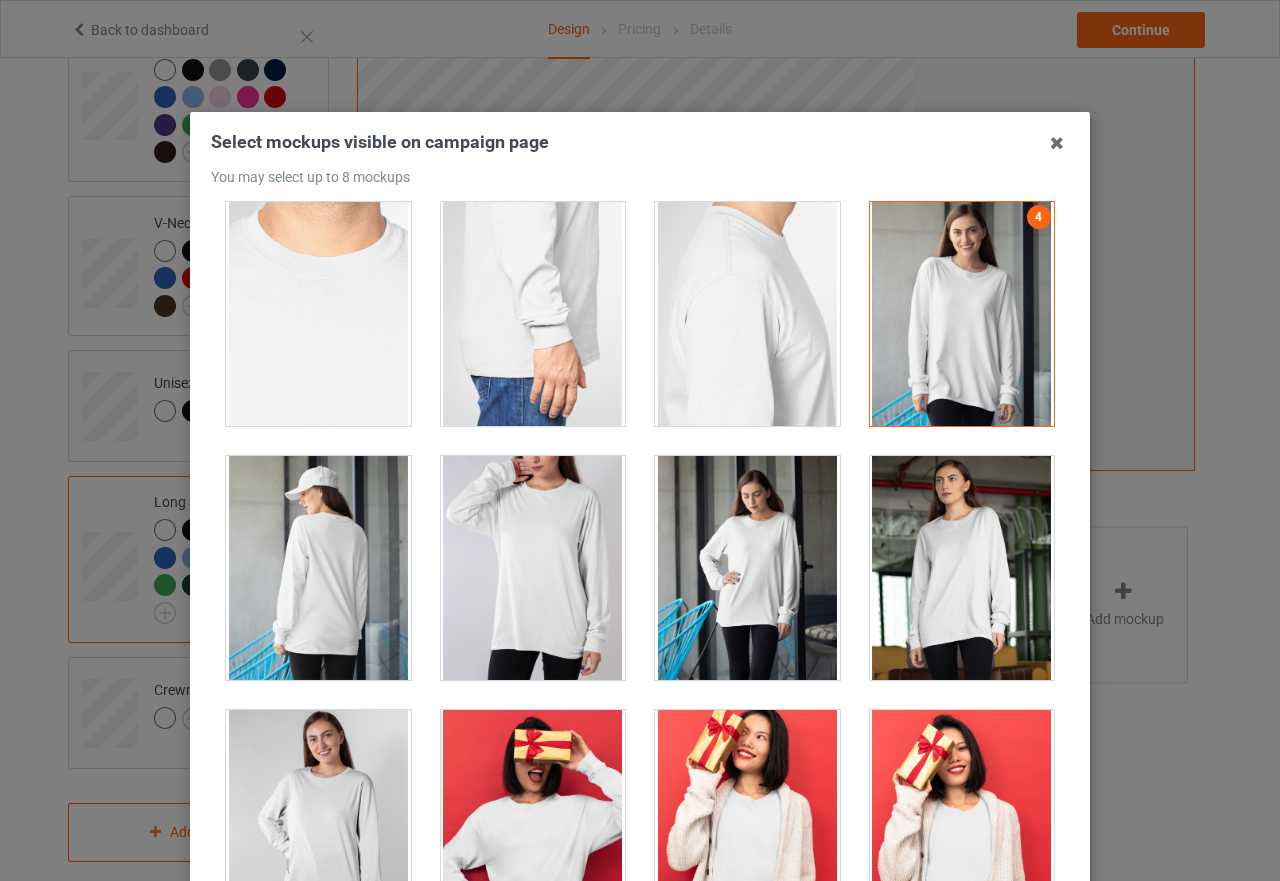 scroll, scrollTop: 1600, scrollLeft: 0, axis: vertical 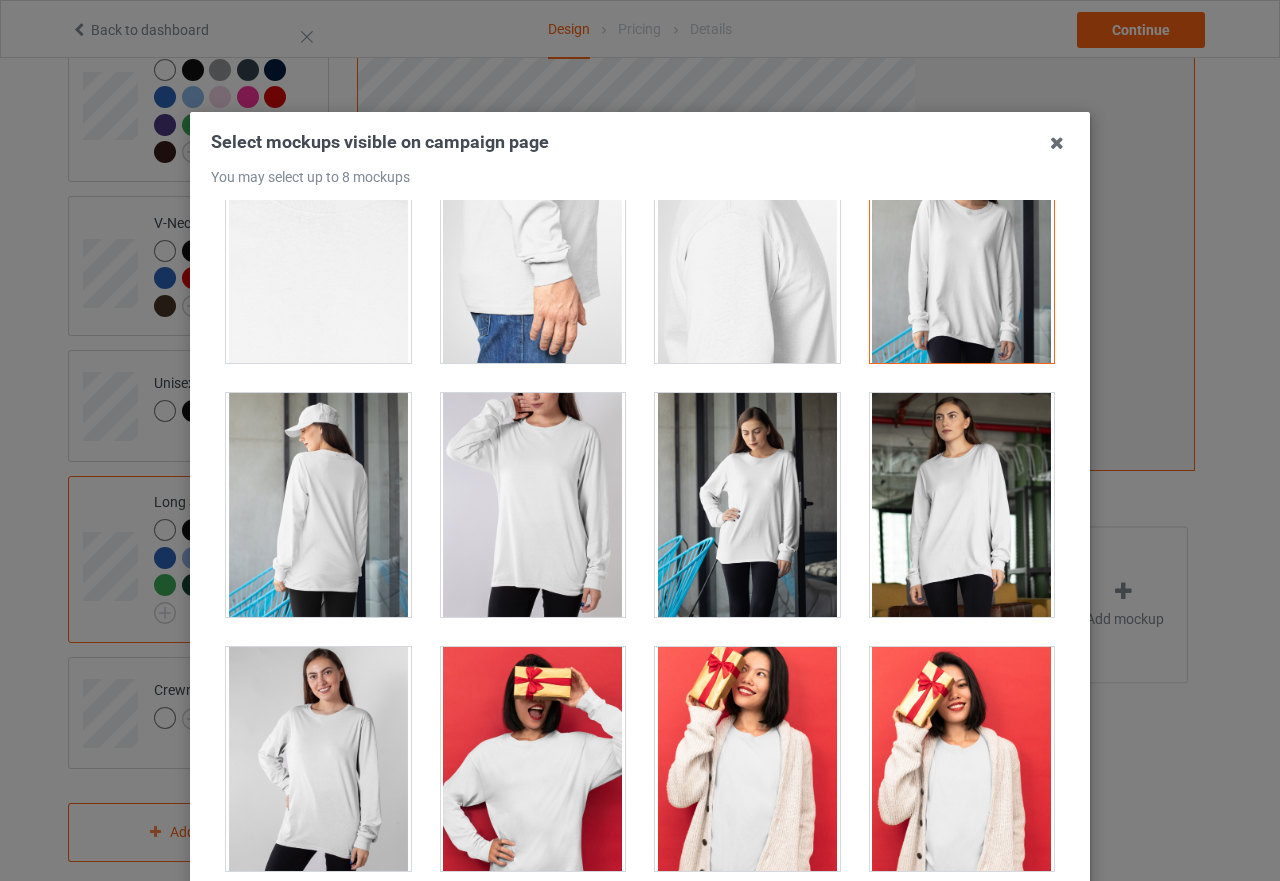 click at bounding box center (747, 505) 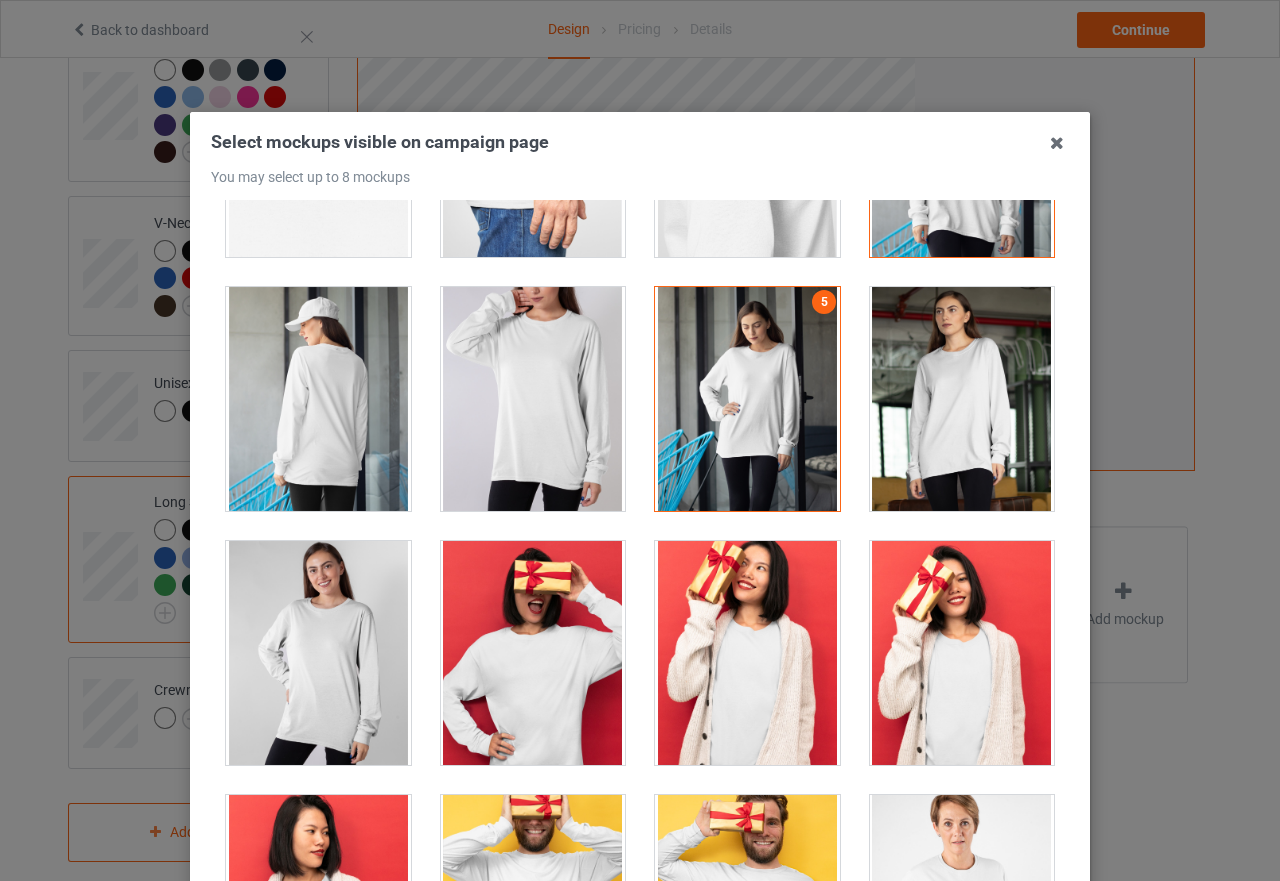 scroll, scrollTop: 1900, scrollLeft: 0, axis: vertical 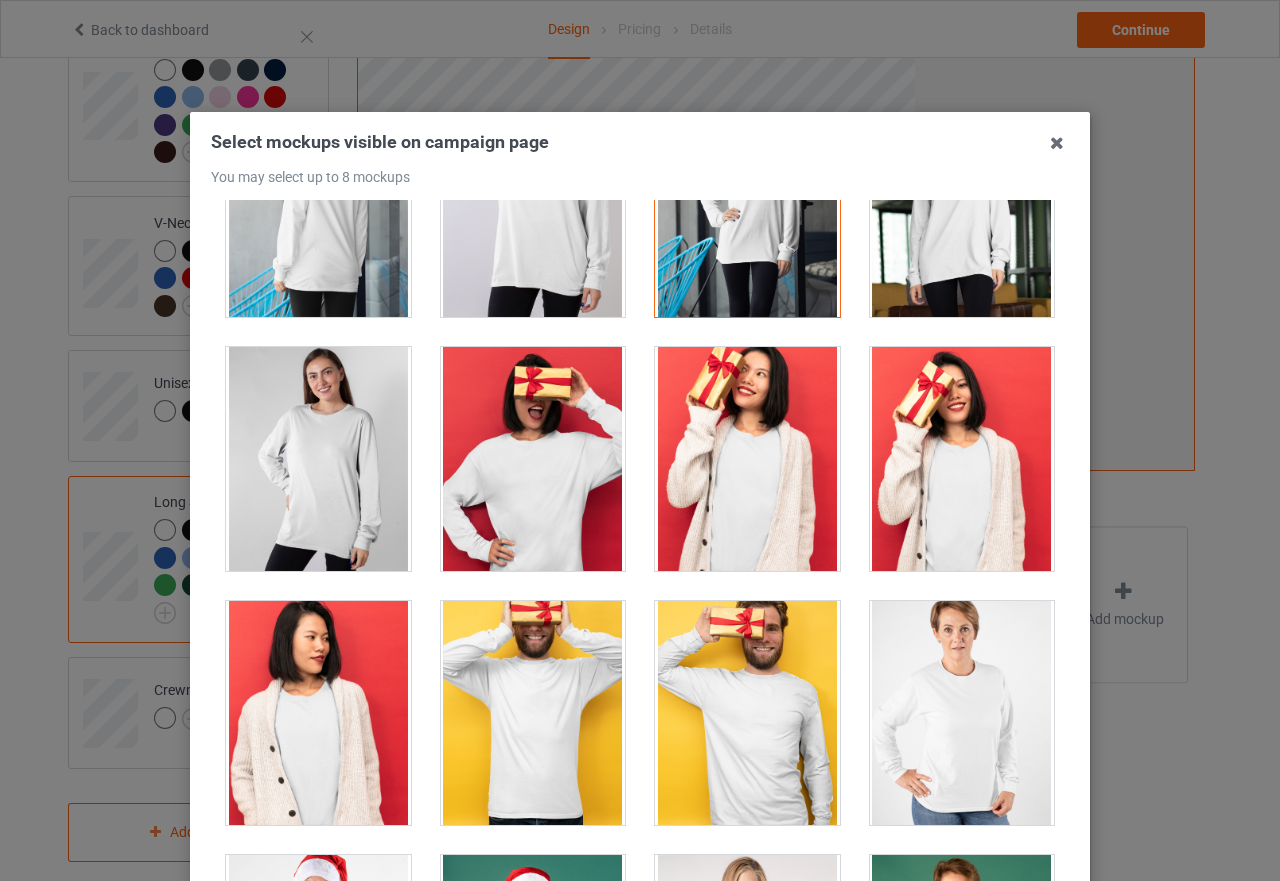 click at bounding box center [318, 459] 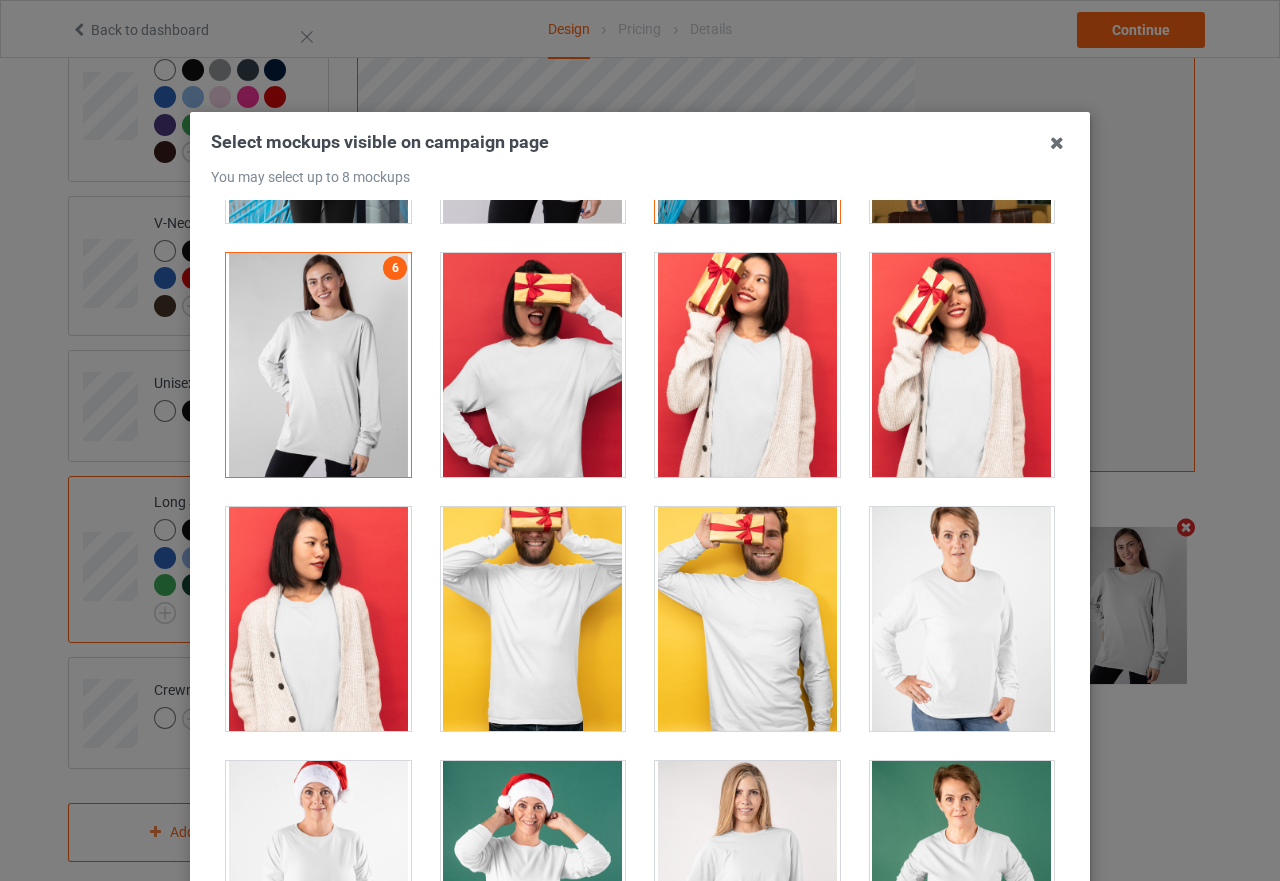 scroll, scrollTop: 2200, scrollLeft: 0, axis: vertical 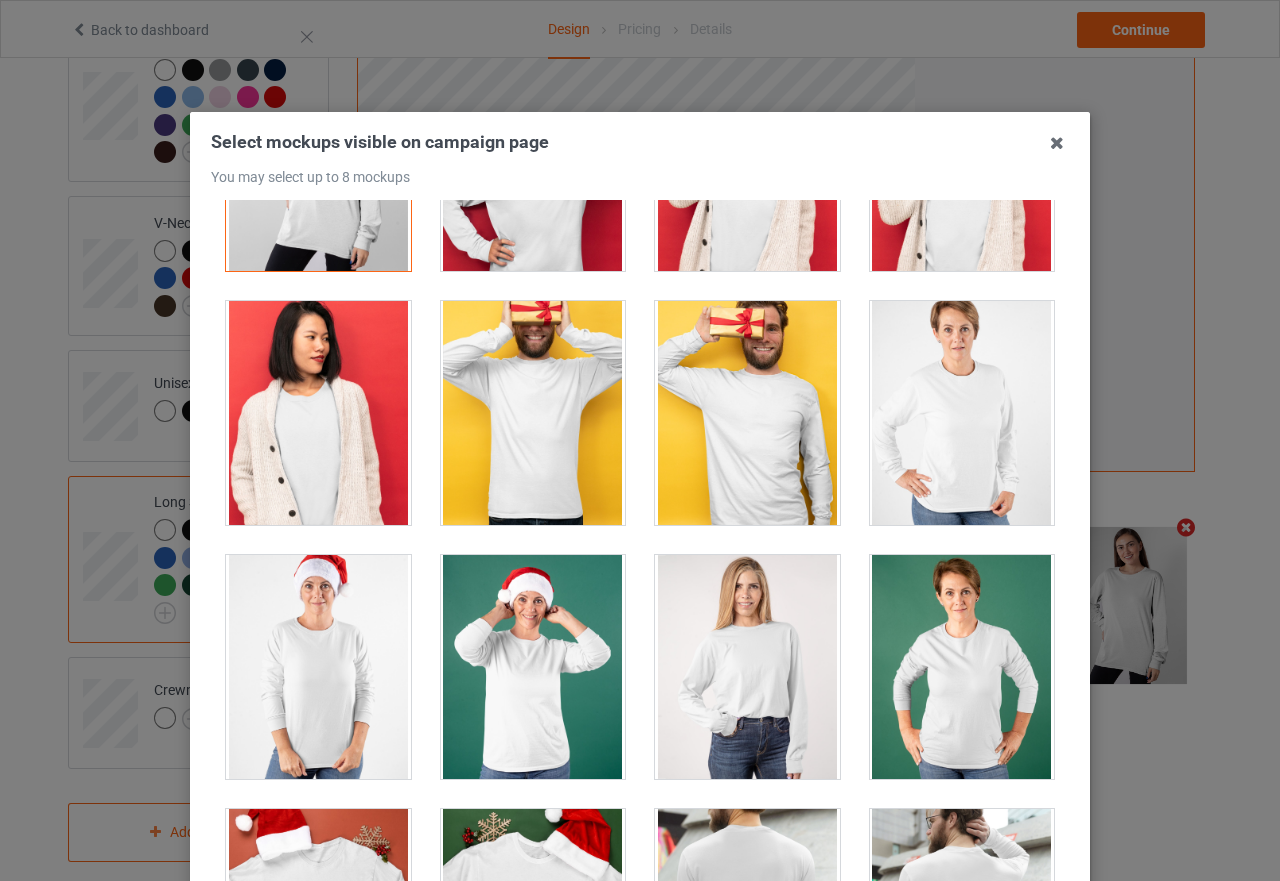 click at bounding box center (318, 413) 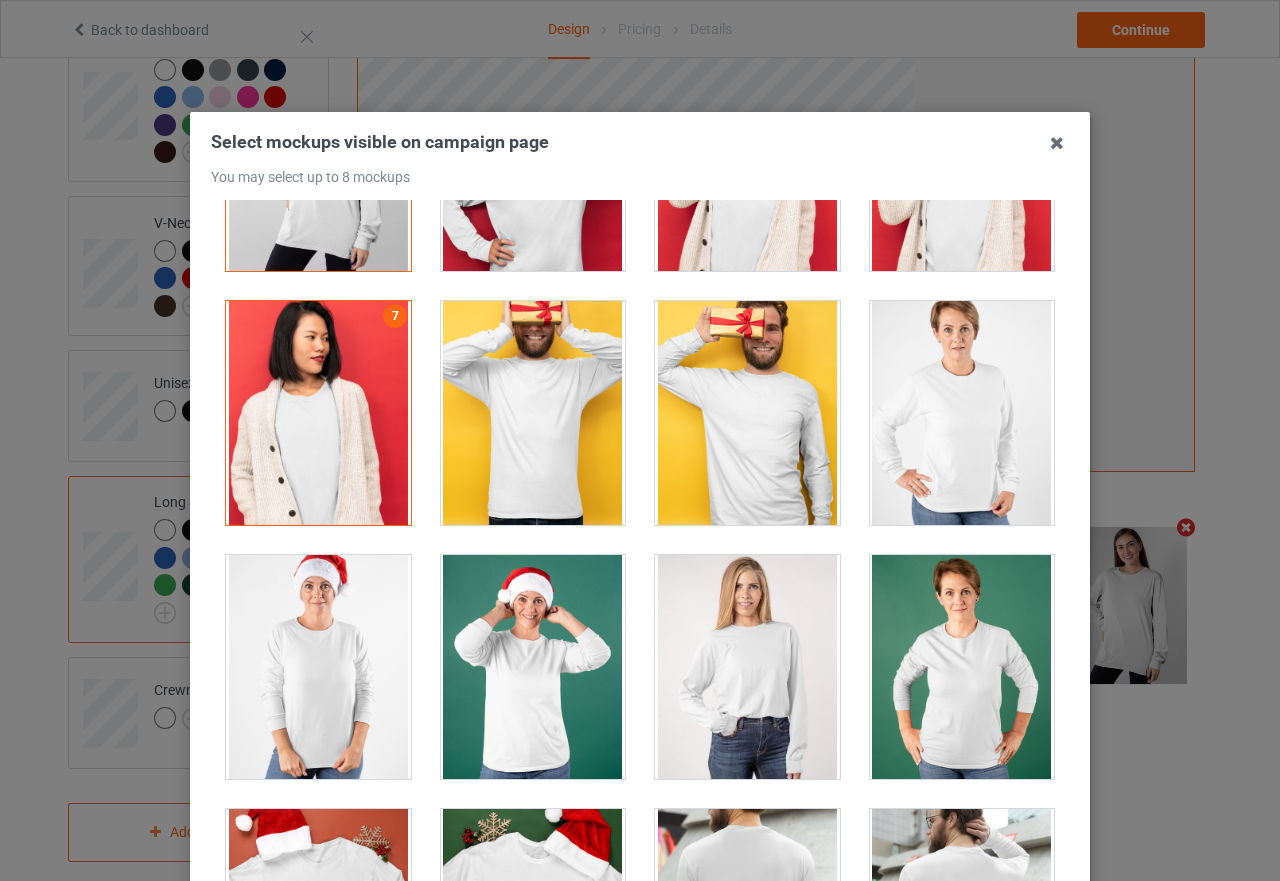 click at bounding box center (747, 667) 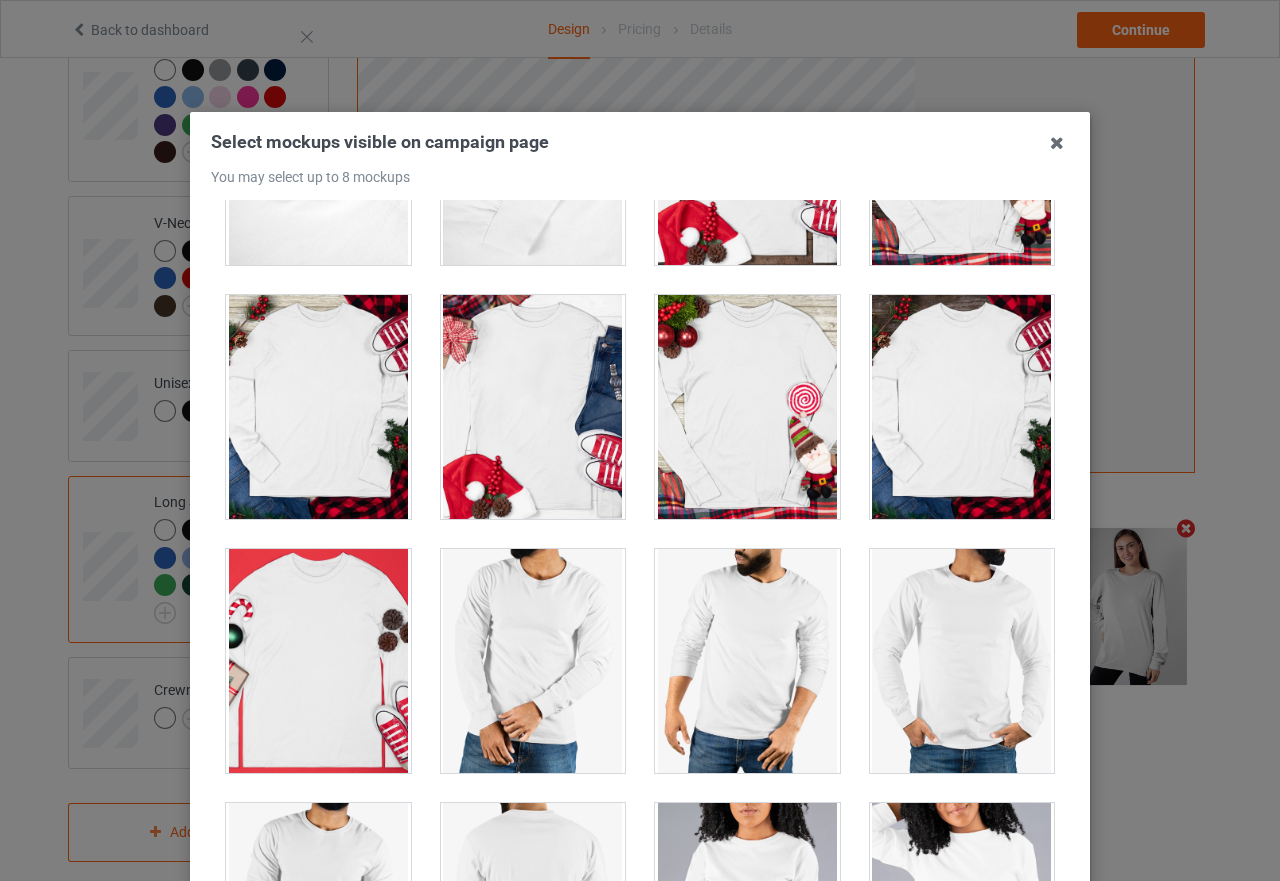 scroll, scrollTop: 5391, scrollLeft: 0, axis: vertical 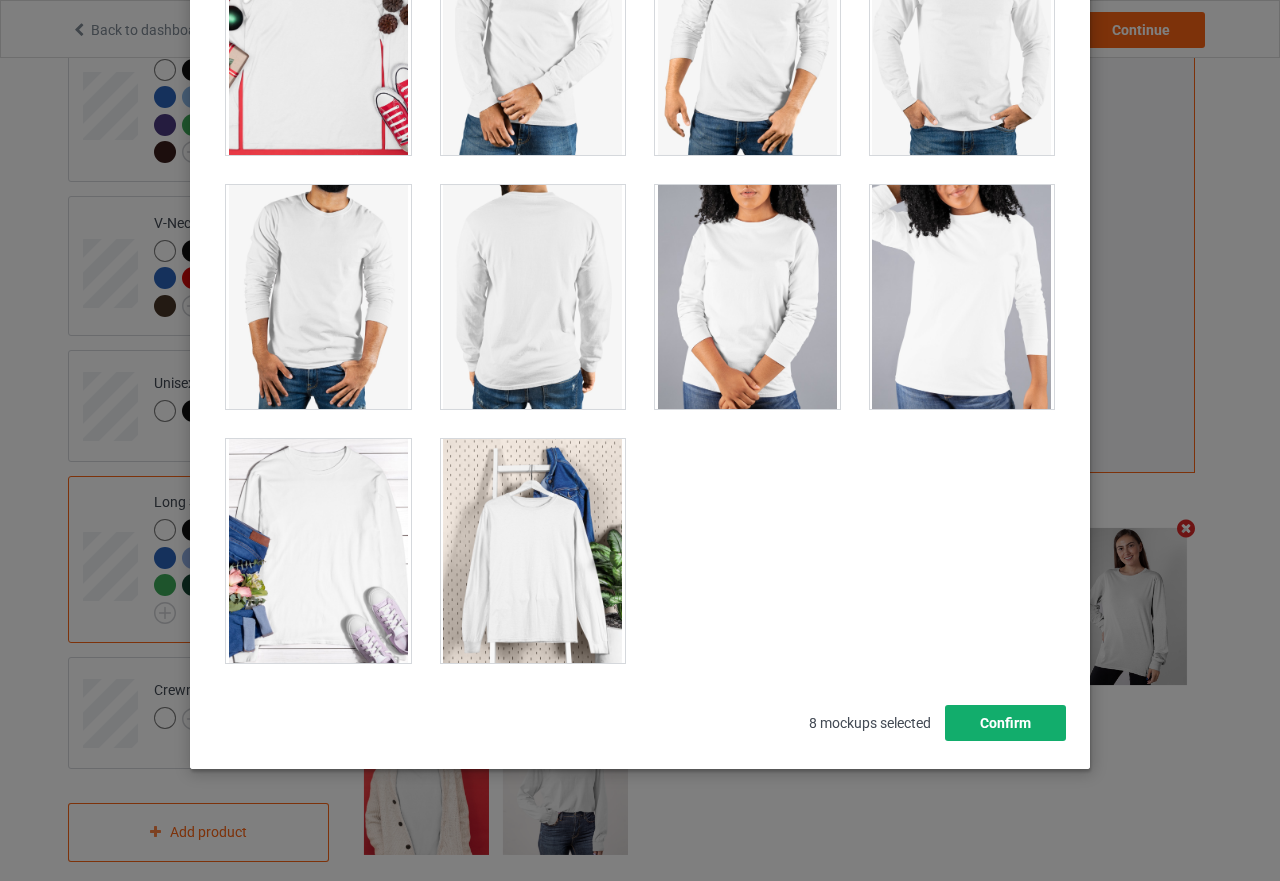 click on "Confirm" at bounding box center [1005, 723] 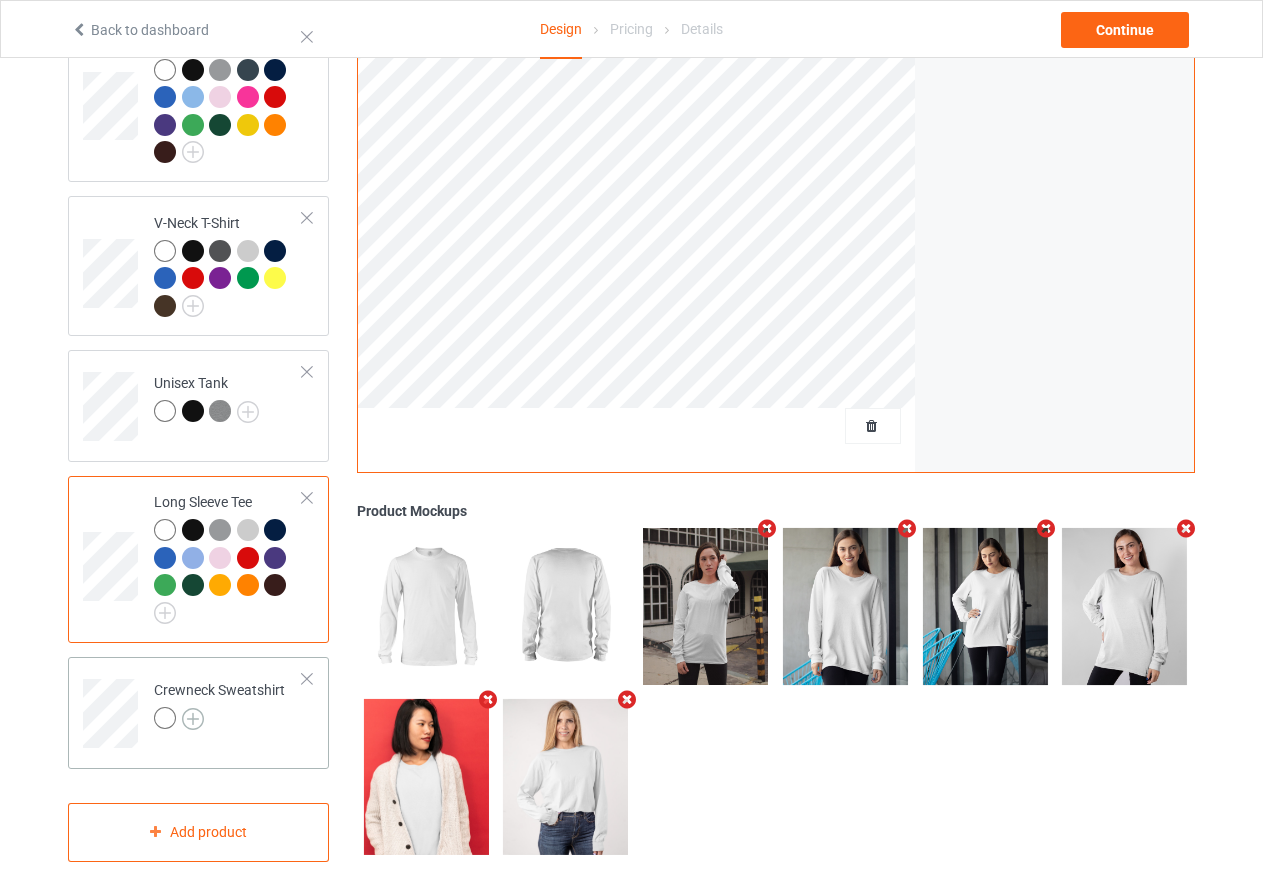click at bounding box center [193, 719] 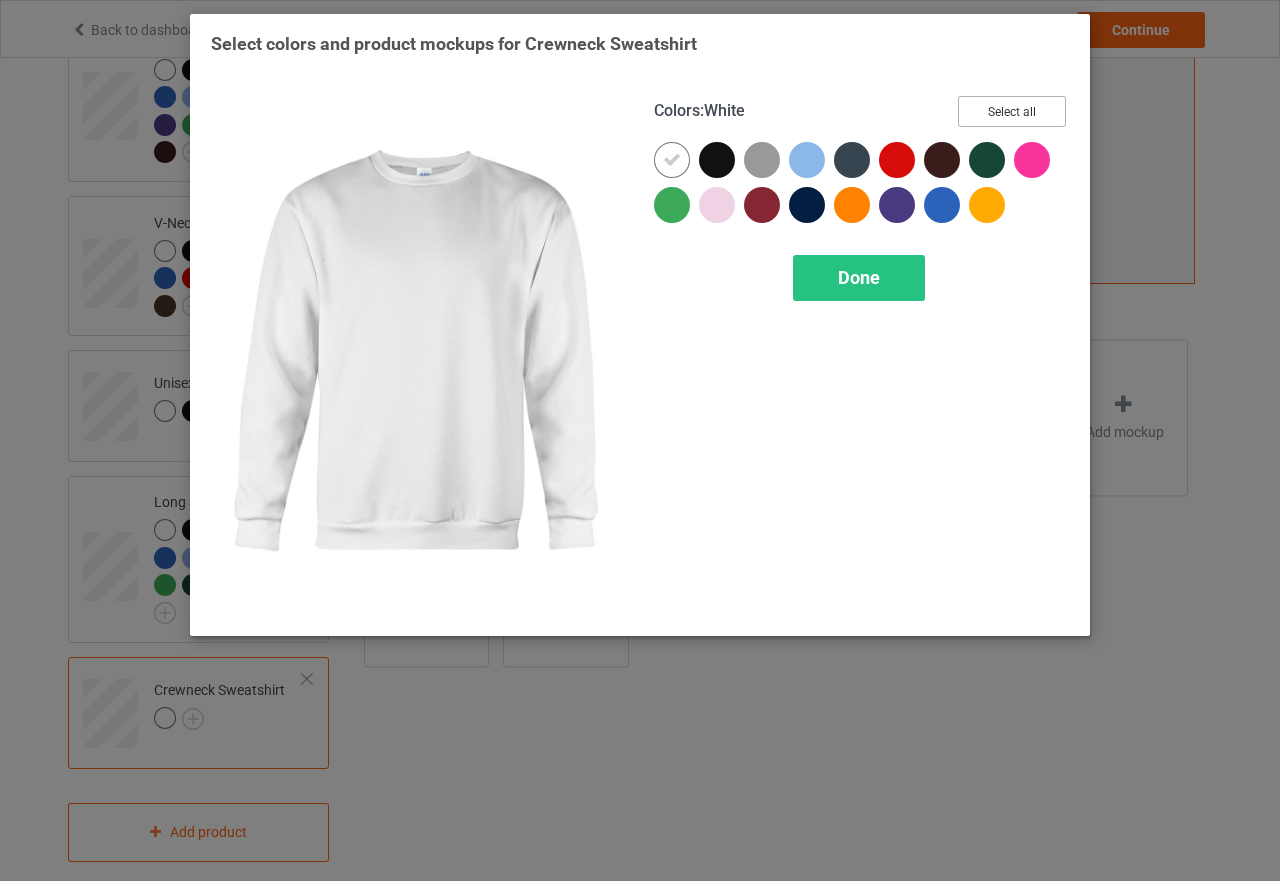 click on "Select all" at bounding box center (1012, 111) 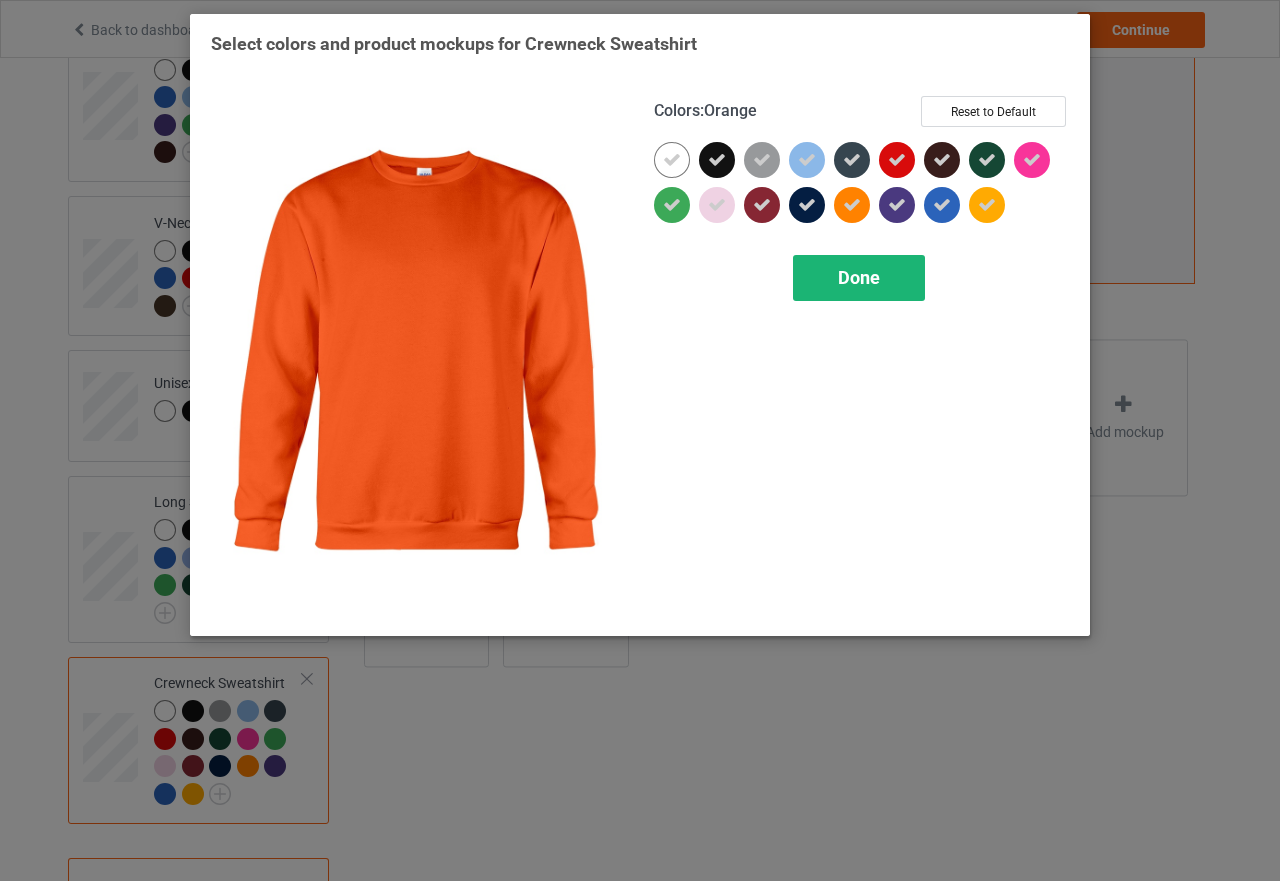 click on "Done" at bounding box center [859, 277] 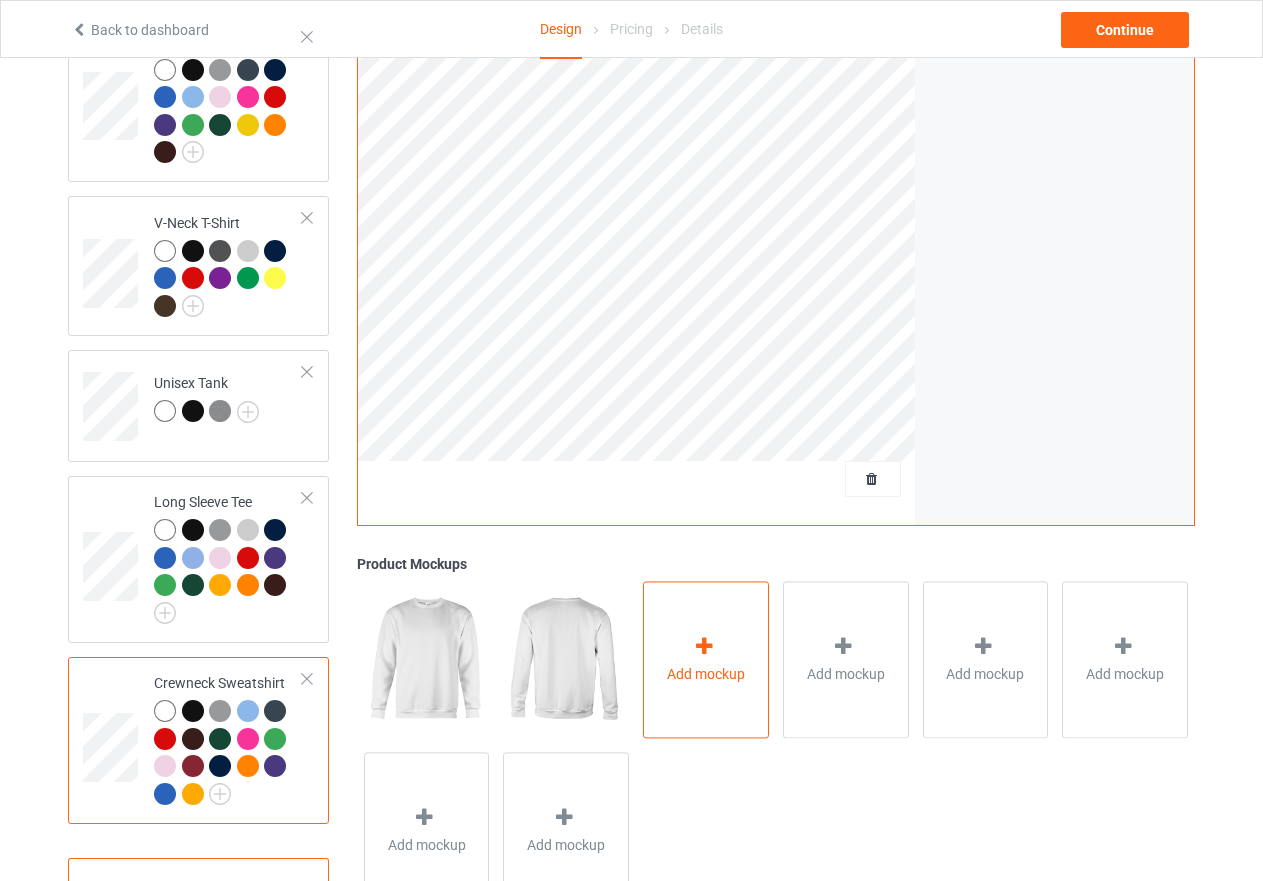 click on "Add mockup" at bounding box center (706, 660) 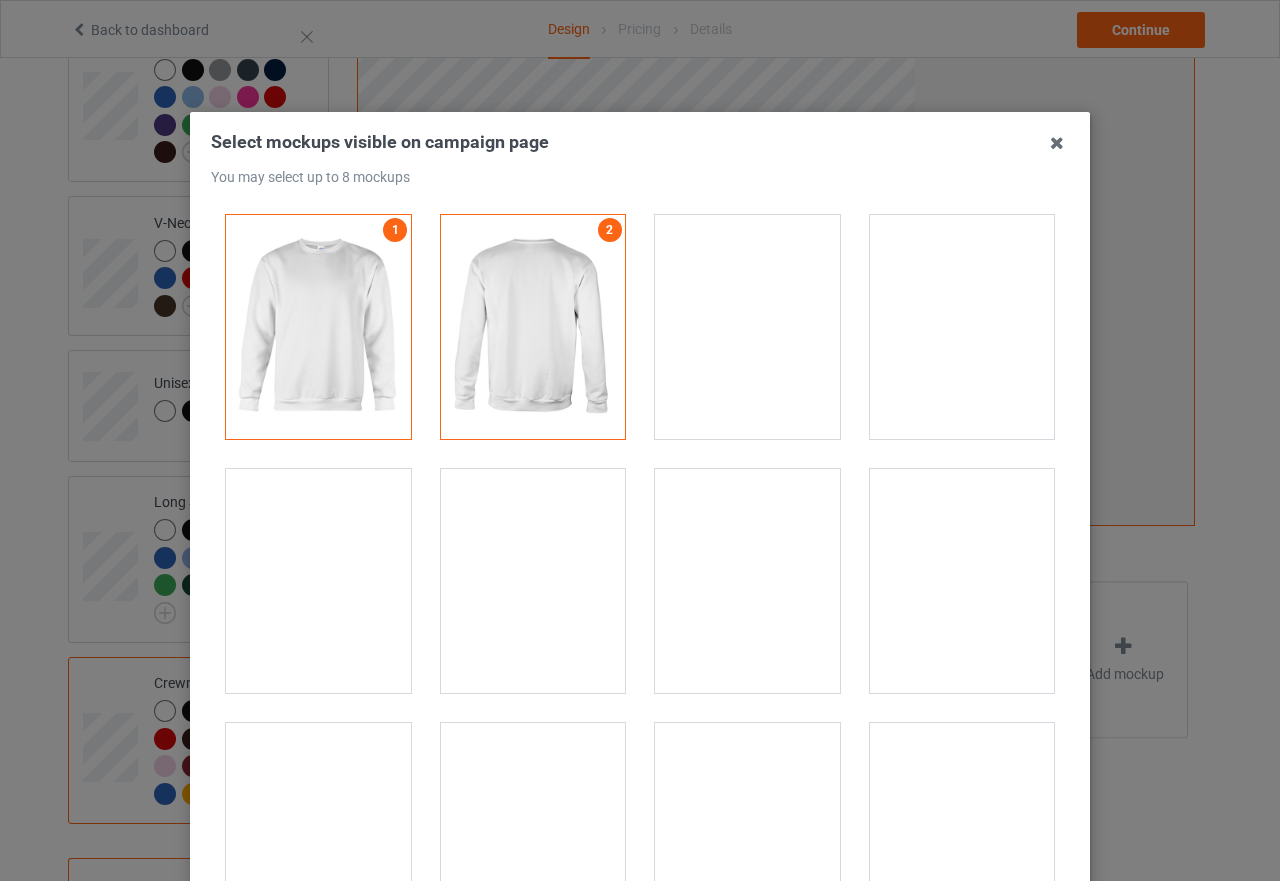 click at bounding box center [962, 327] 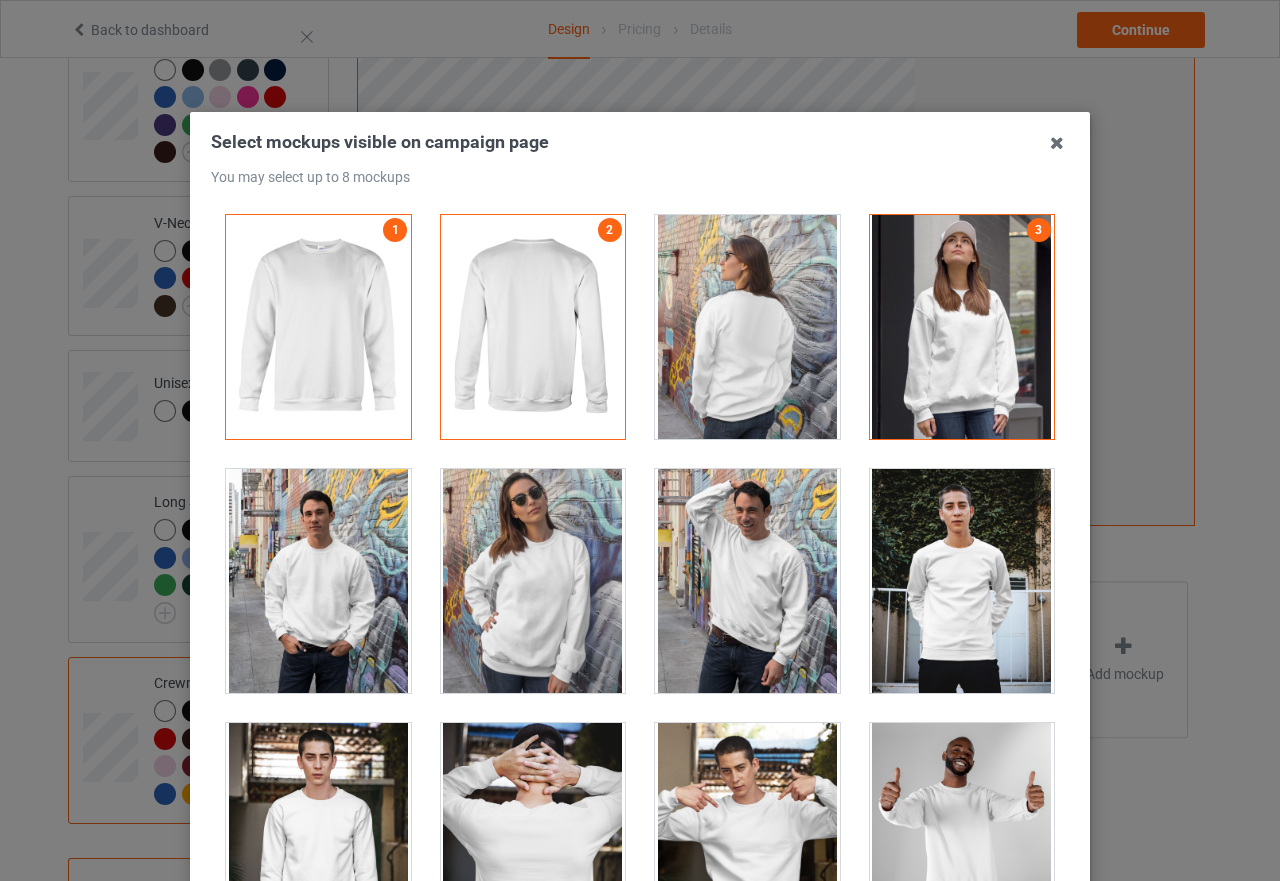 click at bounding box center (533, 581) 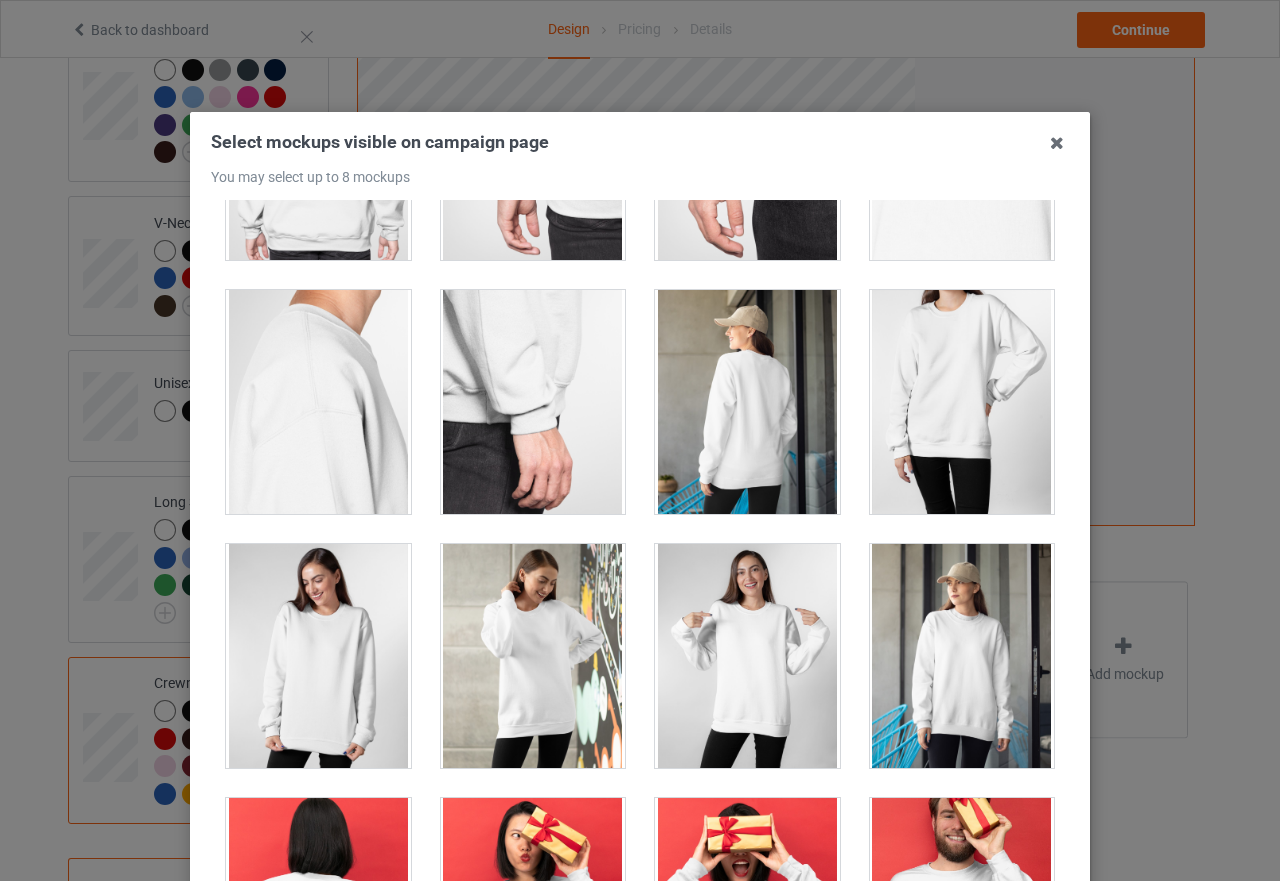 scroll, scrollTop: 1400, scrollLeft: 0, axis: vertical 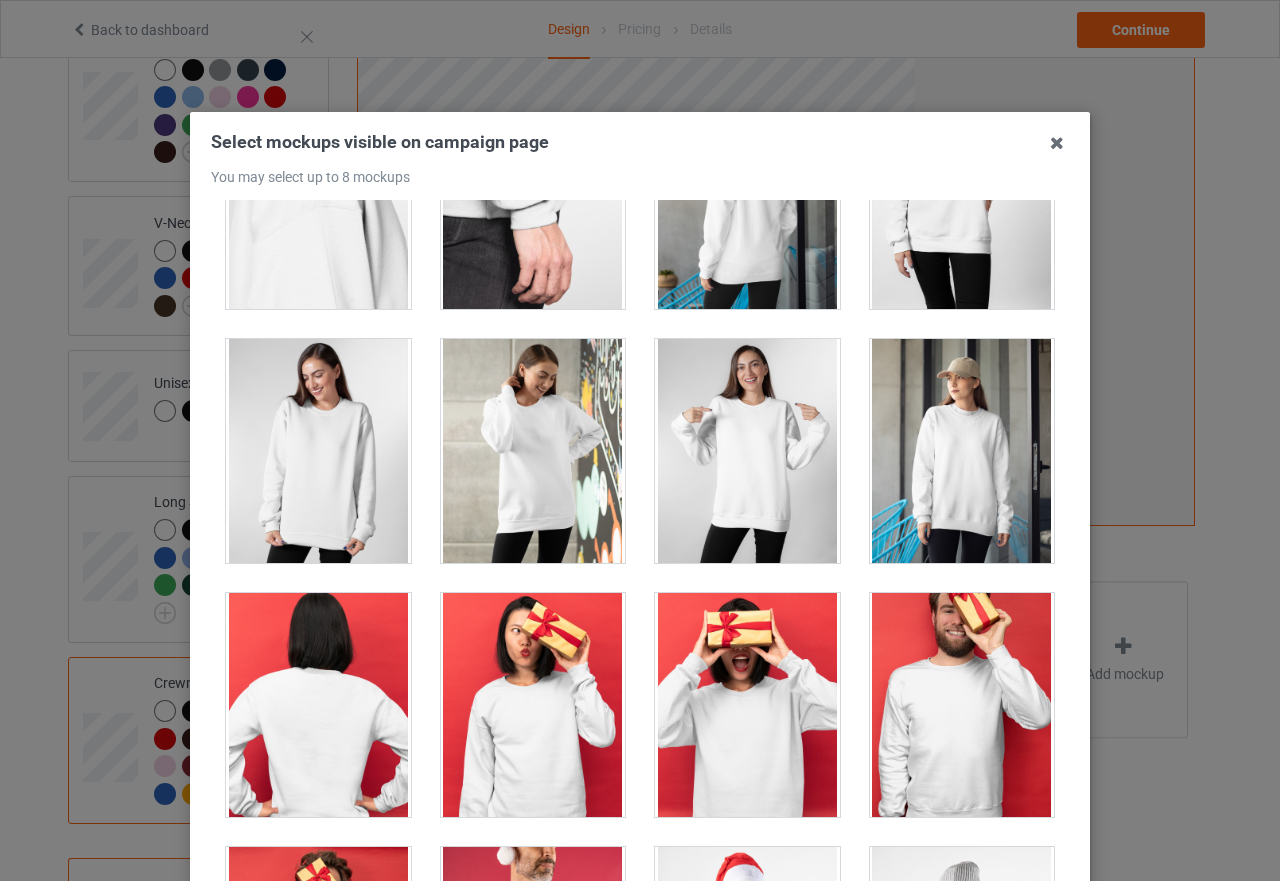 click at bounding box center (318, 451) 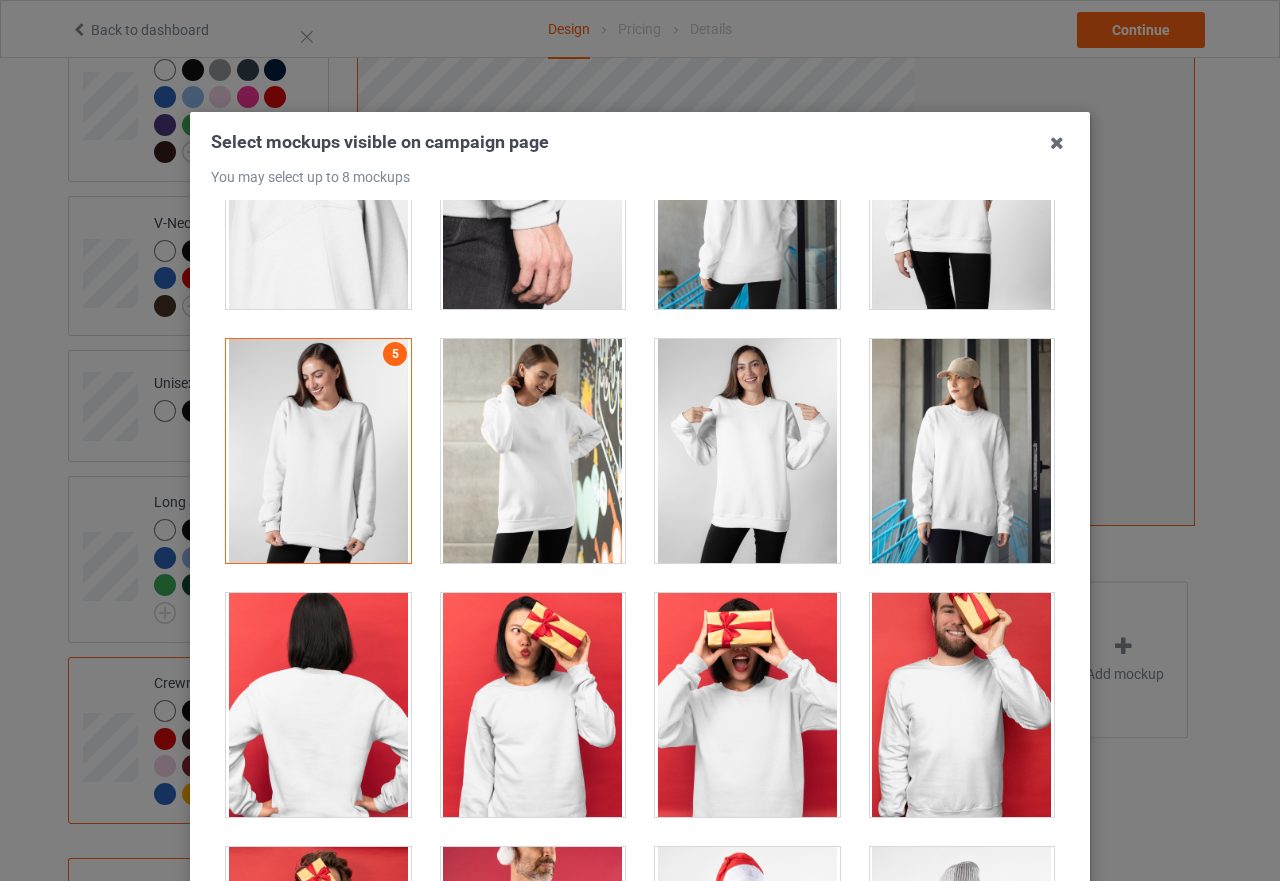 click at bounding box center (747, 451) 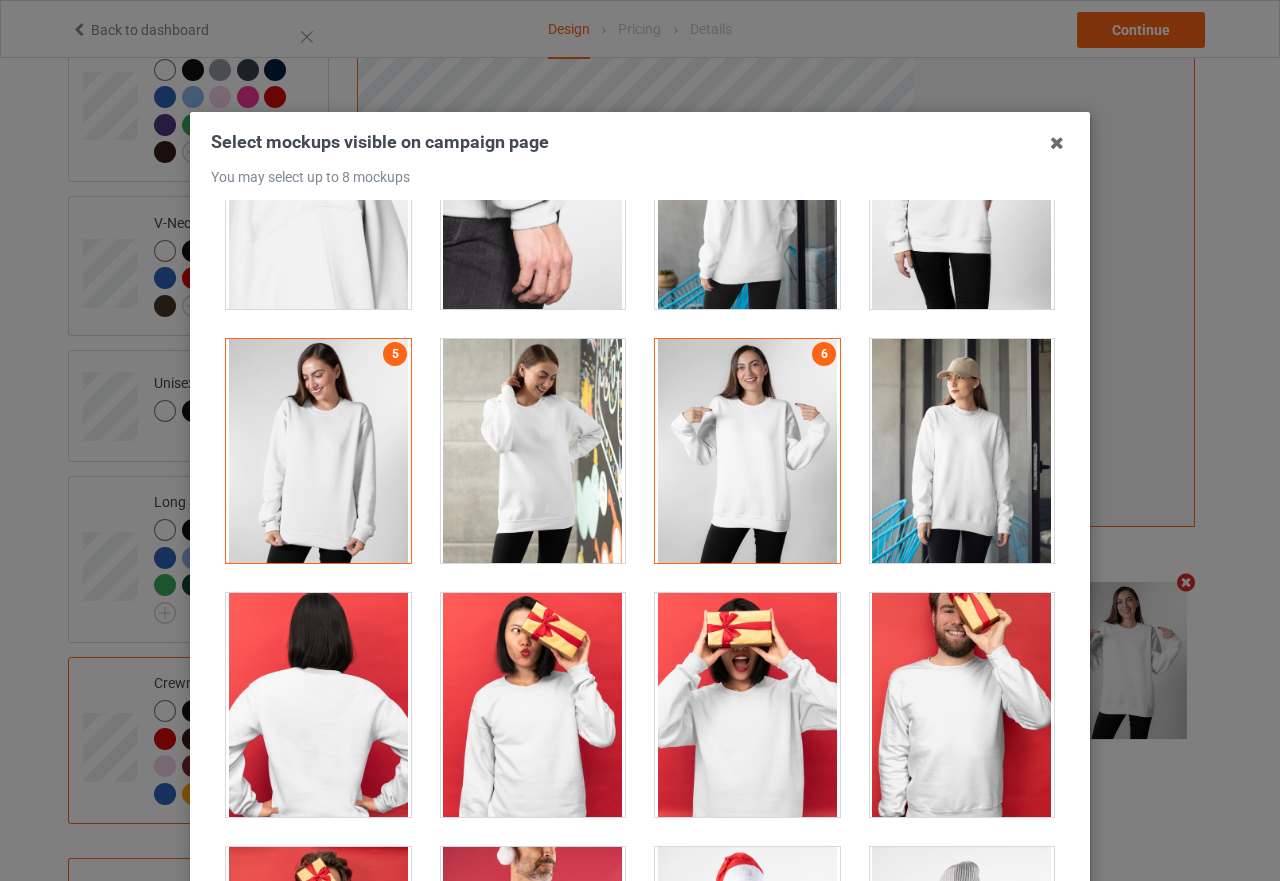 click at bounding box center (962, 451) 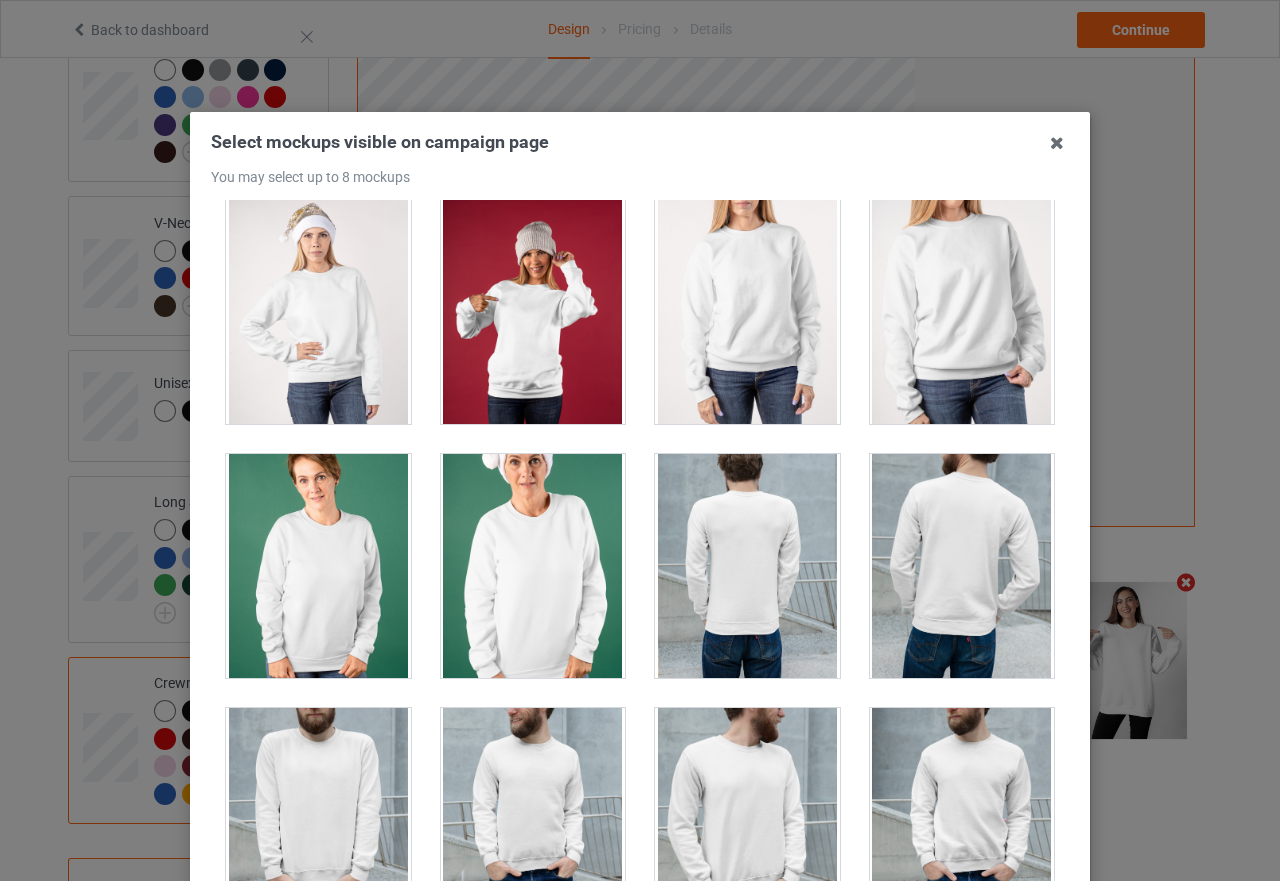 scroll, scrollTop: 2700, scrollLeft: 0, axis: vertical 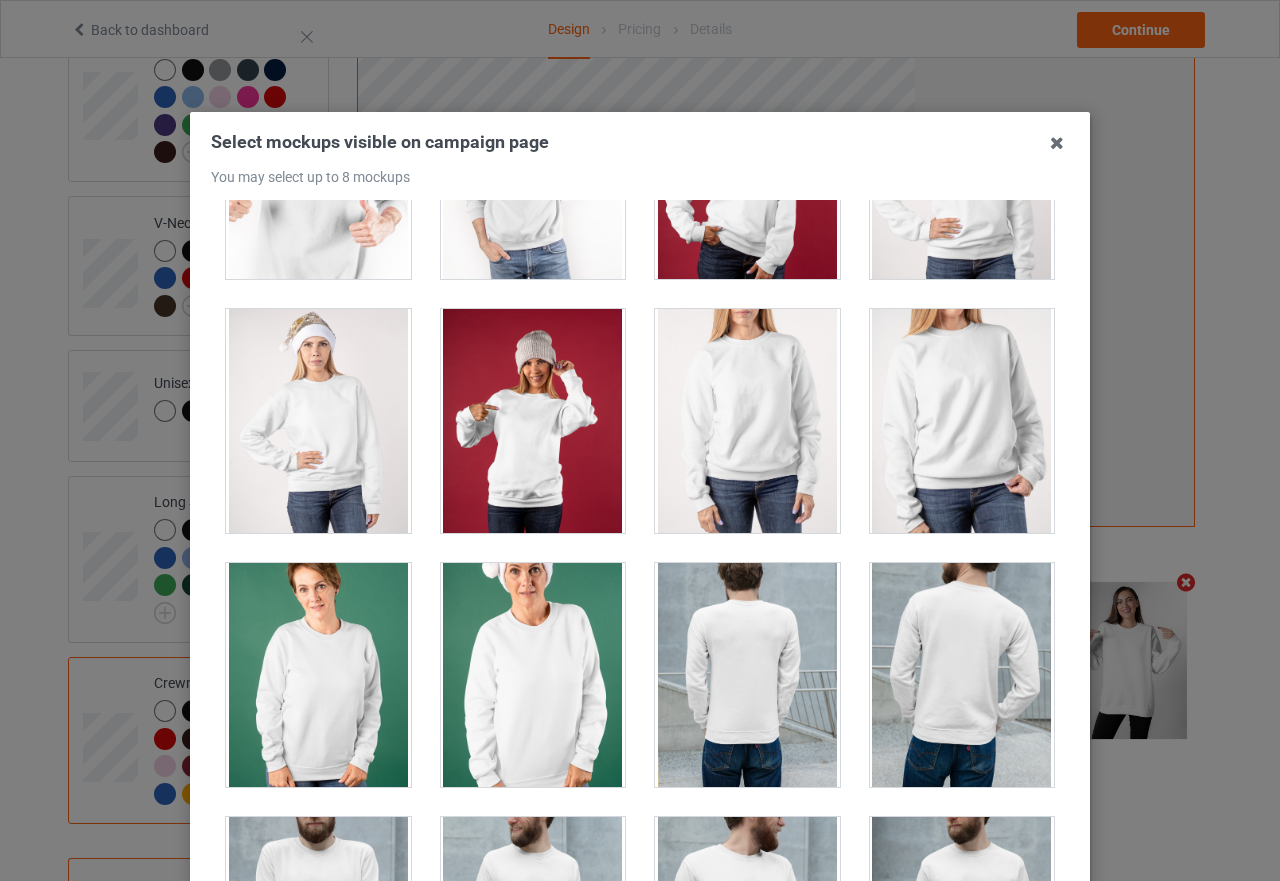 click at bounding box center [533, 421] 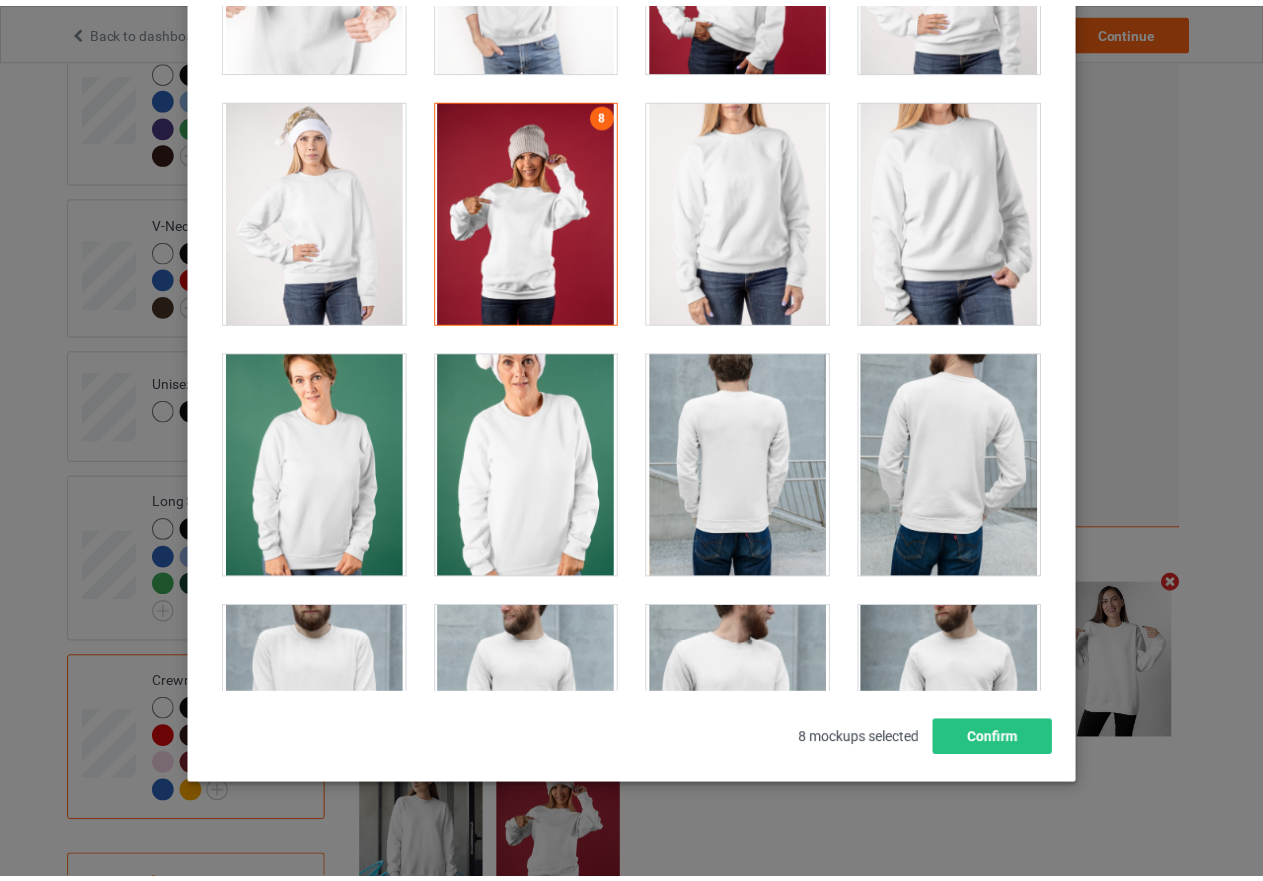 scroll, scrollTop: 227, scrollLeft: 0, axis: vertical 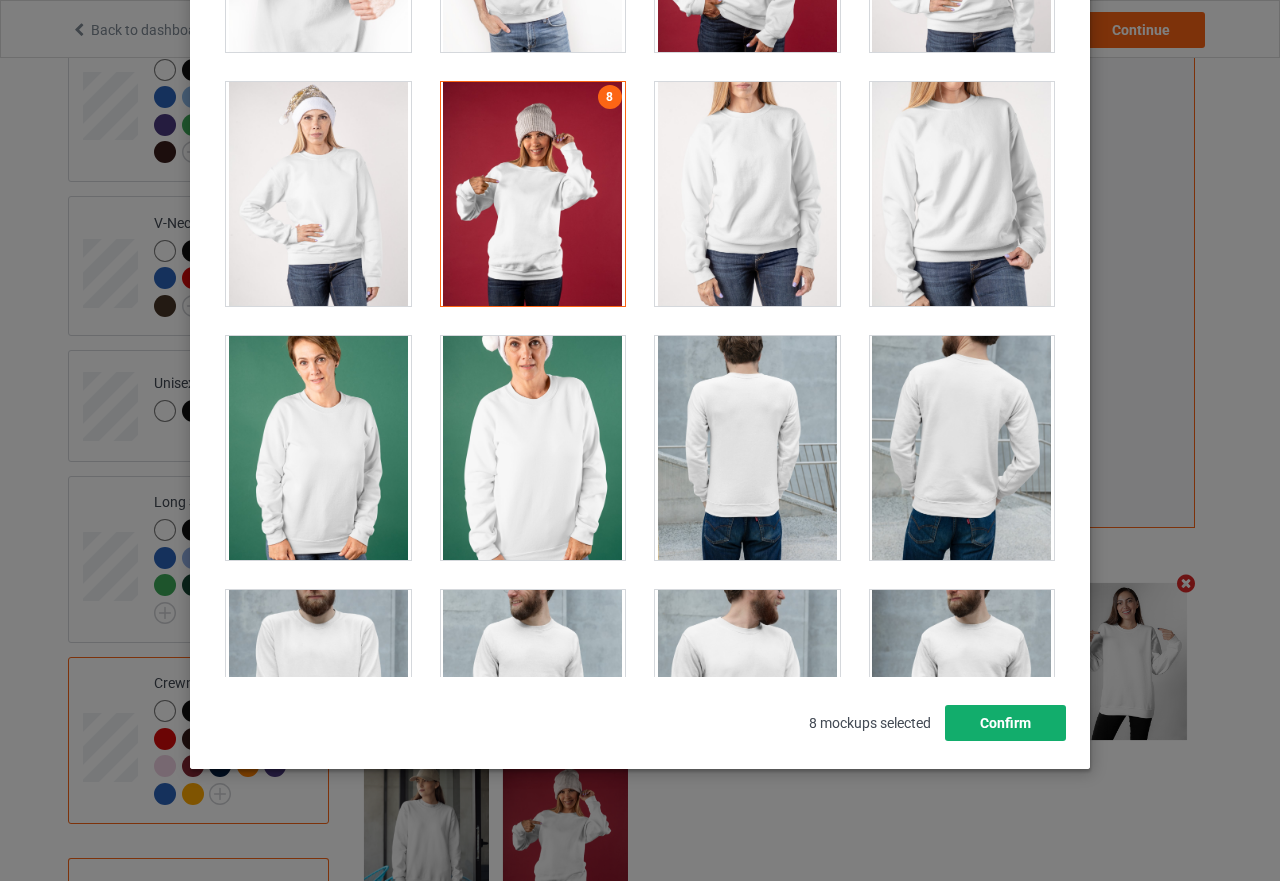 click on "Confirm" at bounding box center [1005, 723] 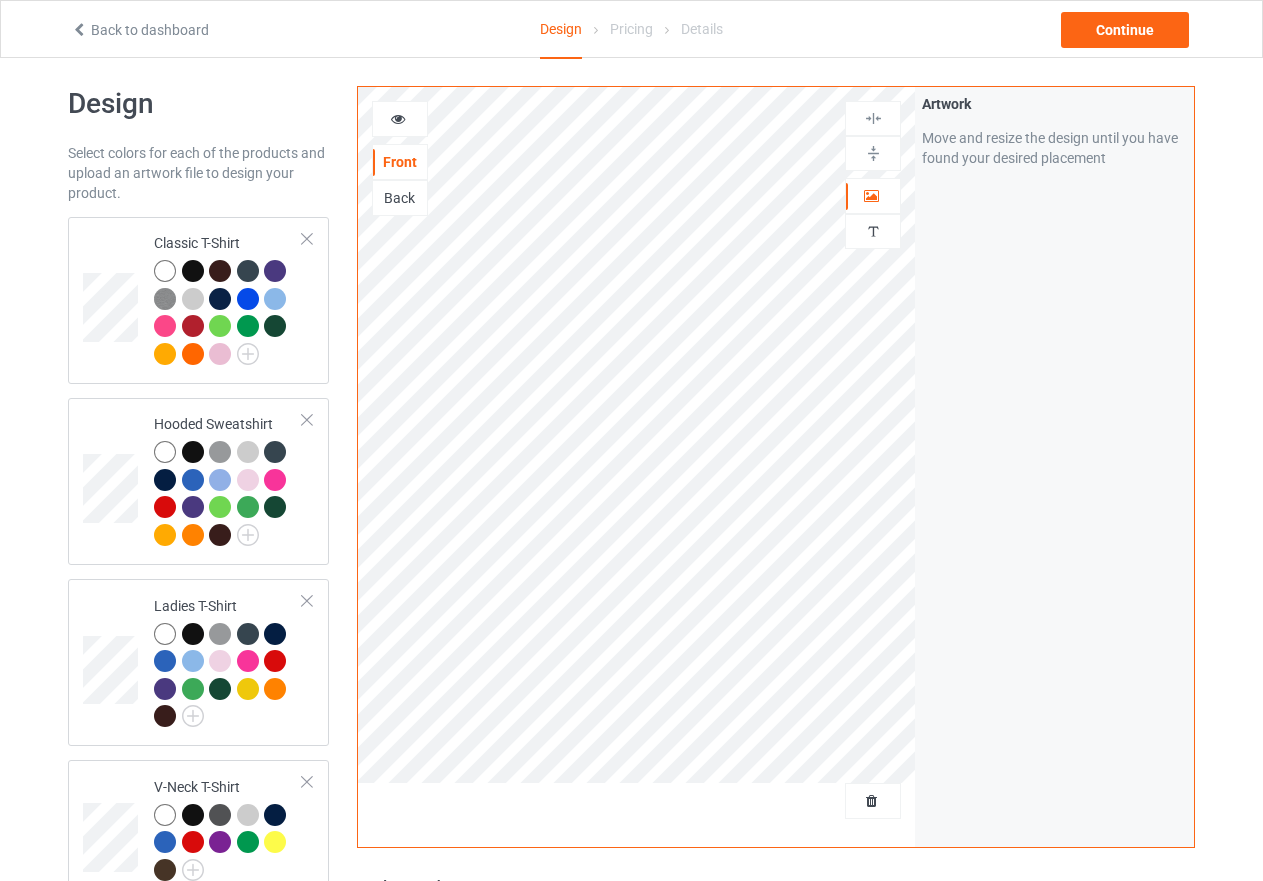 scroll, scrollTop: 0, scrollLeft: 0, axis: both 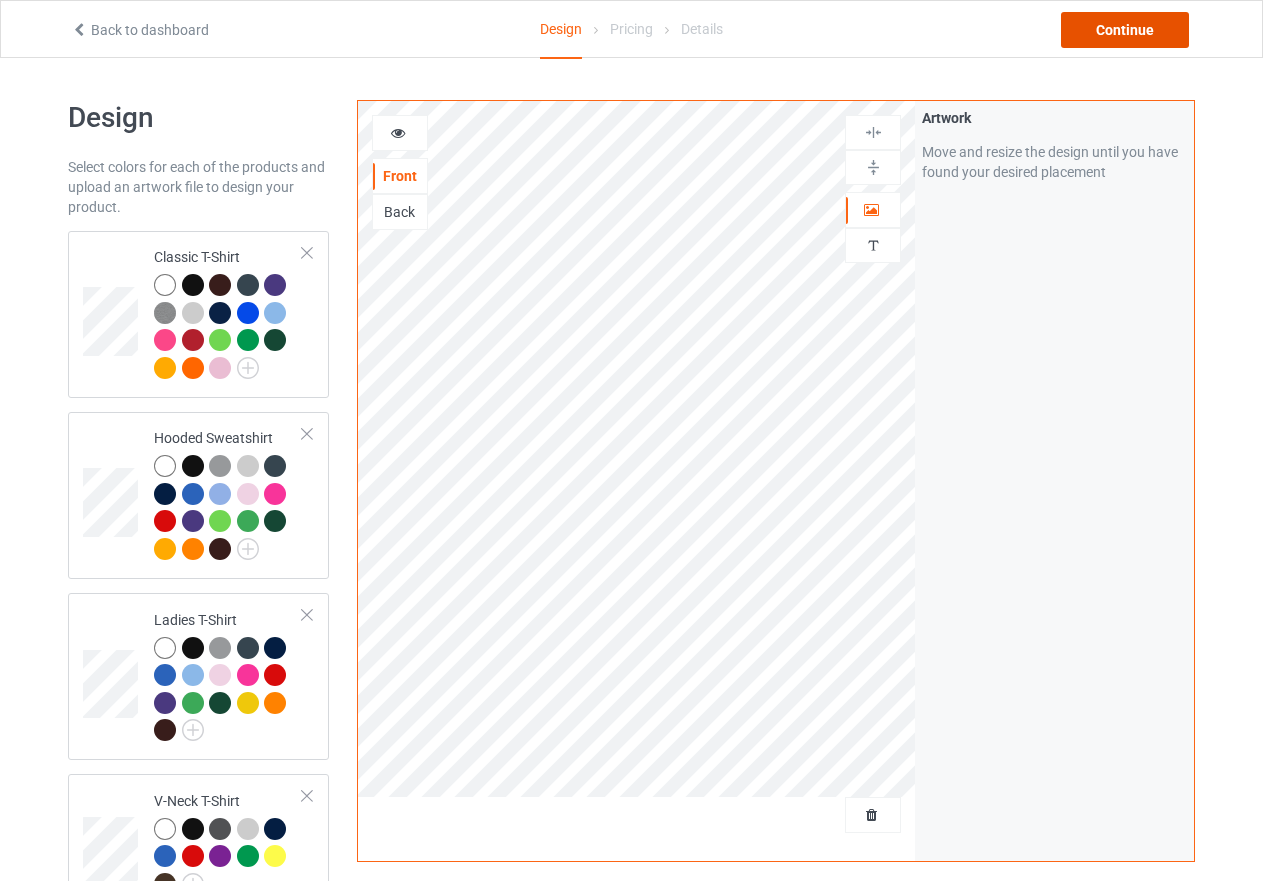 click on "Continue" at bounding box center [1125, 30] 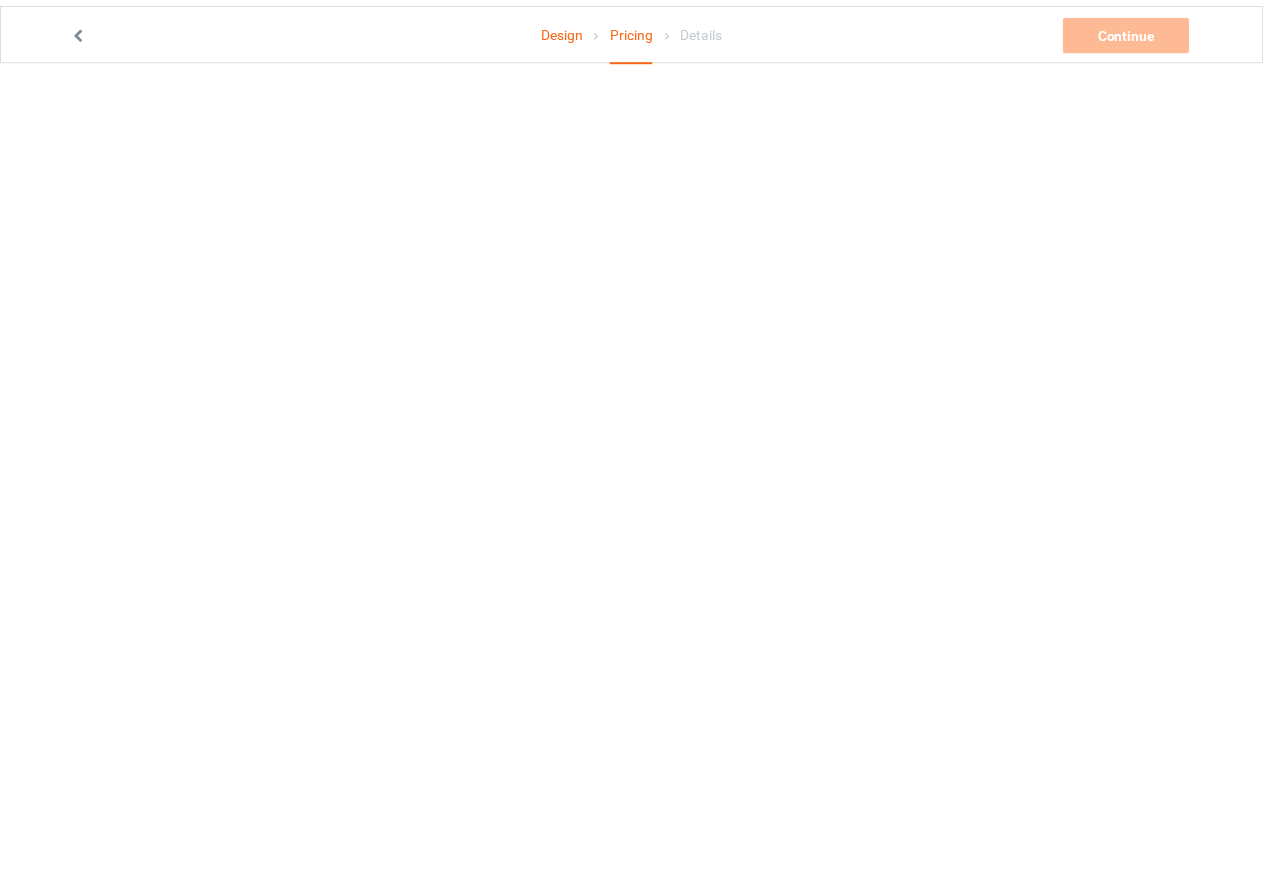 scroll, scrollTop: 0, scrollLeft: 0, axis: both 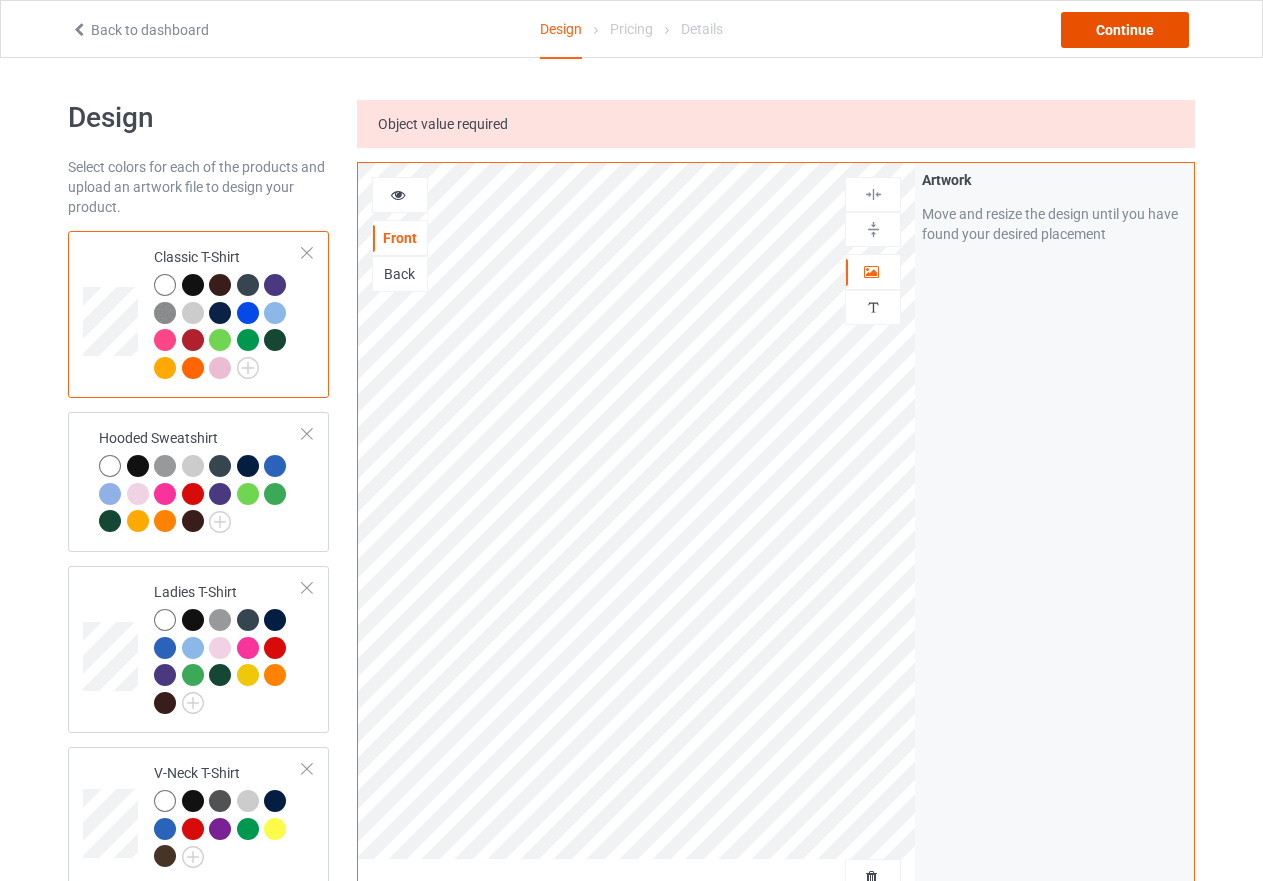 click on "Continue" at bounding box center [1125, 30] 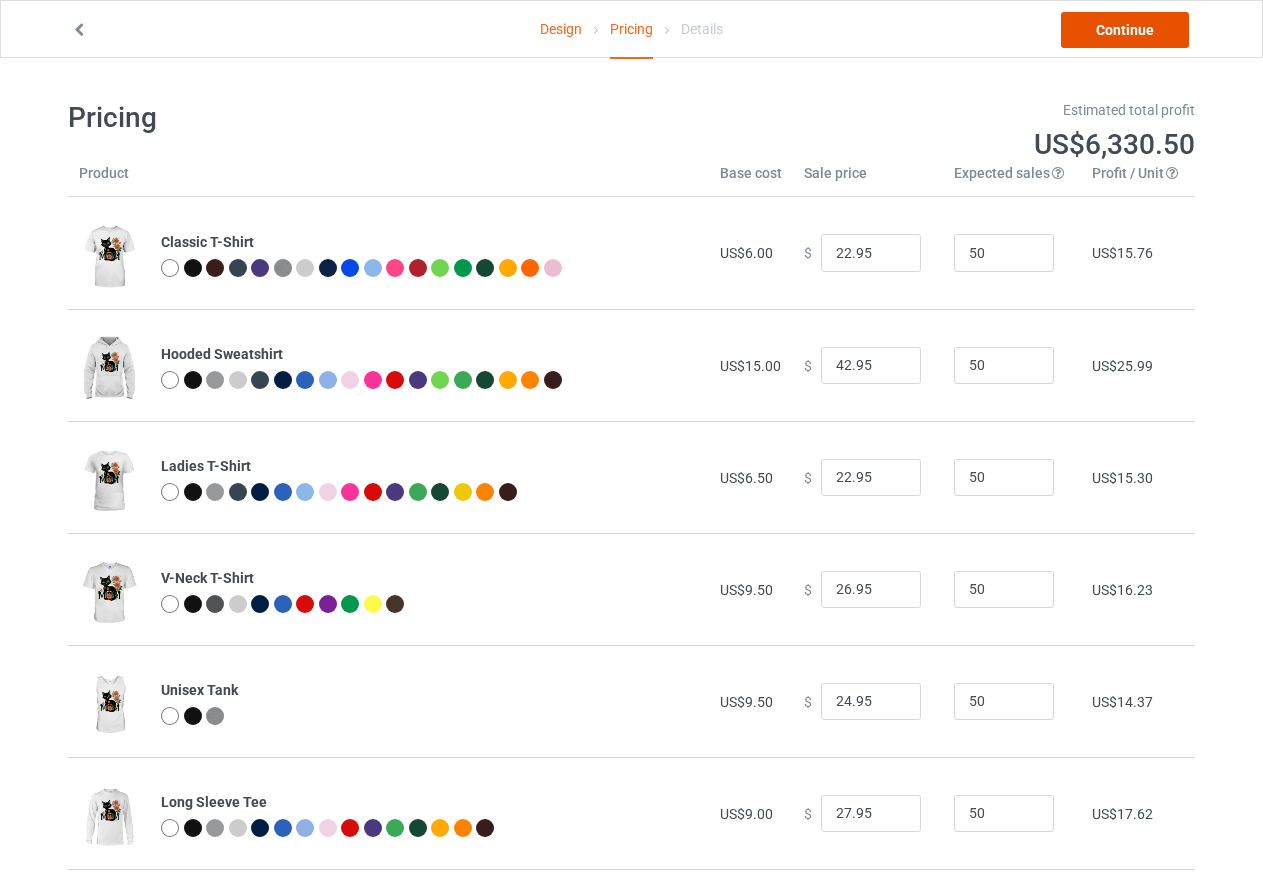 click on "Continue" at bounding box center [1125, 30] 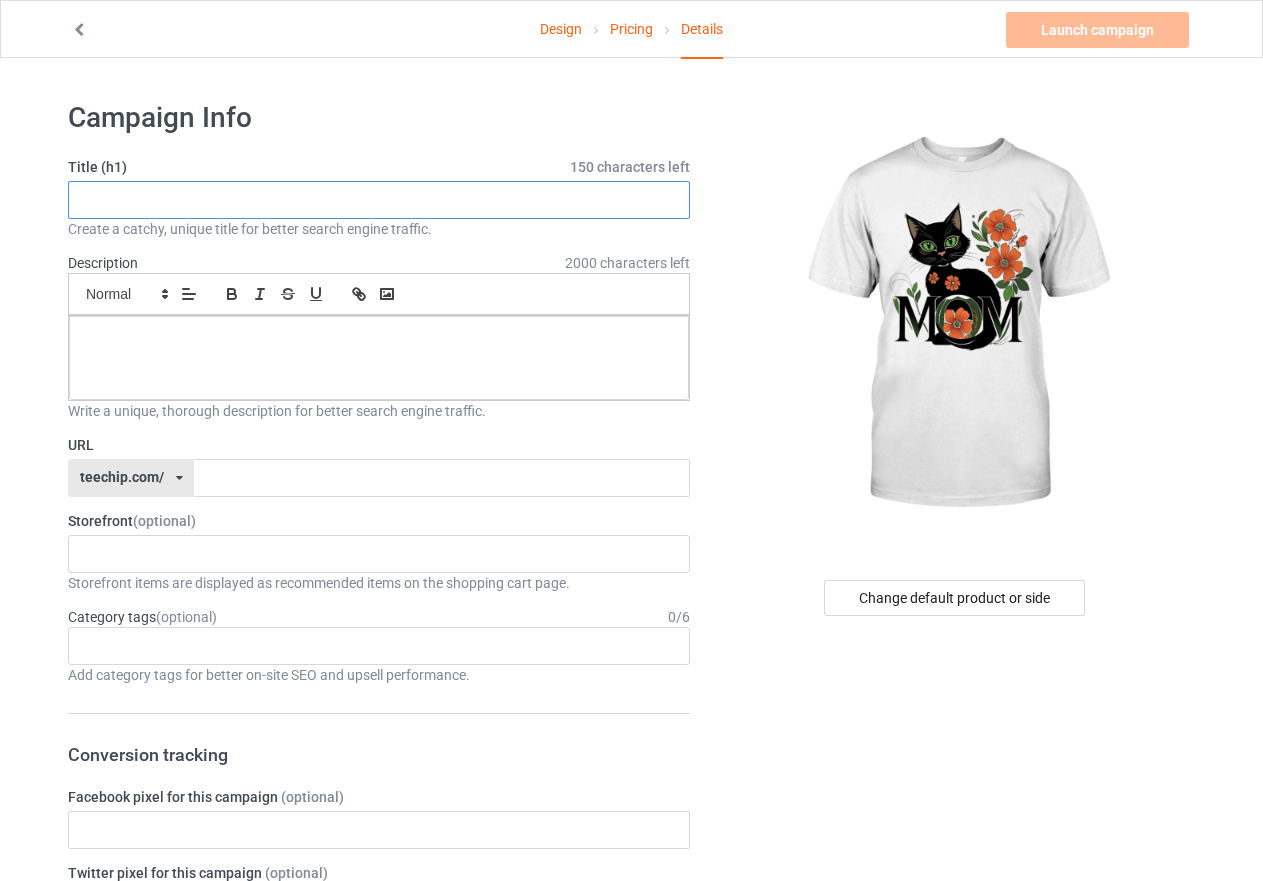 click at bounding box center [379, 200] 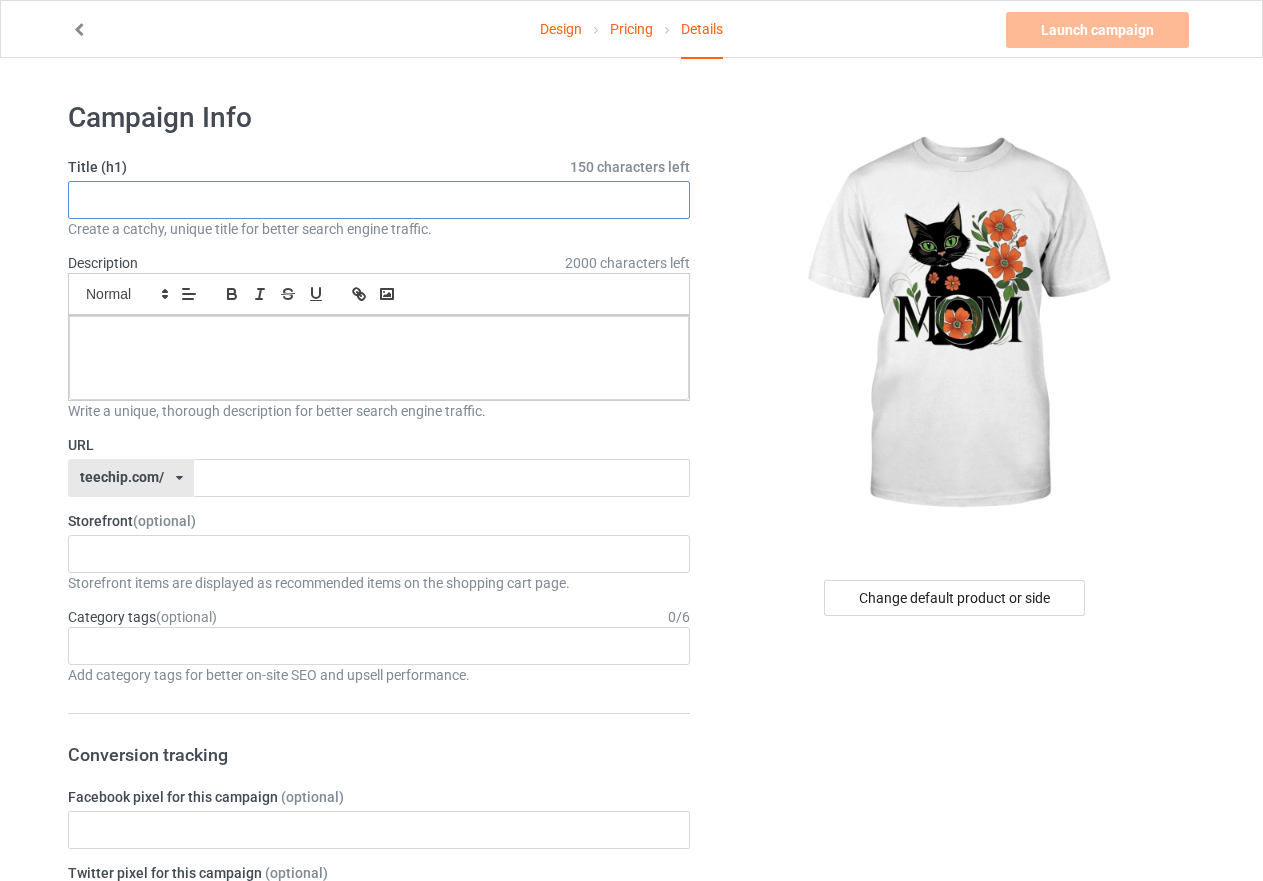 paste on "Vintage Vibes: Black Cat Mom" 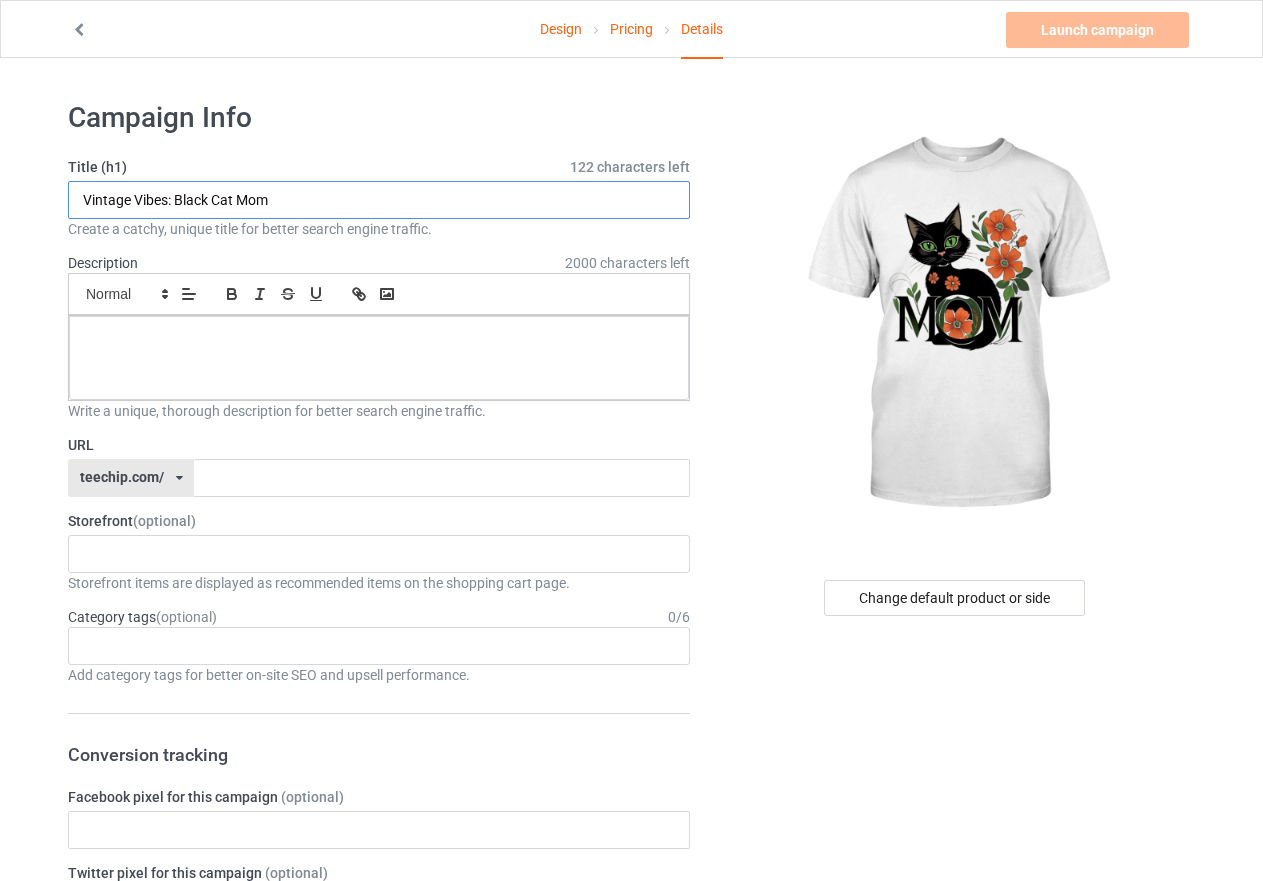 type on "Vintage Vibes: Black Cat Mom" 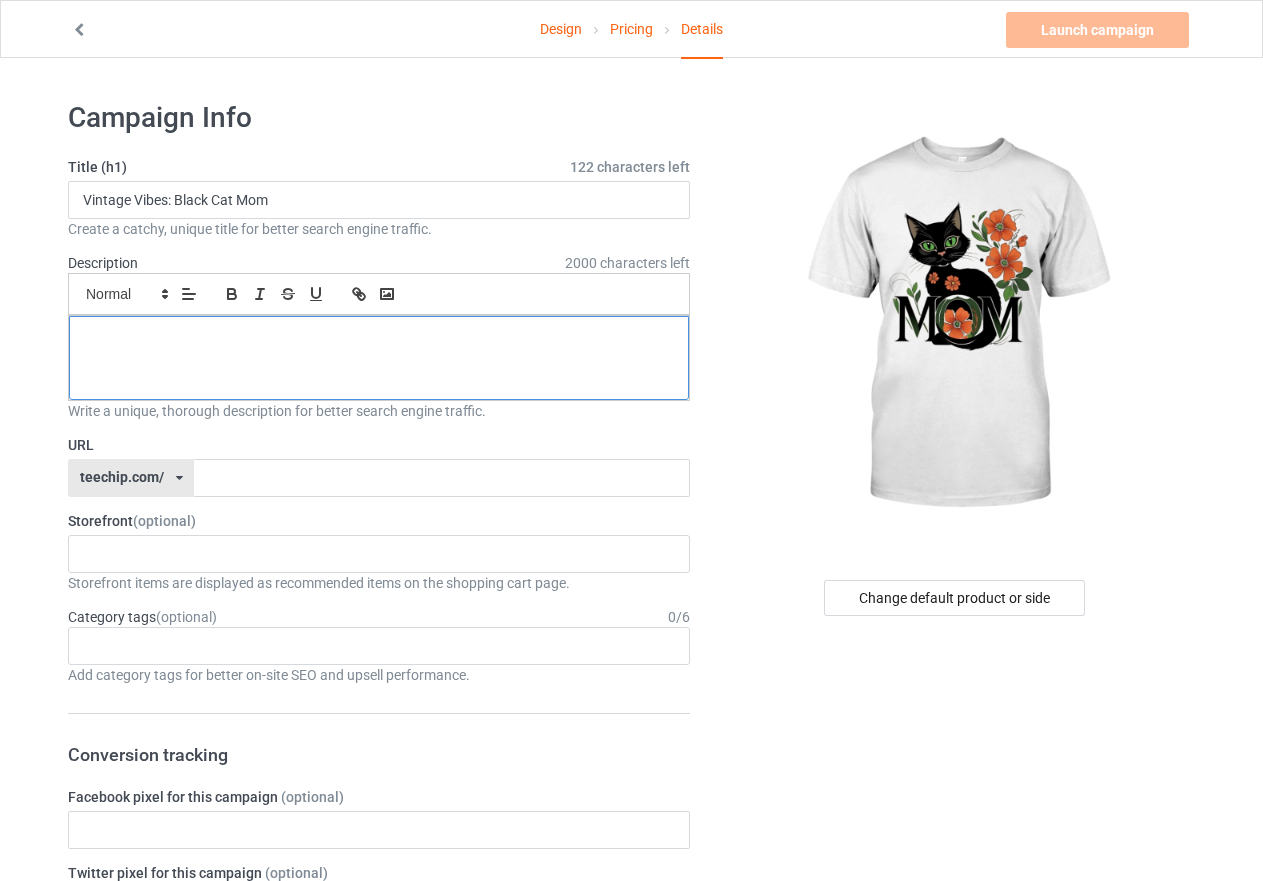 click at bounding box center [379, 338] 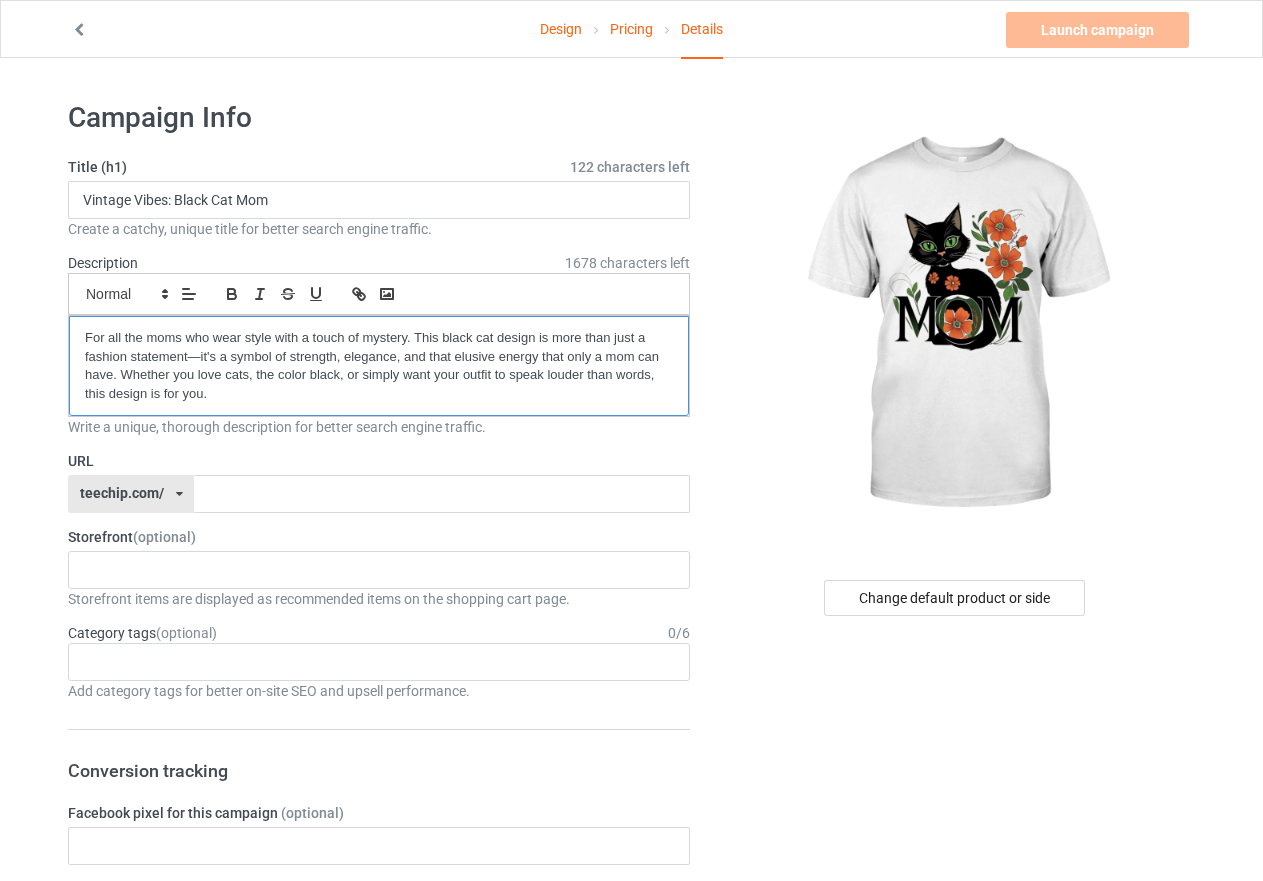 scroll, scrollTop: 0, scrollLeft: 0, axis: both 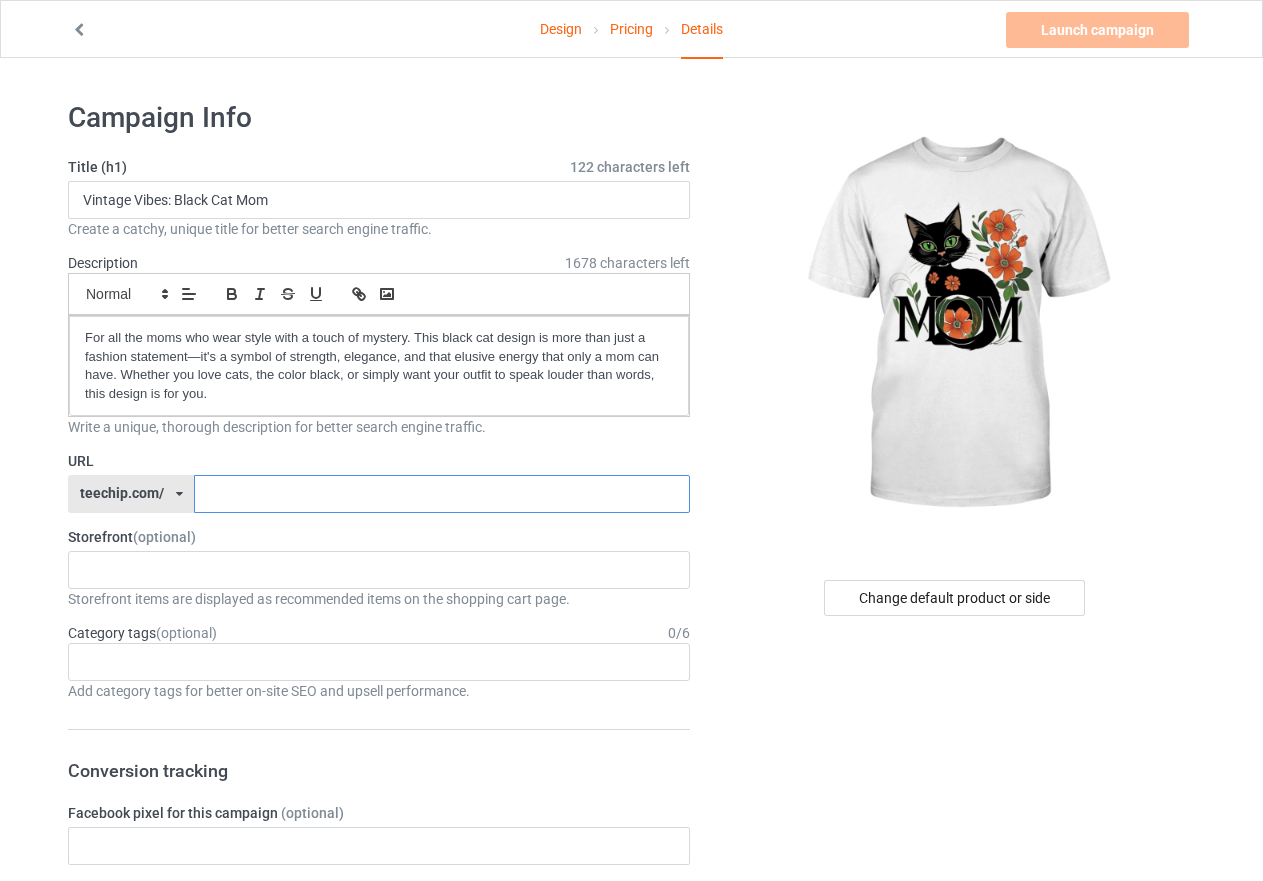 click at bounding box center (441, 494) 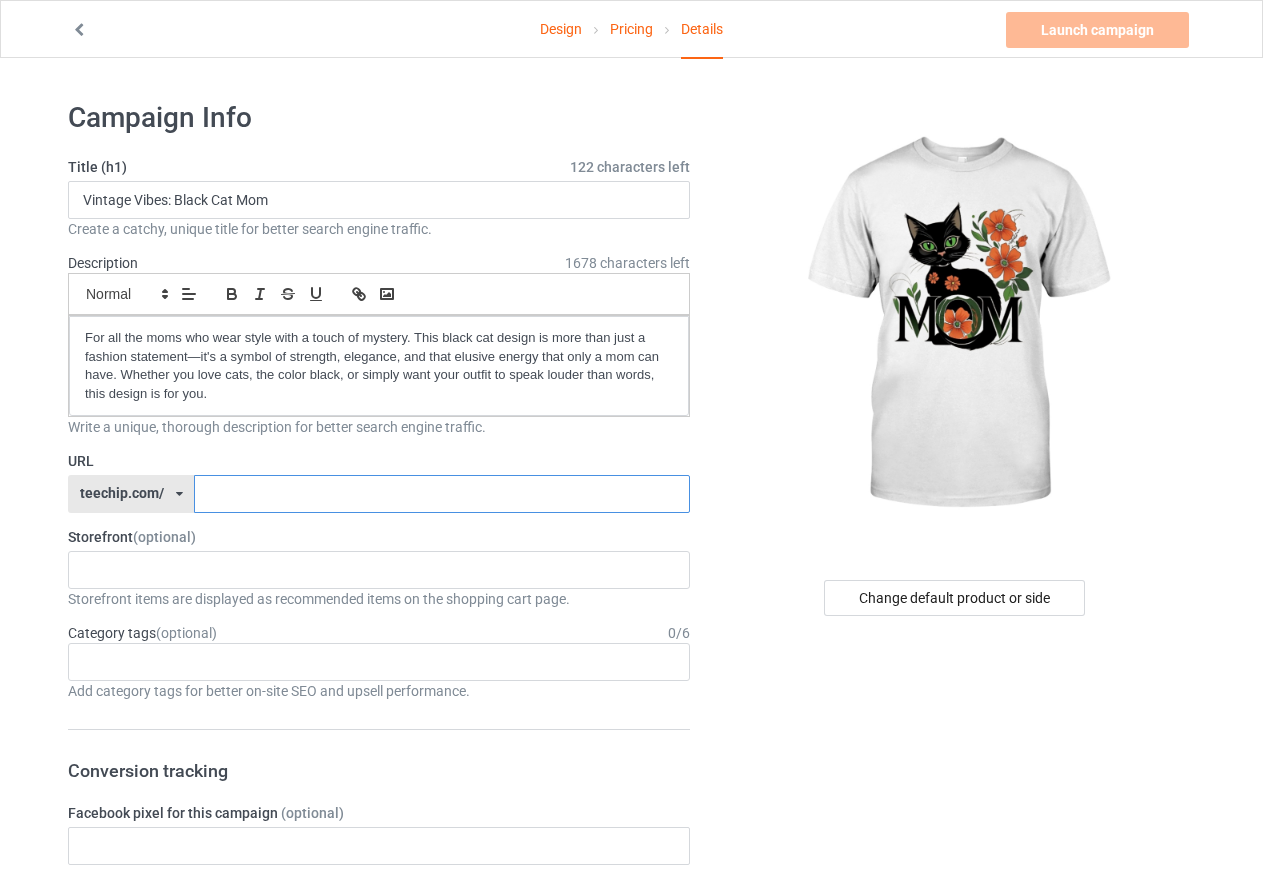paste on "vintage-vibes-black-cat-mom" 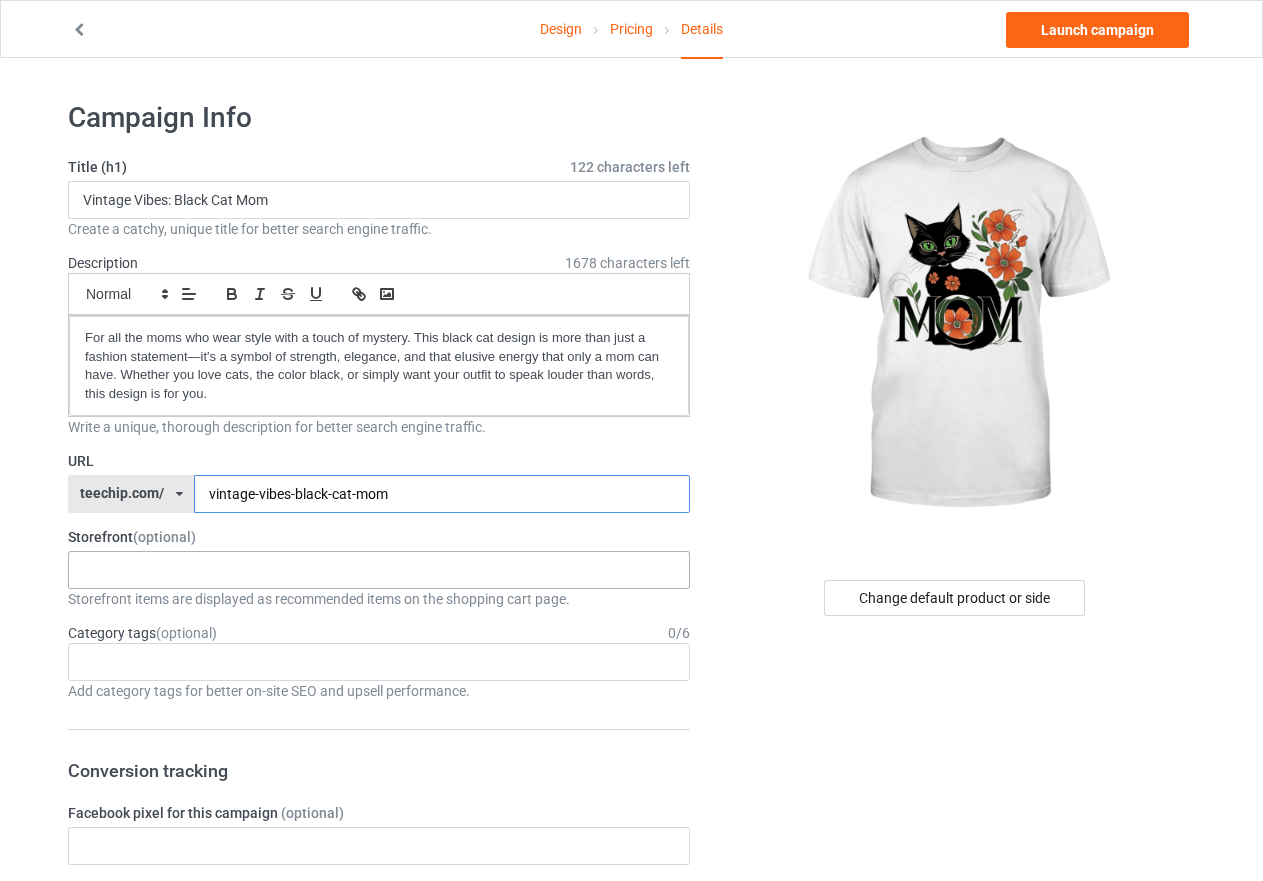 type on "vintage-vibes-black-cat-mom" 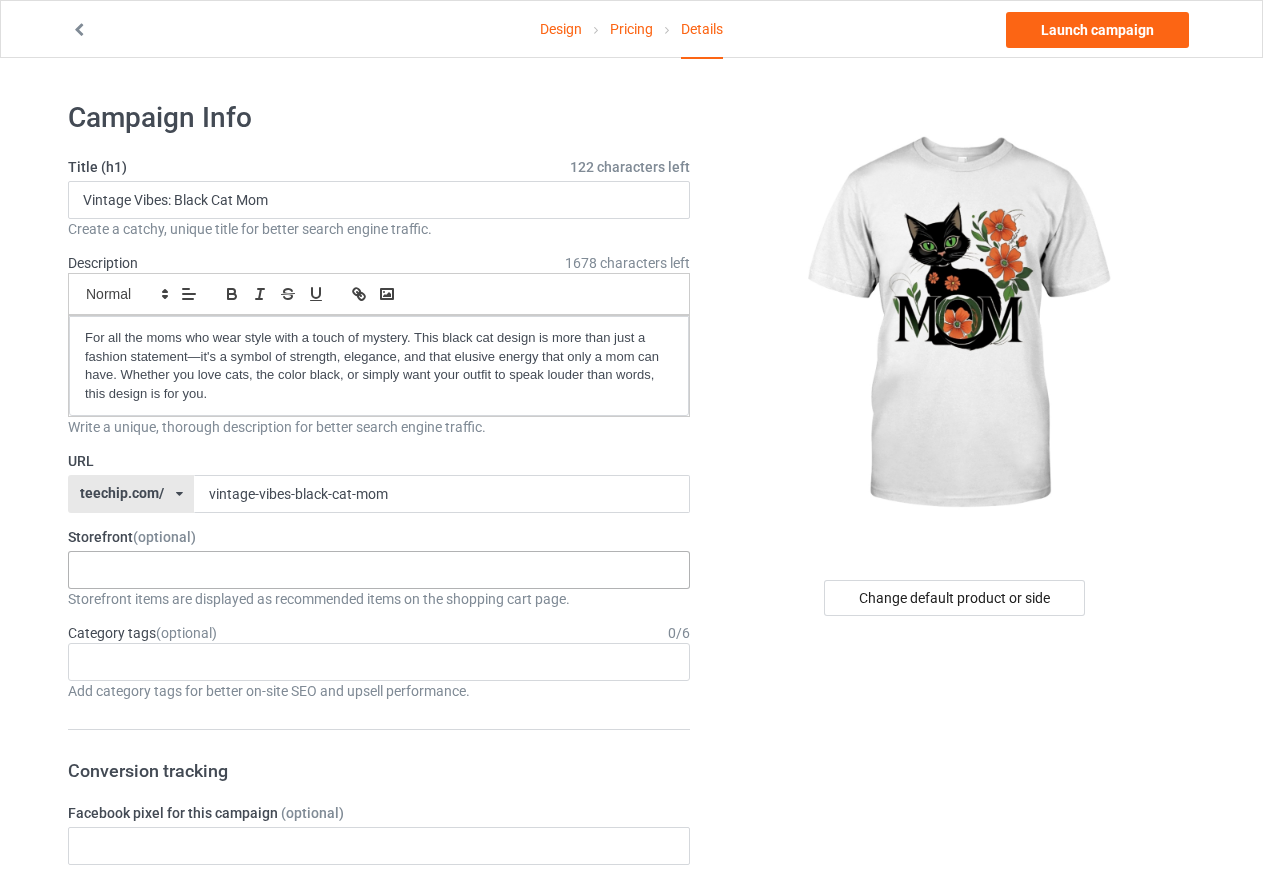 click on "Vintage Vibes: Black Cat Mom Dalmatian Mama Love in Every Spot Tiger  “Hello” from the Shadows  Black Cat Charm "Maltese Moment: Pure Joy!" Back to School Bash: Gear Up in Style! Back to School   Pup Style! Alien on Earth ALIEN    Mode: Activated Alien: From Outer Space to Your Closet Bear Spirit Tee  Wild at Heart Strong in Silence  A monkey on a wave has no stopping Danger in His Eyes  The Wolf That Rules the Night Alien on Earth   Boss Cat Dad Energy  Yorkie Dad   Shamrock Vibes Only  [COUNTRY]-Inspired Design 688dd8e04144d0002fd758b9 688aa481b11d470035d5e1bd 68891983727c6e002eb2f883 6887da41793c41002fd4f92a 6887cda6f4a1f3002f20de86 6887ad676410830030598852 6881f1b610639b0036c54c82 687cdaaf9f88dd003093f4d6 687cb97ae18644002efe8846 687ba71ef0a52c0035f43d27 687b8cc7f0a52c0035f43d20 687b75fcbf4d280031e0a9a3 6875f83e2e3619002e4bb825 68723ccb730360002f4a132e 68717739827cc2002fabed95 6870996c2e0e18002ef80b34 687046f82e0e18002ef80938" at bounding box center [379, 570] 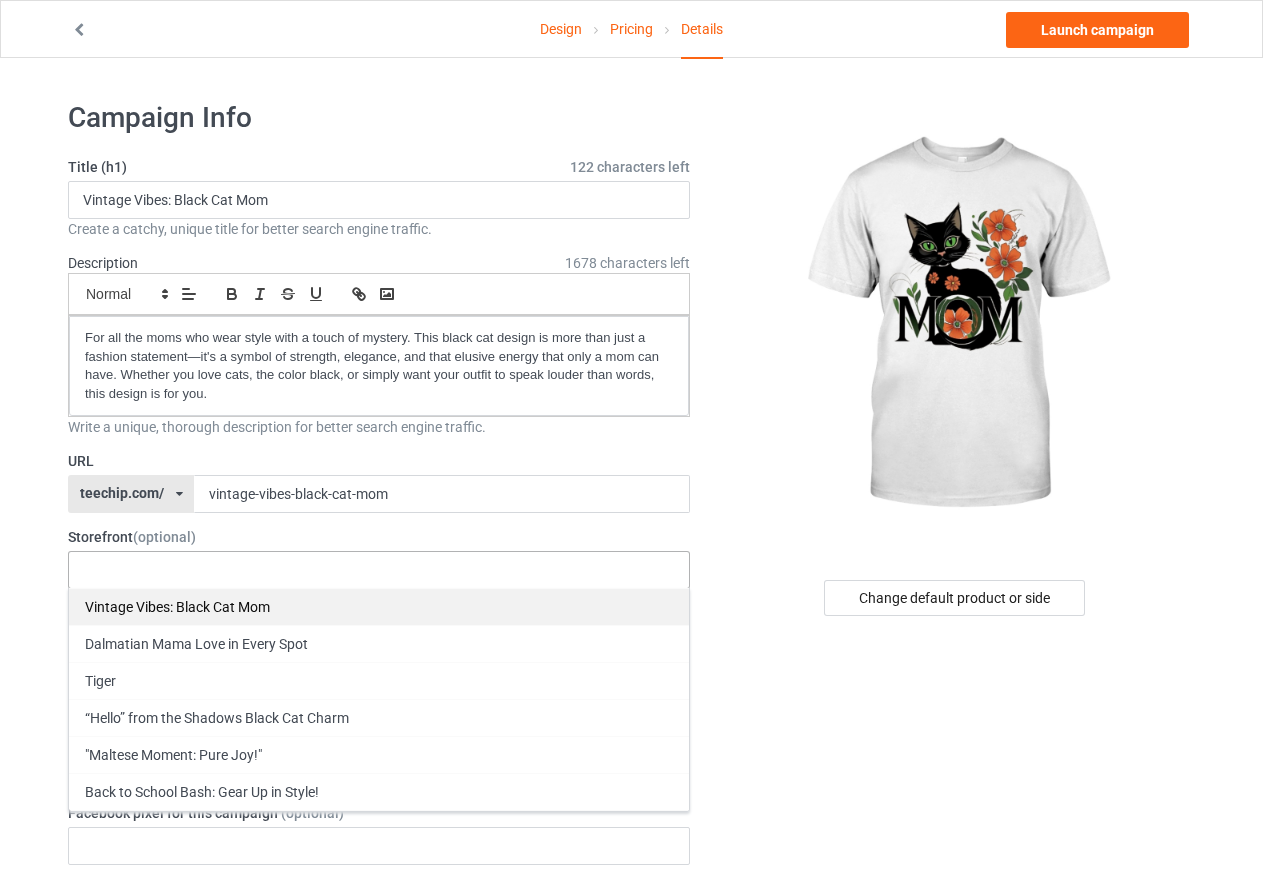 click on "Vintage Vibes: Black Cat Mom" at bounding box center [379, 606] 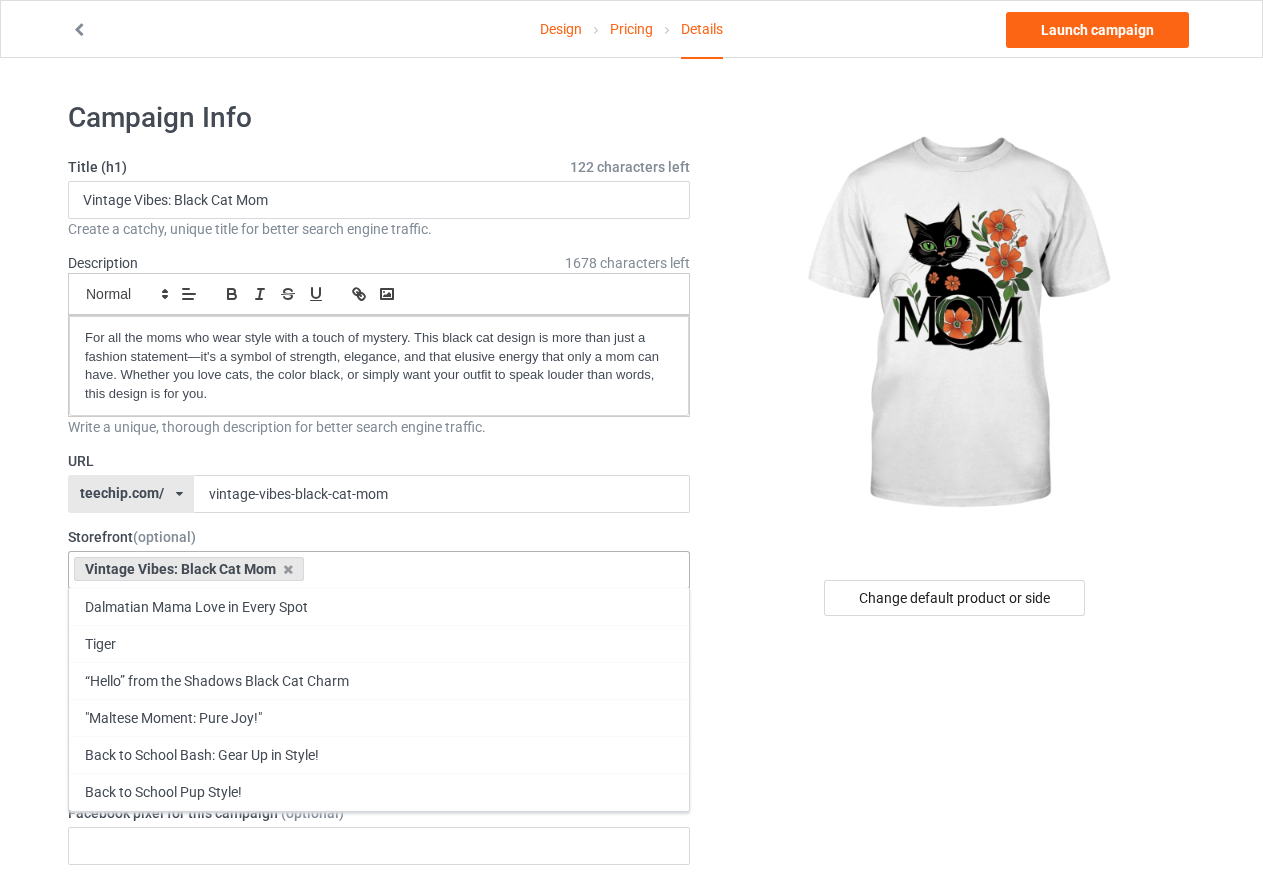 click on "Change default product or side" at bounding box center [956, 1102] 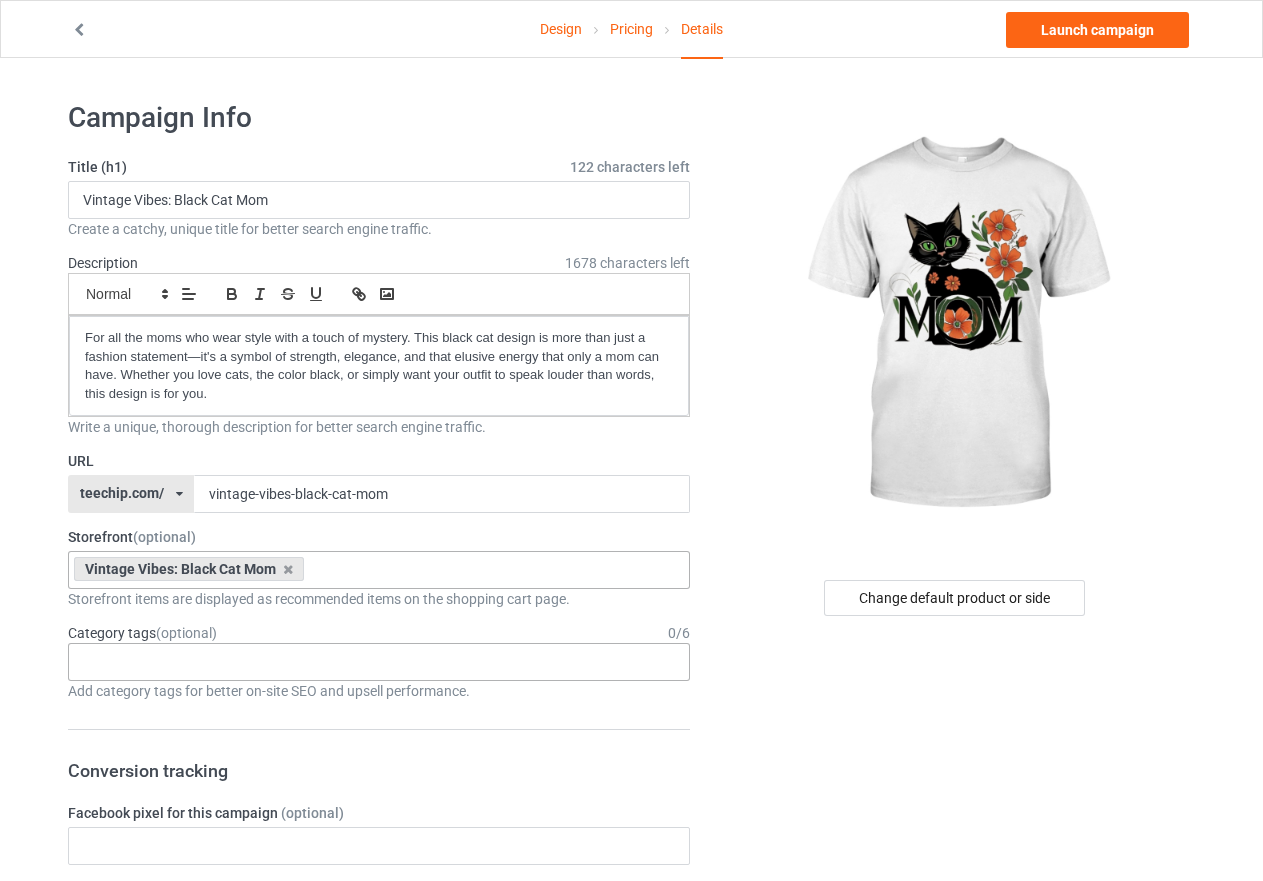 click on "Age > 1-19 > 1 Age > 1-12 Months > 1 Month Age > 1-12 Months Age > 1-19 Age > 1-19 > 10 Age > 1-12 Months > 10 Month Age > 80-100 > 100 Sports > Running > 10K Run Age > 1-19 > 11 Age > 1-12 Months > 11 Month Age > 1-19 > 12 Age > 1-12 Months > 12 Month Age > 1-19 > 13 Age > 1-19 > 14 Age > 1-19 > 15 Sports > Running > 15K Run Age > 1-19 > 16 Age > 1-19 > 17 Age > 1-19 > 18 Age > 1-19 > 19 Age > Decades > 1920s Age > Decades > 1930s Age > Decades > 1940s Age > Decades > 1950s Age > Decades > 1960s Age > Decades > 1970s Age > Decades > 1980s Age > Decades > 1990s Age > 1-19 > 2 Age > 1-12 Months > 2 Month Age > 20-39 > 20 Age > 20-39 Age > Decades > 2000s Age > Decades > 2010s Age > 20-39 > 21 Age > 20-39 > 22 Age > 20-39 > 23 Age > 20-39 > 24 Age > 20-39 > 25 Age > 20-39 > 26 Age > 20-39 > 27 Age > 20-39 > 28 Age > 20-39 > 29 Age > 1-19 > 3 Age > 1-12 Months > 3 Month Sports > Basketball > 3-Pointer Age > 20-39 > 30 Age > 20-39 > 31 Age > 20-39 > 32 Age > 20-39 > 33 Age > 20-39 > 34 Age > 20-39 > 35 Age Jobs 1" at bounding box center [379, 662] 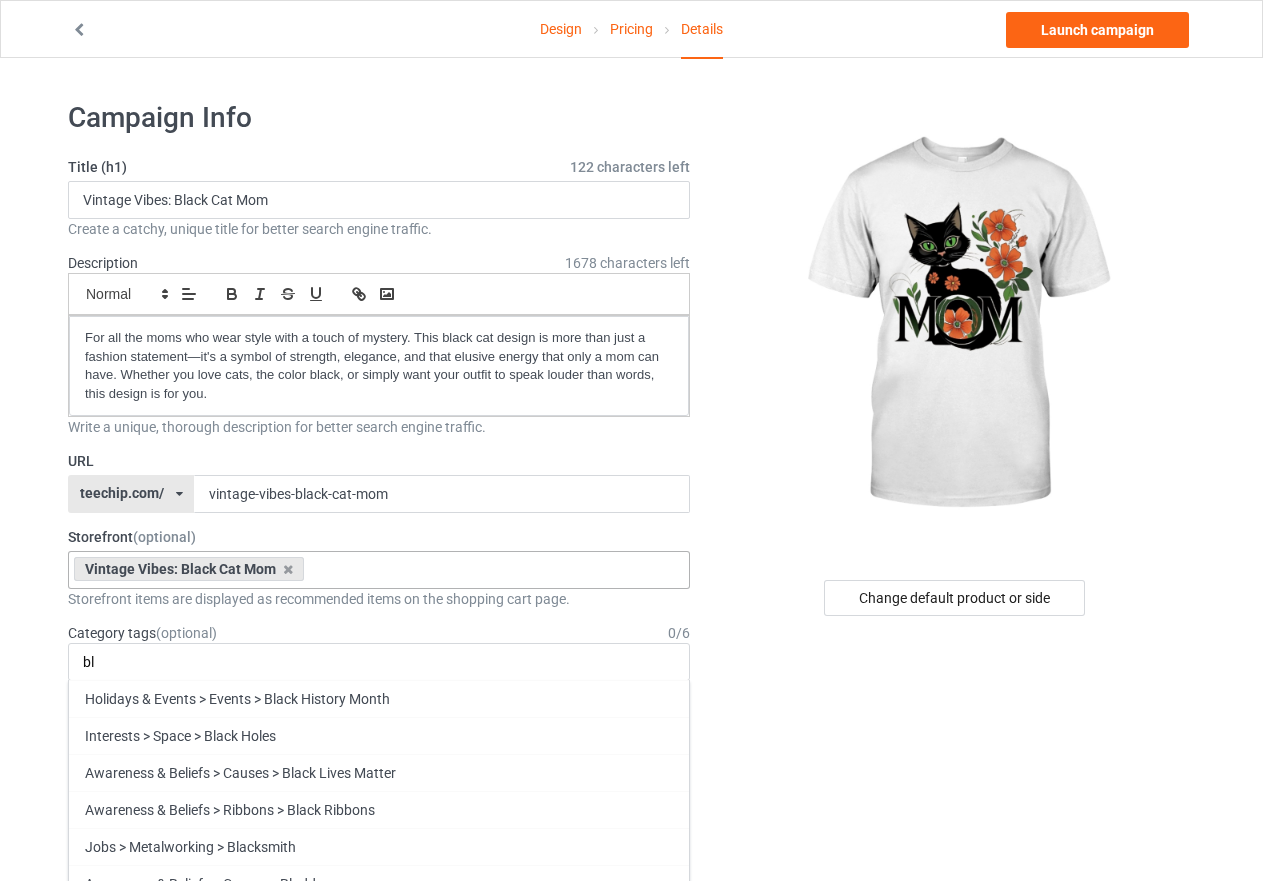 type on "b" 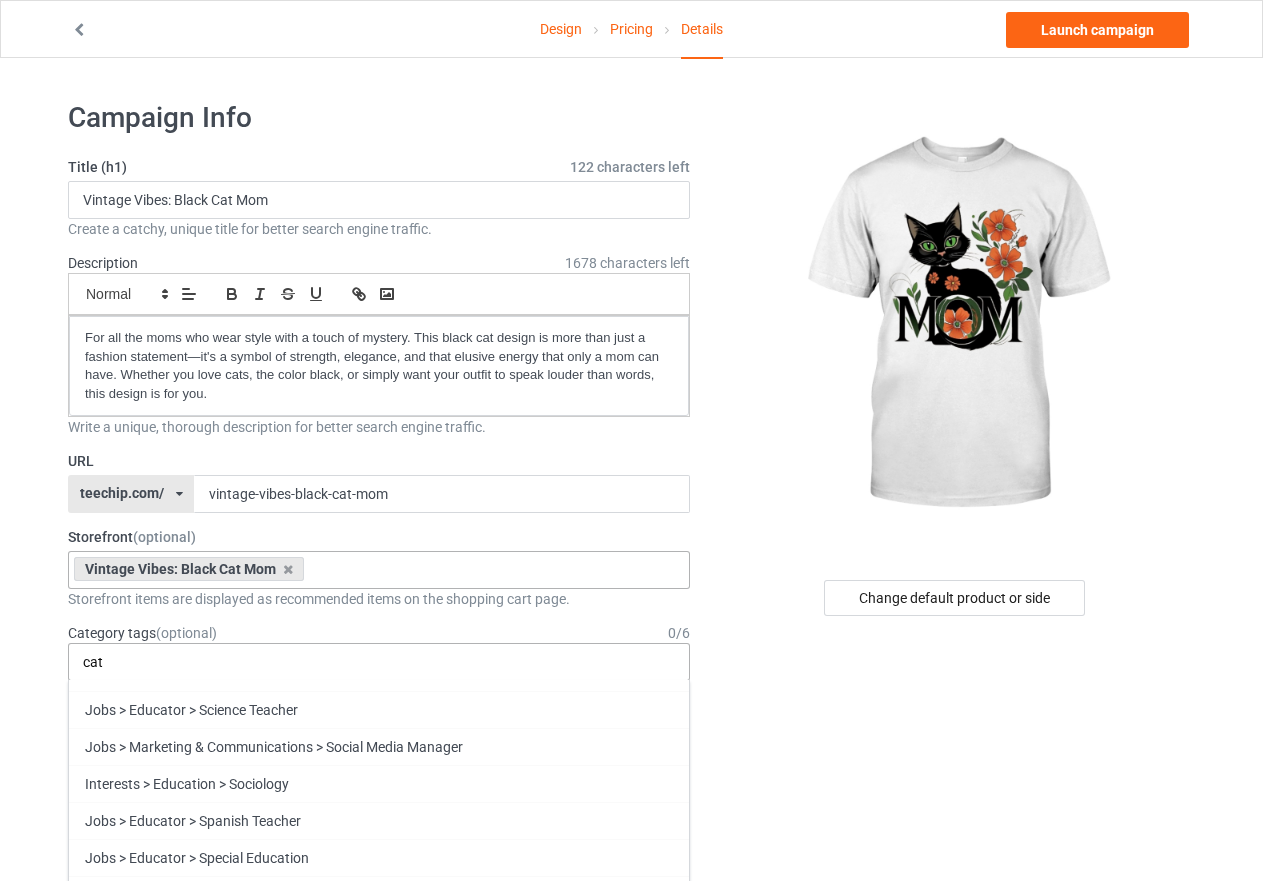 scroll, scrollTop: 2100, scrollLeft: 0, axis: vertical 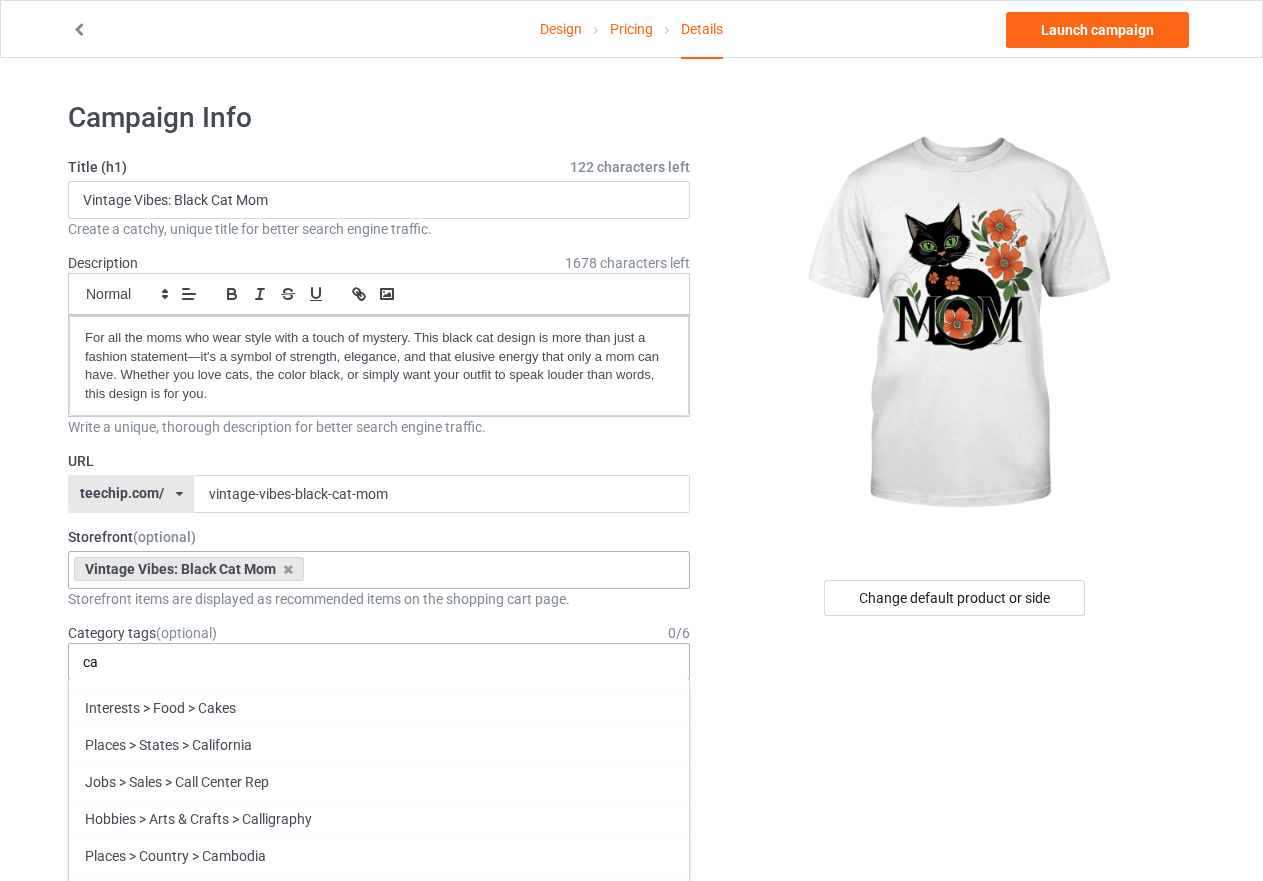 type on "c" 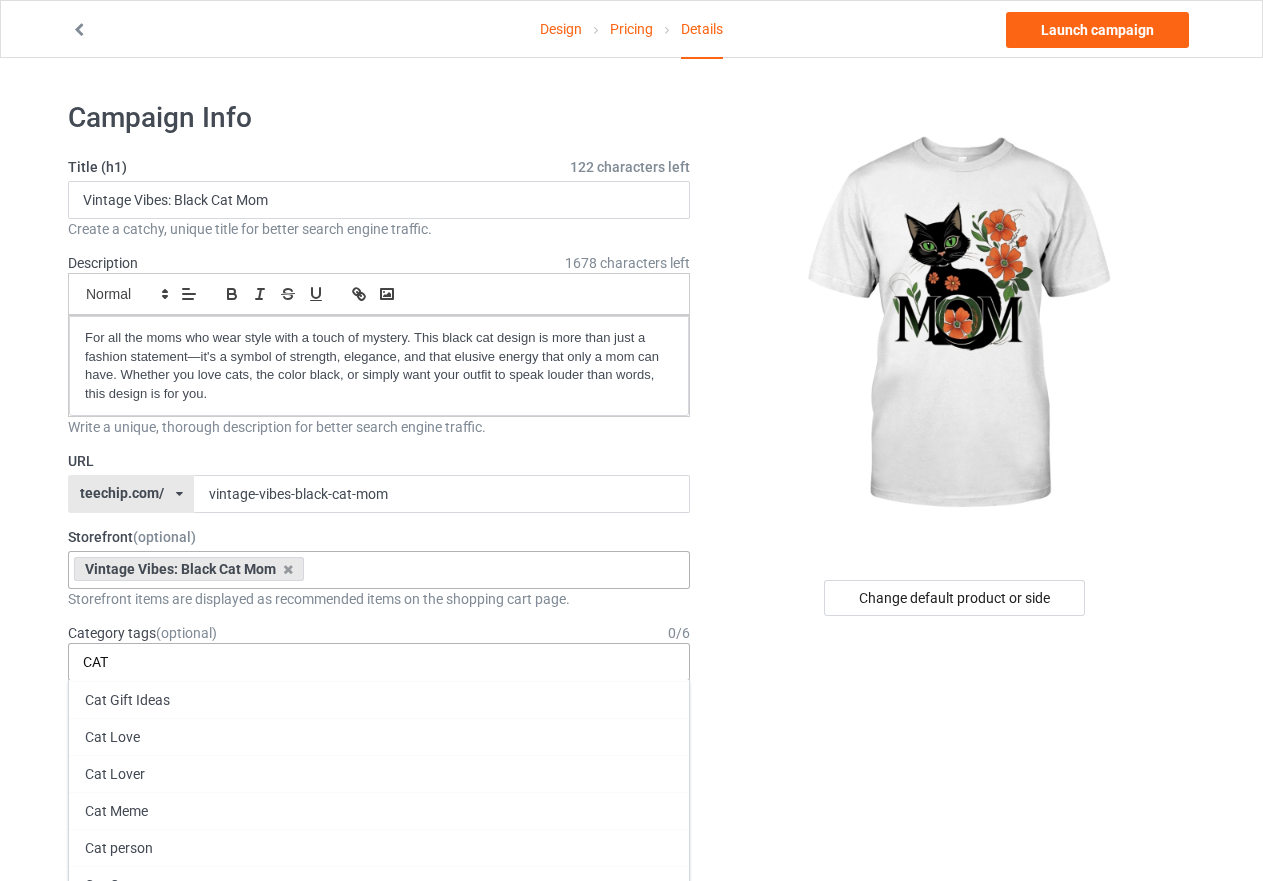 scroll, scrollTop: 73, scrollLeft: 0, axis: vertical 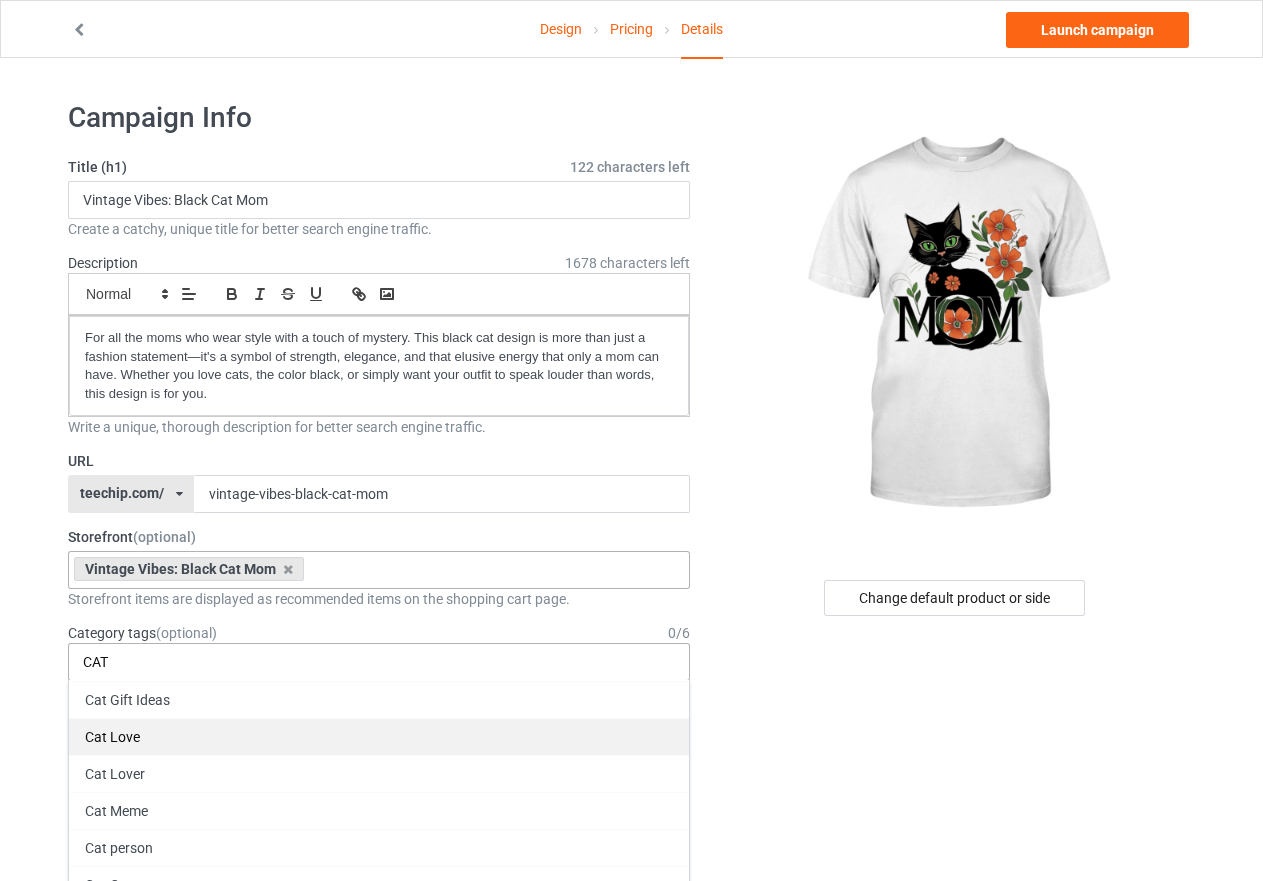 type on "CAT" 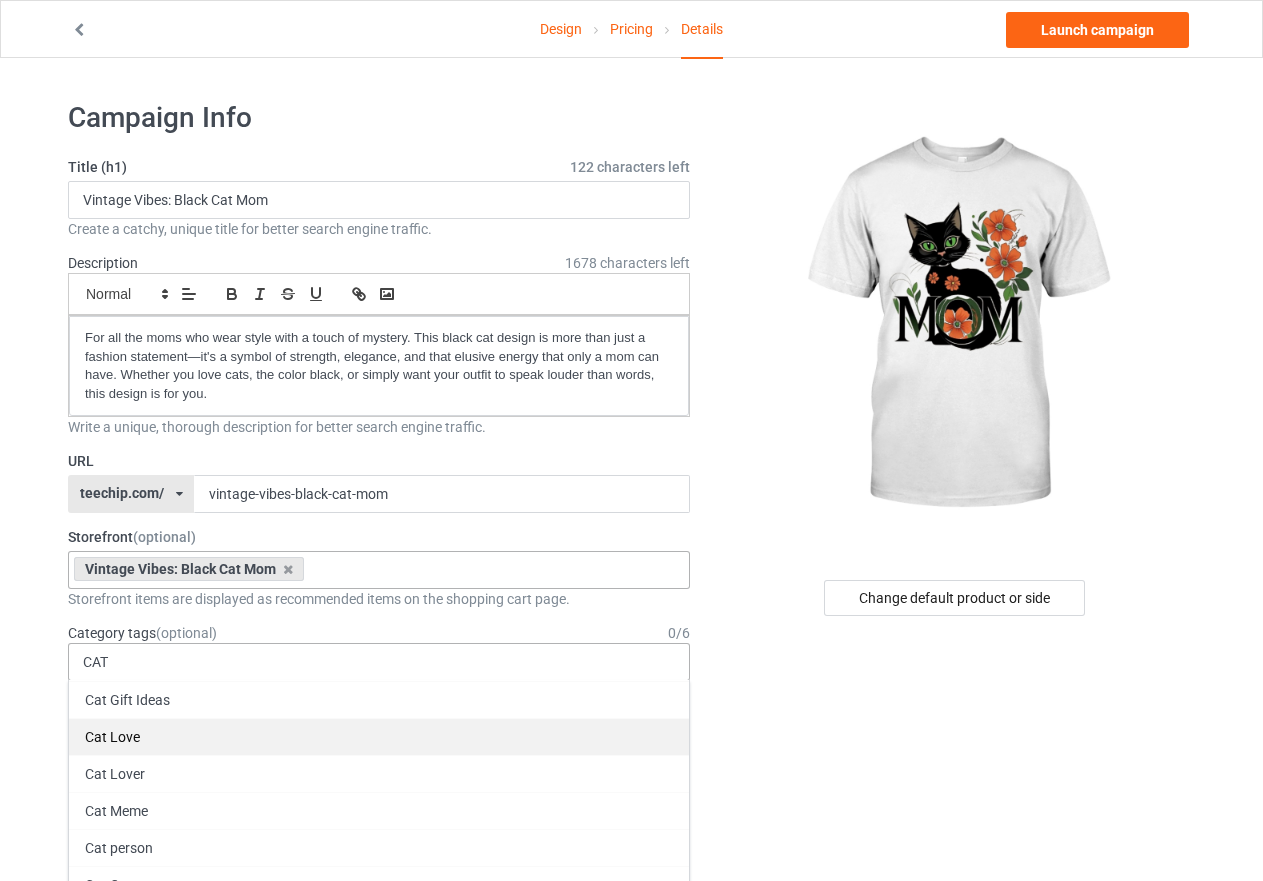 click on "Cat Love" at bounding box center (379, 736) 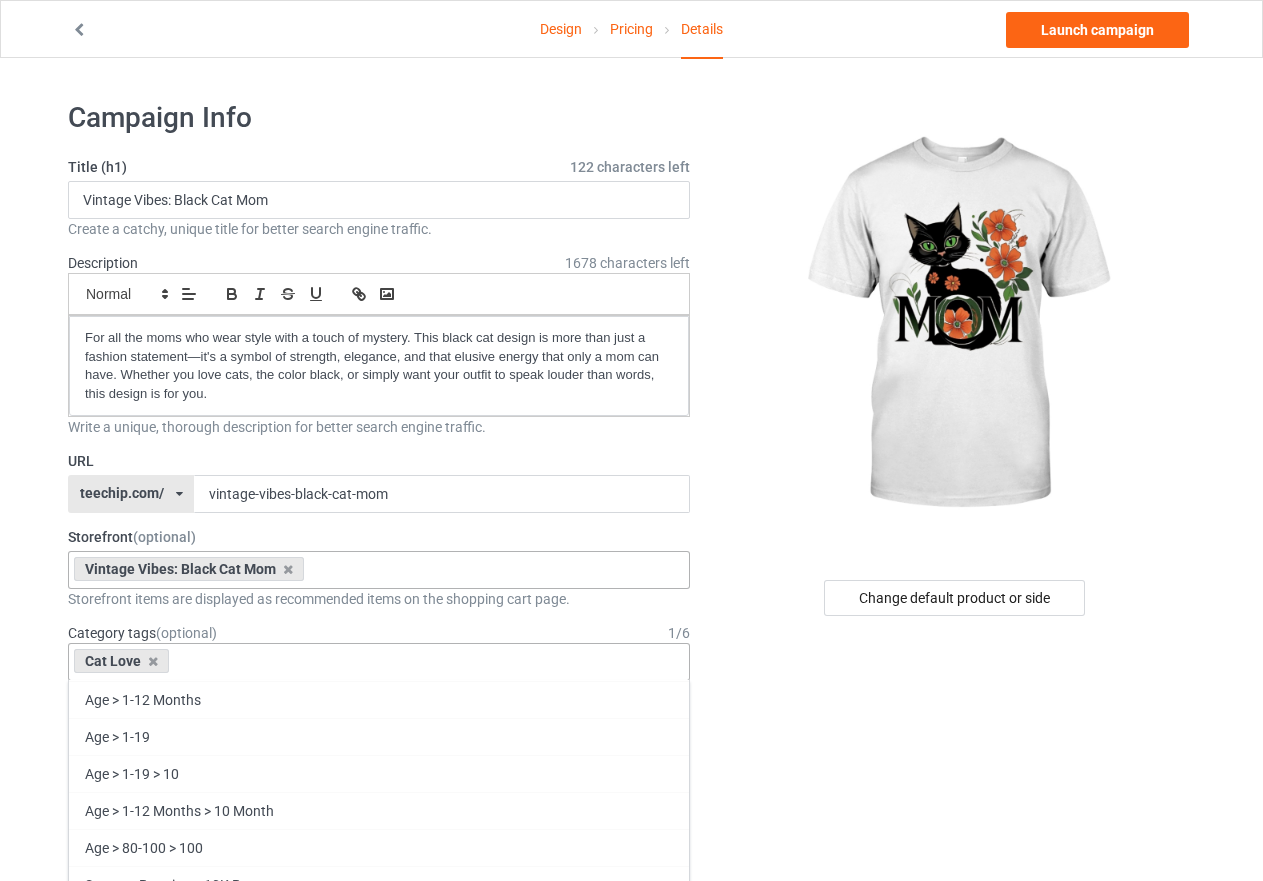 scroll, scrollTop: 90797, scrollLeft: 0, axis: vertical 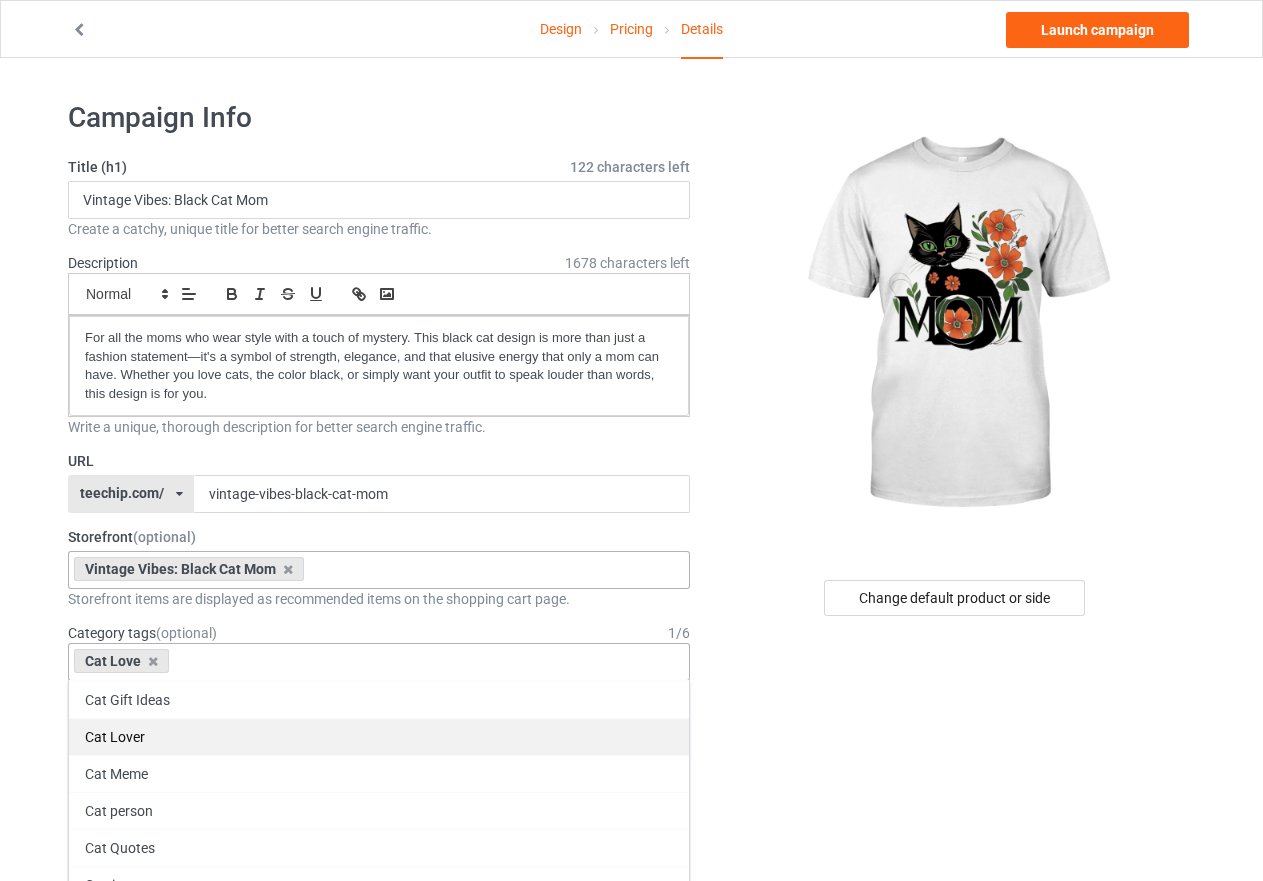 click on "Cat Lover" at bounding box center [379, 736] 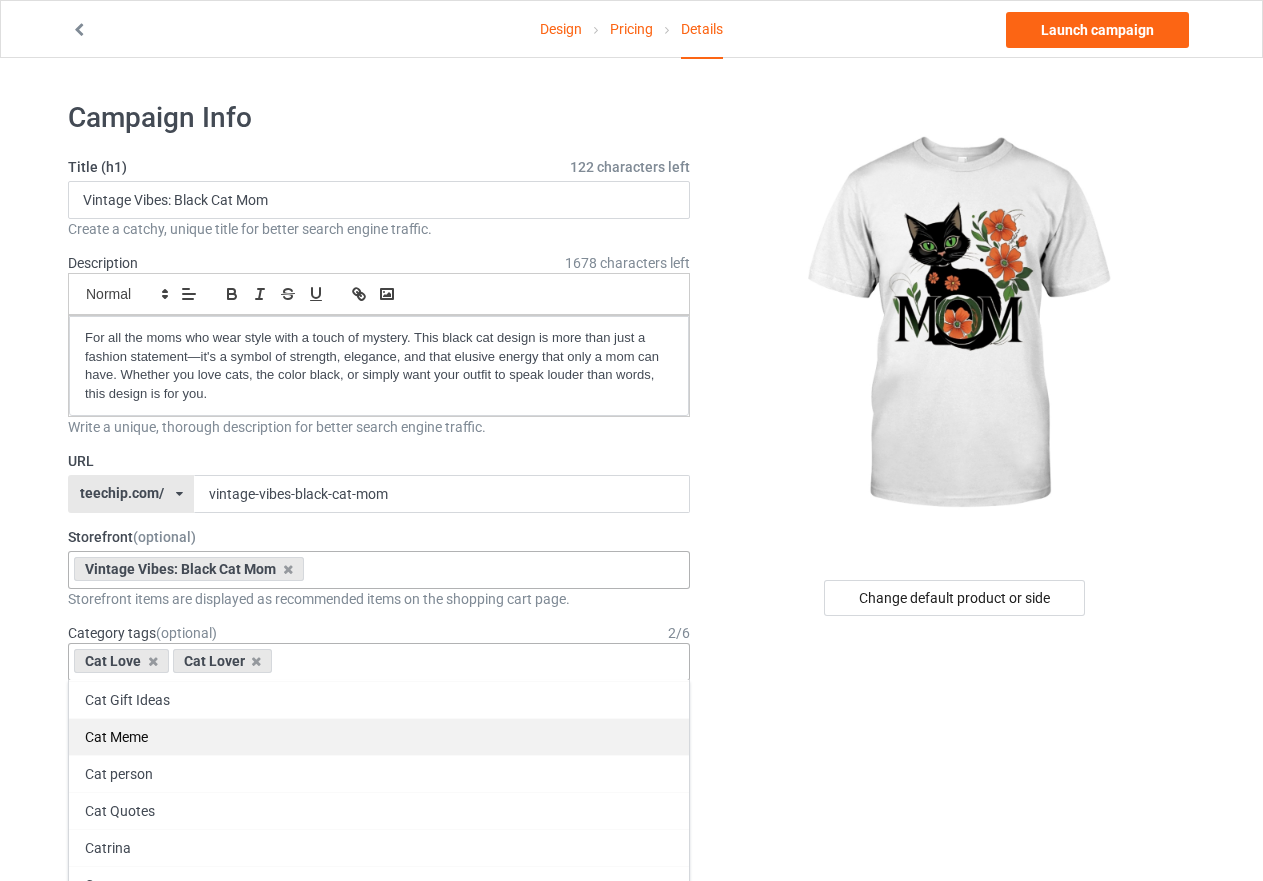 click on "Cat Meme" at bounding box center [379, 736] 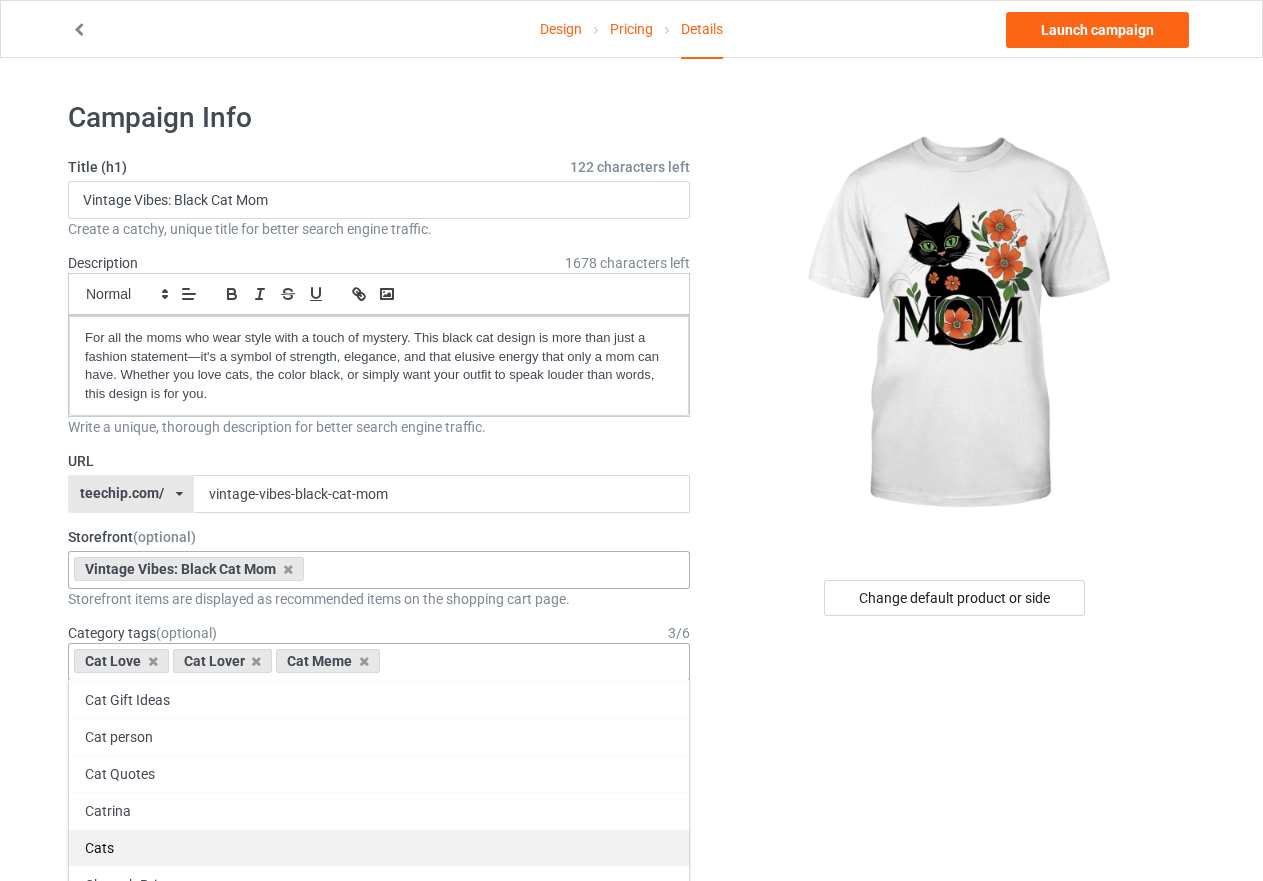 click on "Cats" at bounding box center (379, 847) 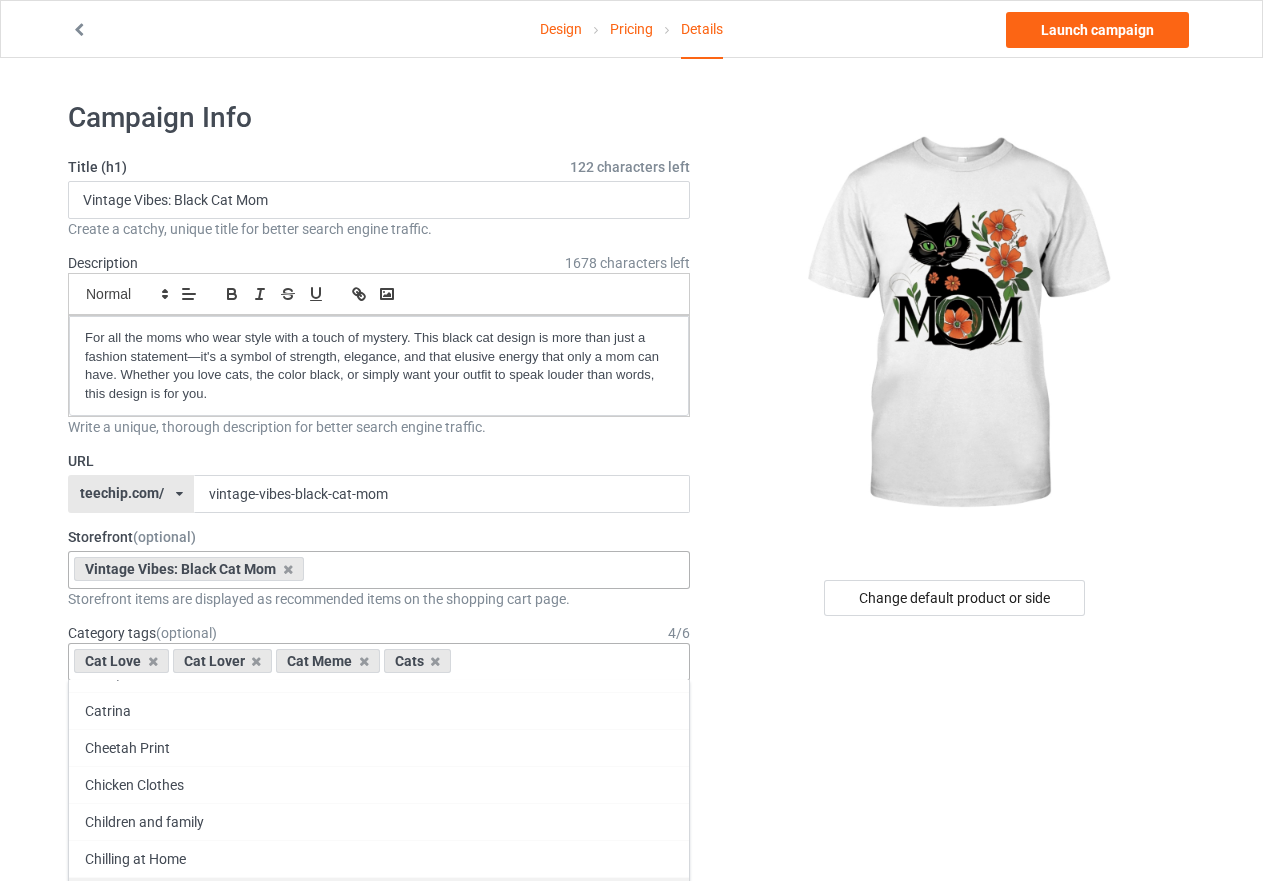 scroll, scrollTop: 90797, scrollLeft: 0, axis: vertical 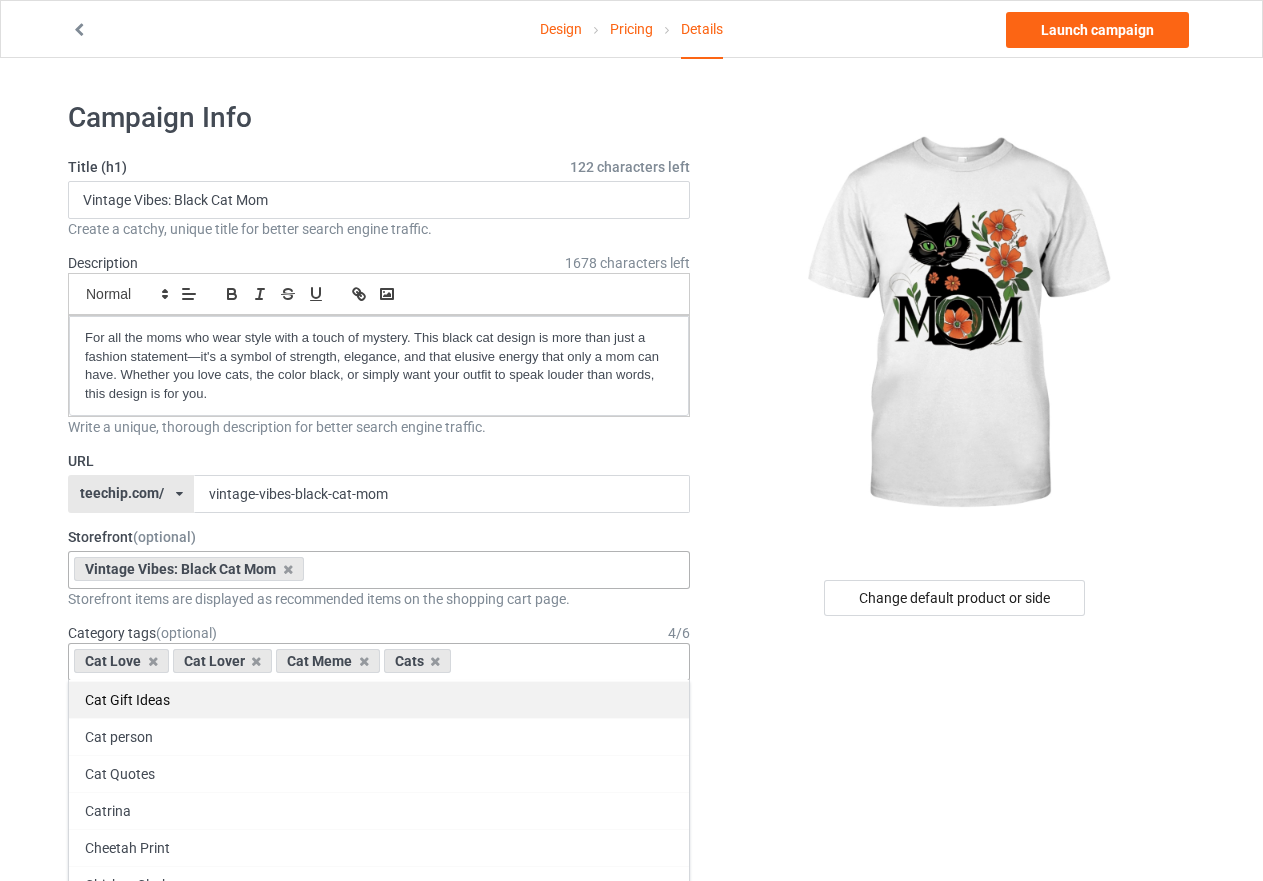 click on "Cat Gift Ideas" at bounding box center [379, 699] 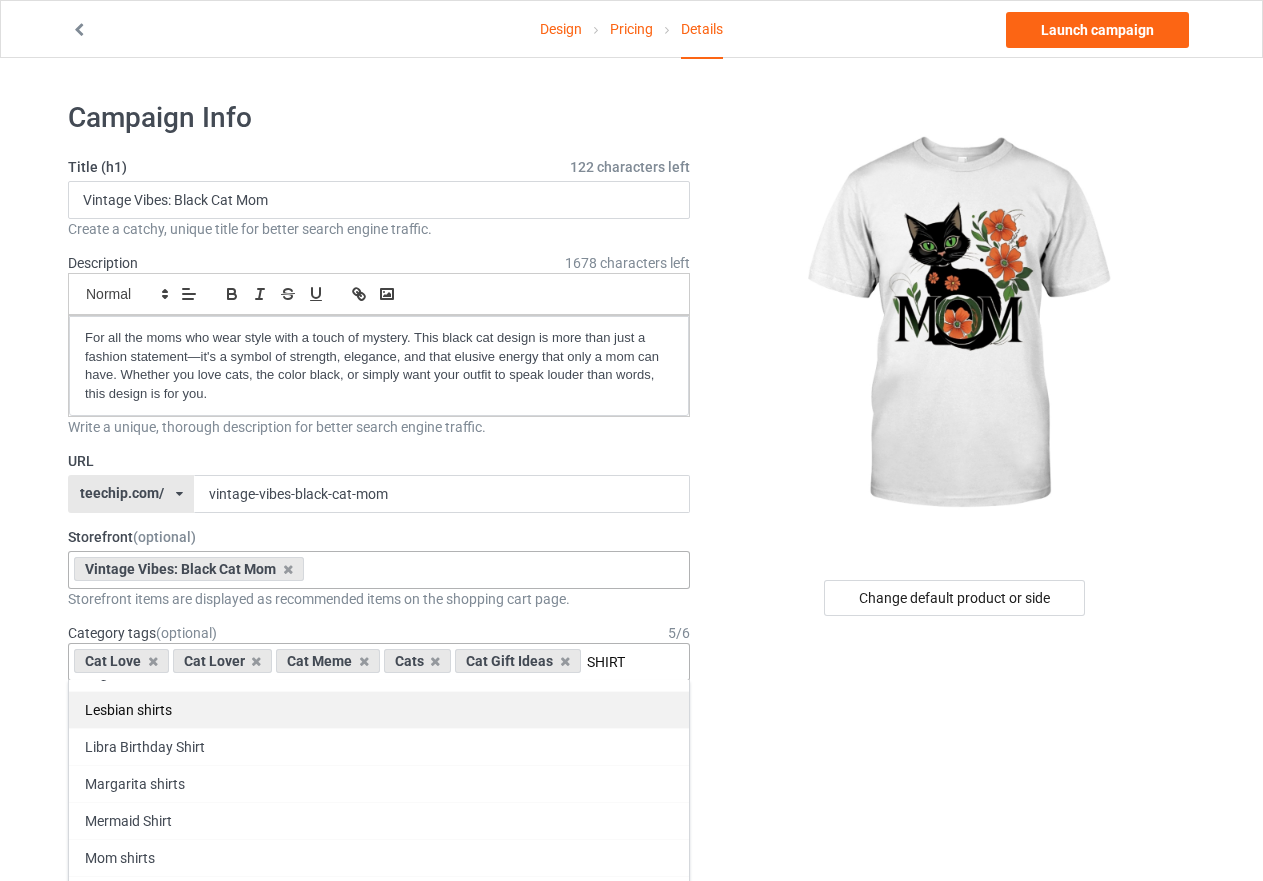 scroll, scrollTop: 1532, scrollLeft: 0, axis: vertical 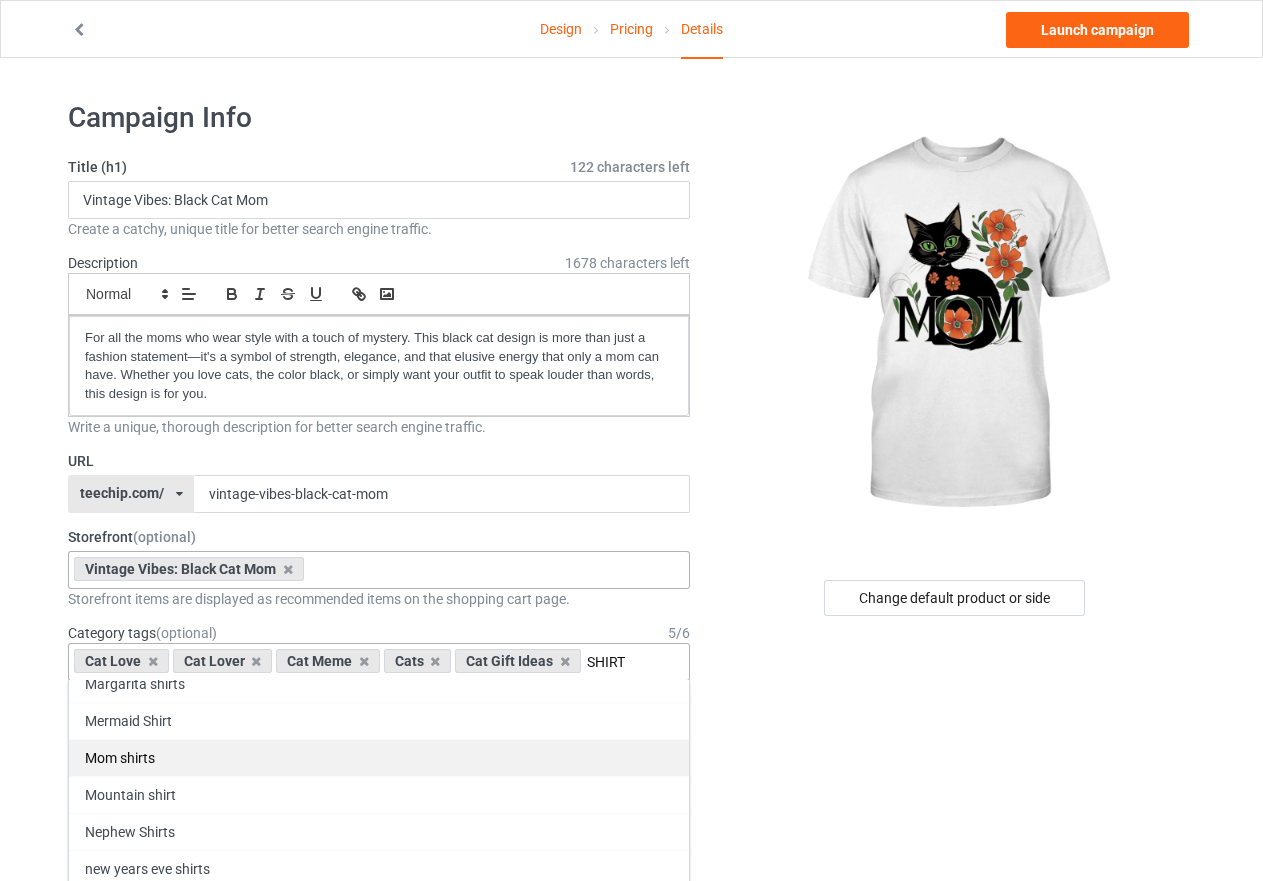 type on "SHIRT" 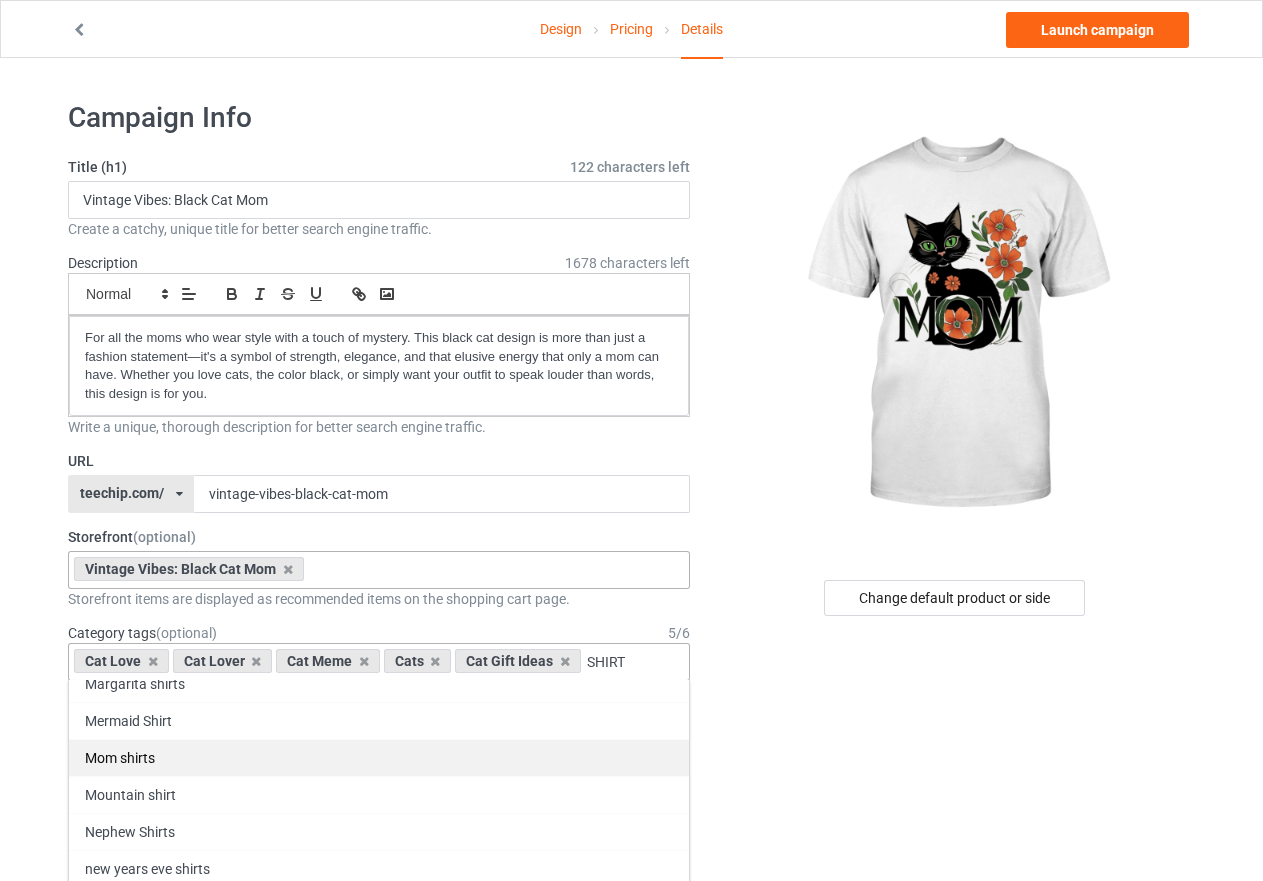 click on "Mom shirts" at bounding box center (379, 757) 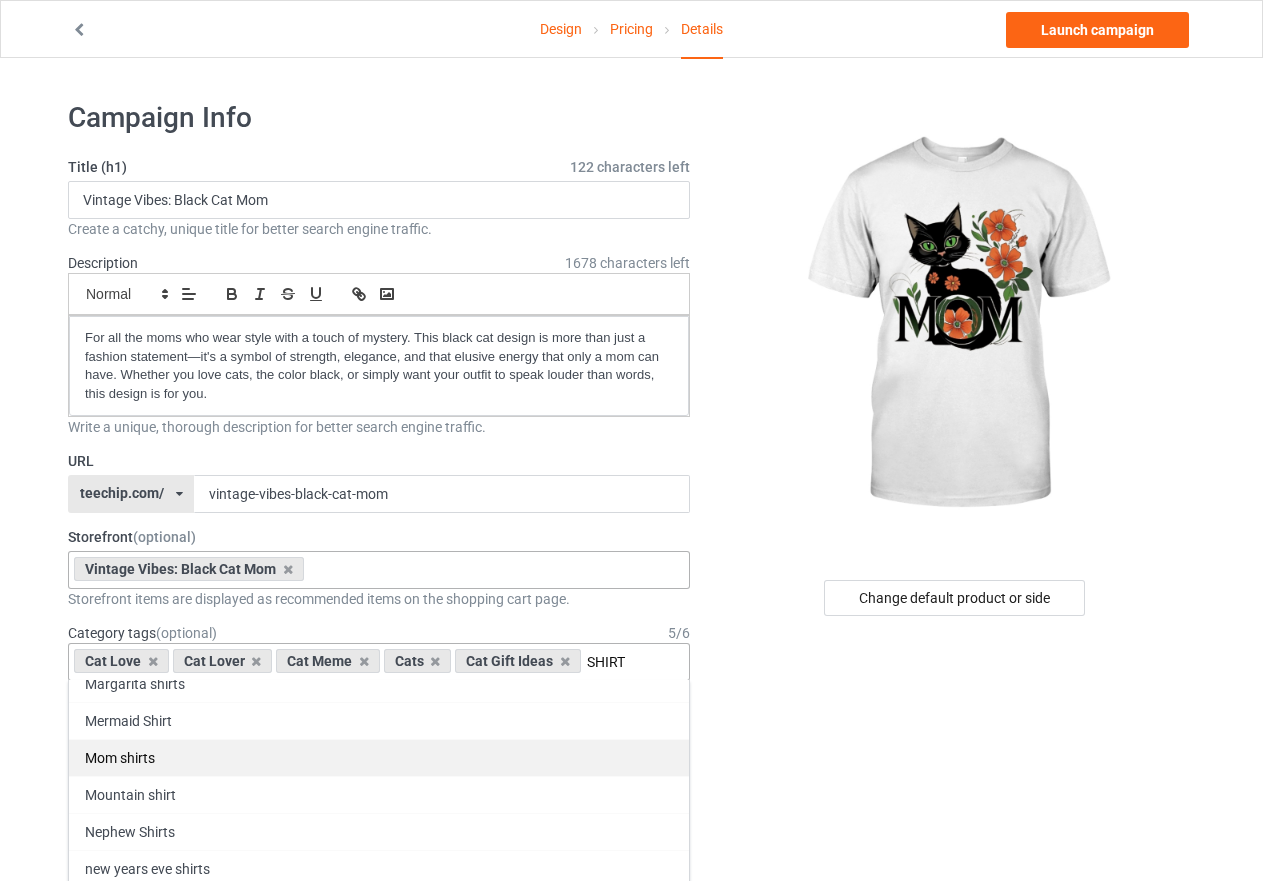 type 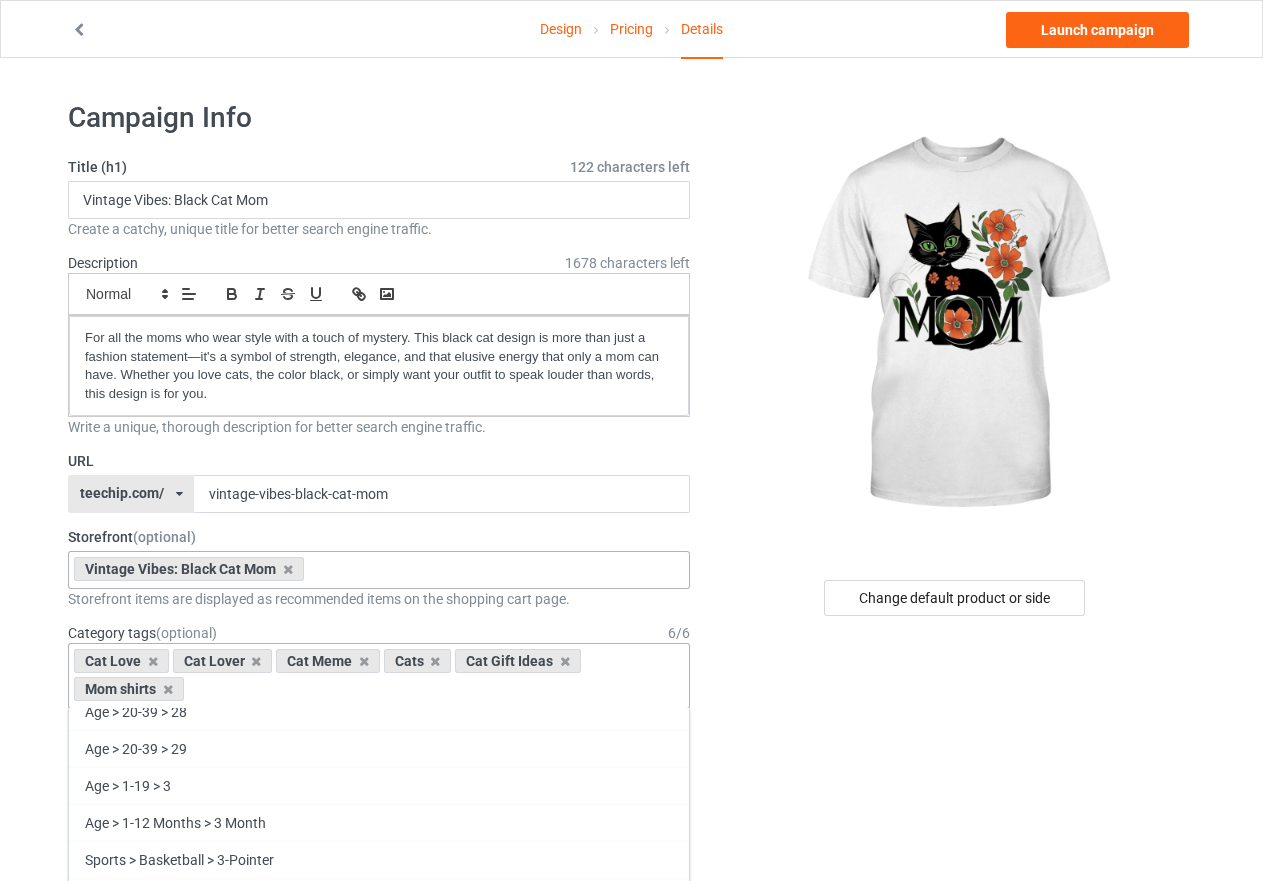 scroll, scrollTop: 102801, scrollLeft: 0, axis: vertical 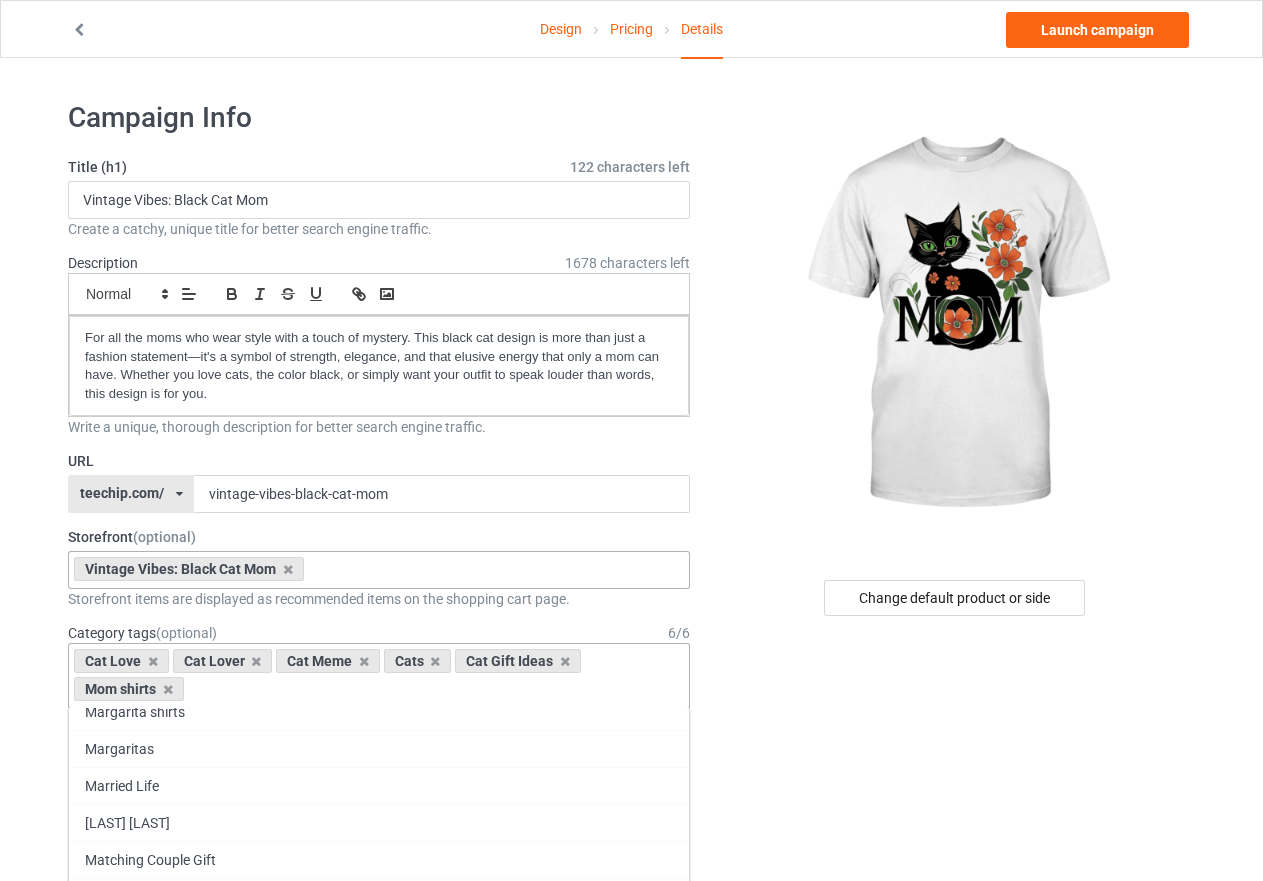 click on "Change default product or side" at bounding box center [956, 1116] 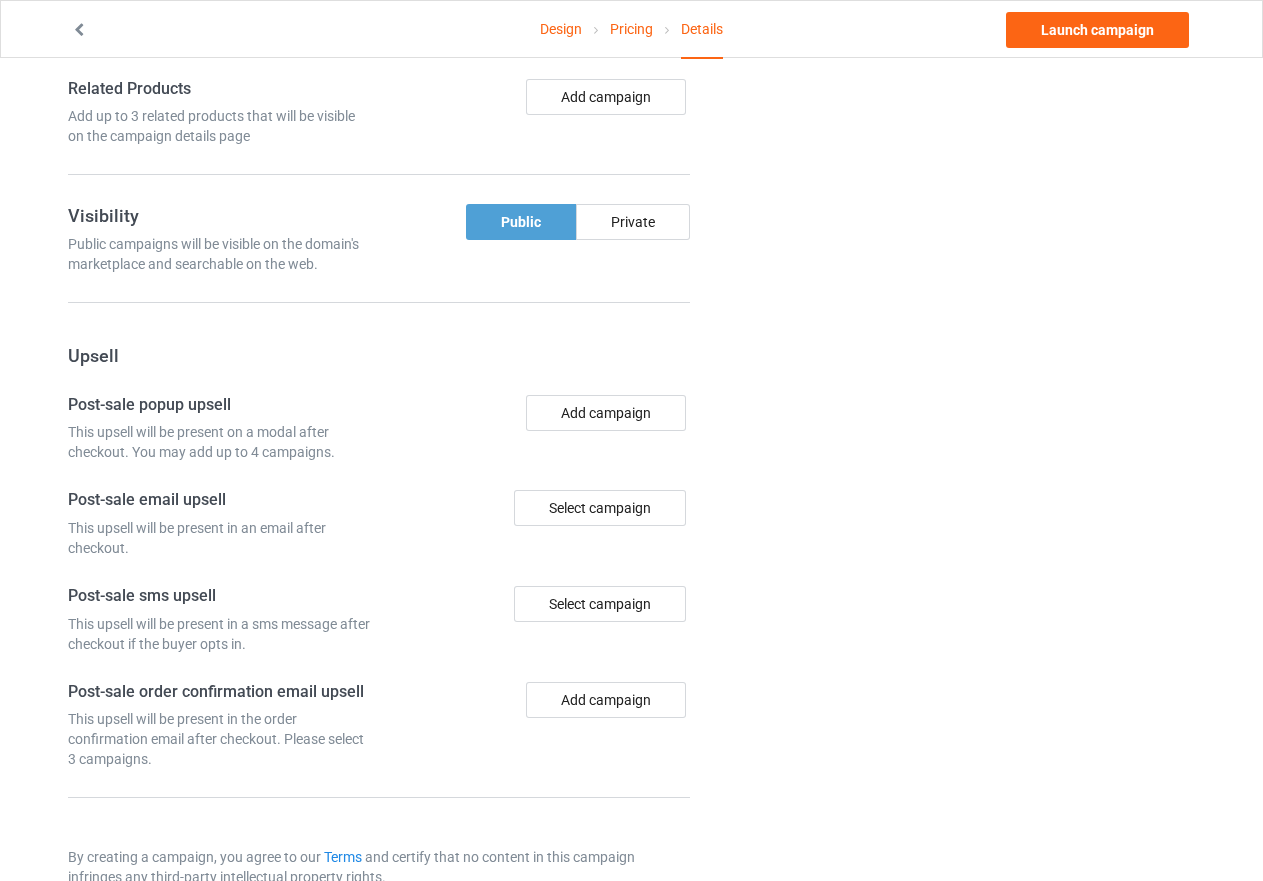 scroll, scrollTop: 1294, scrollLeft: 0, axis: vertical 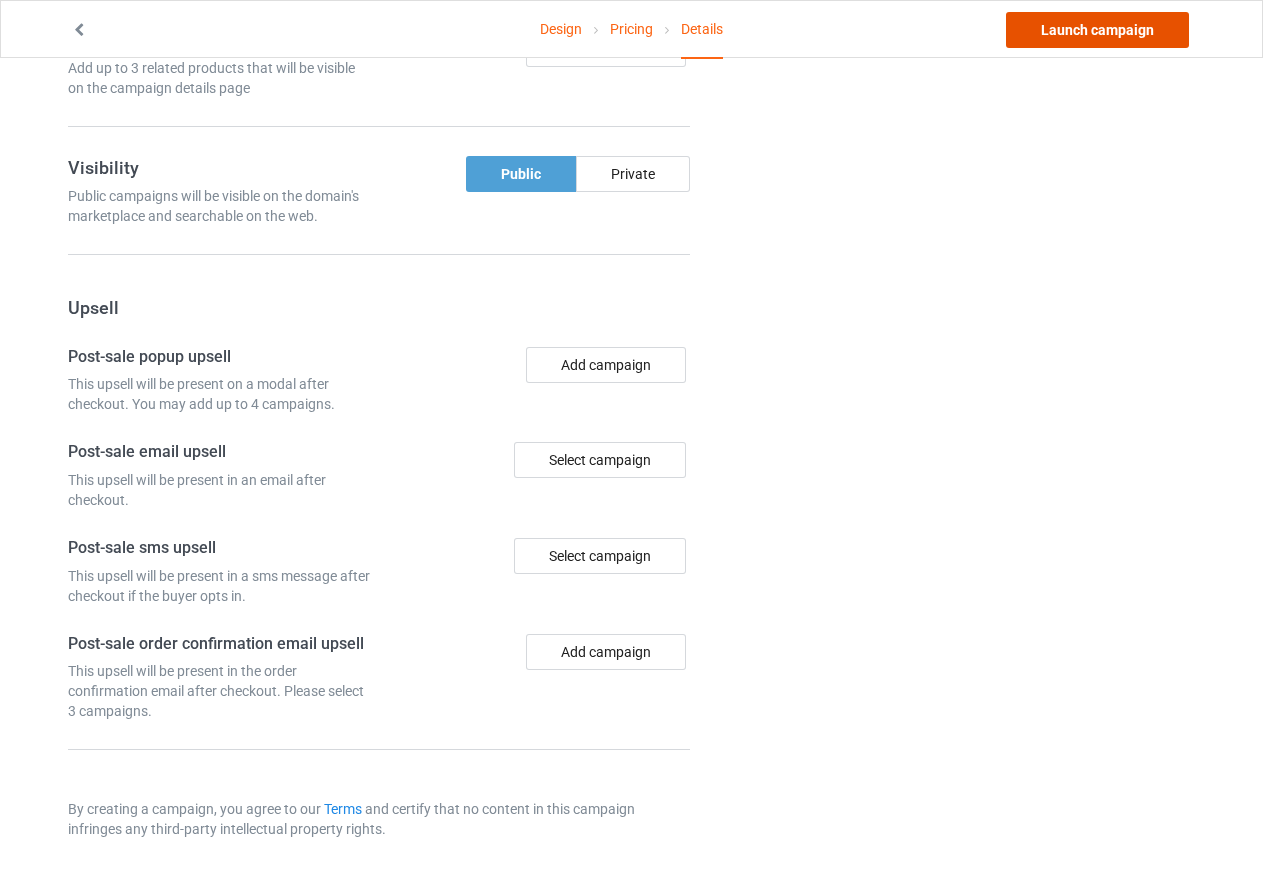 click on "Launch campaign" at bounding box center [1097, 30] 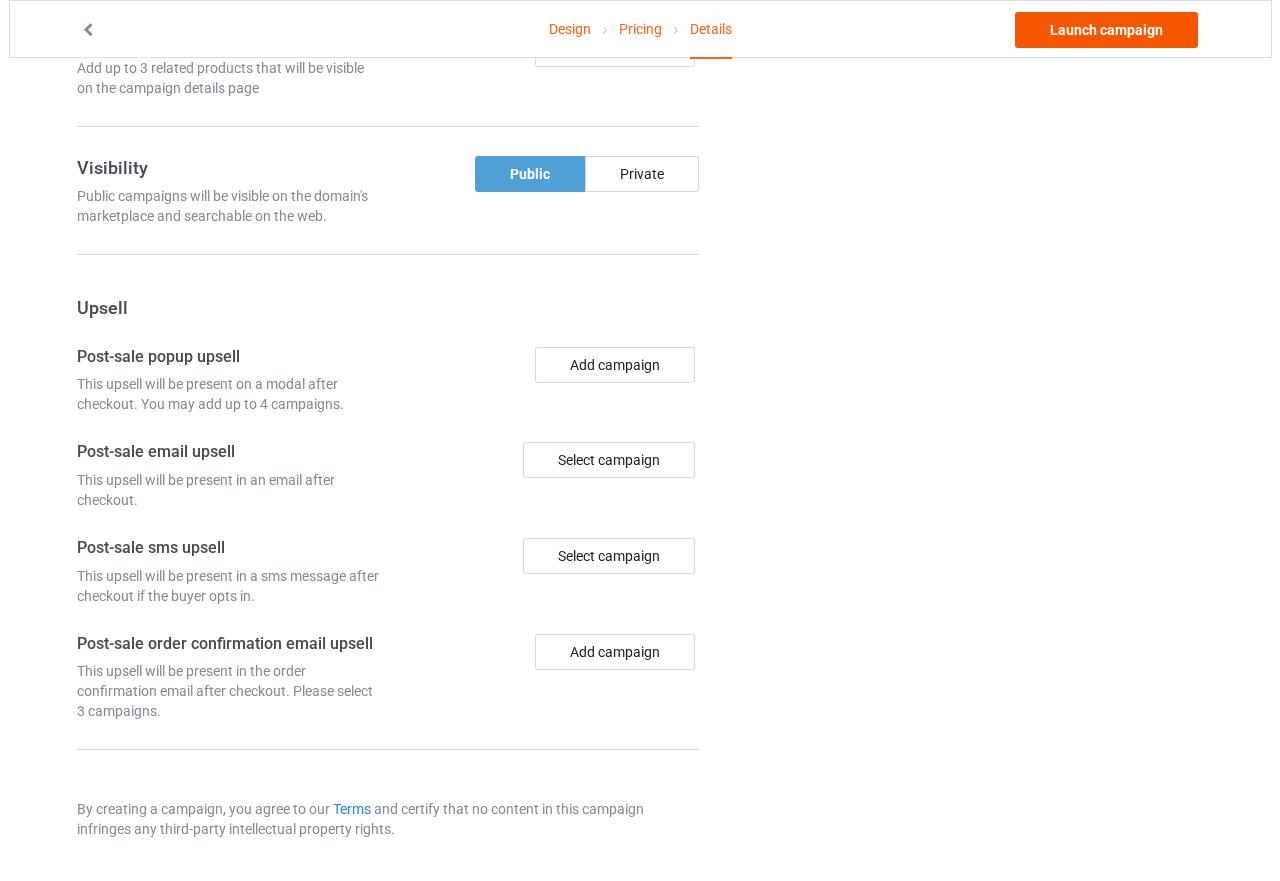 scroll, scrollTop: 0, scrollLeft: 0, axis: both 